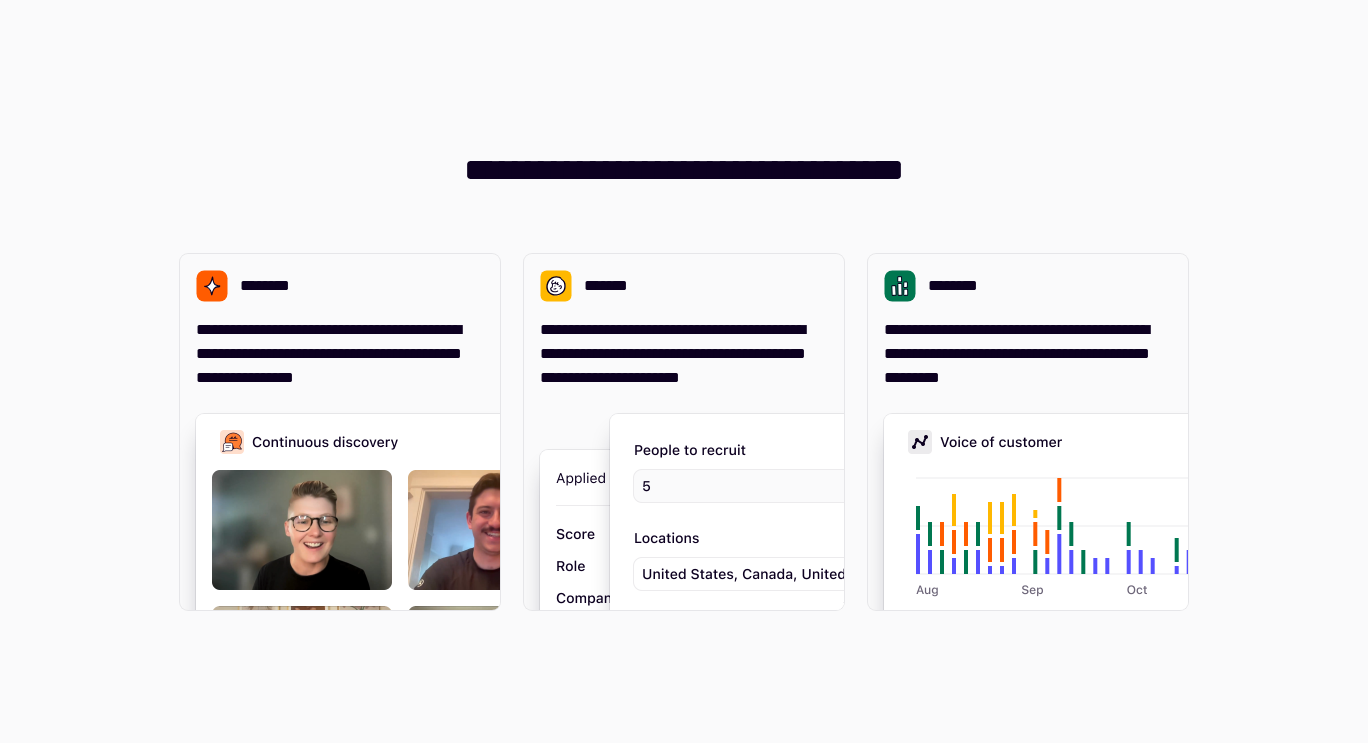 scroll, scrollTop: 0, scrollLeft: 0, axis: both 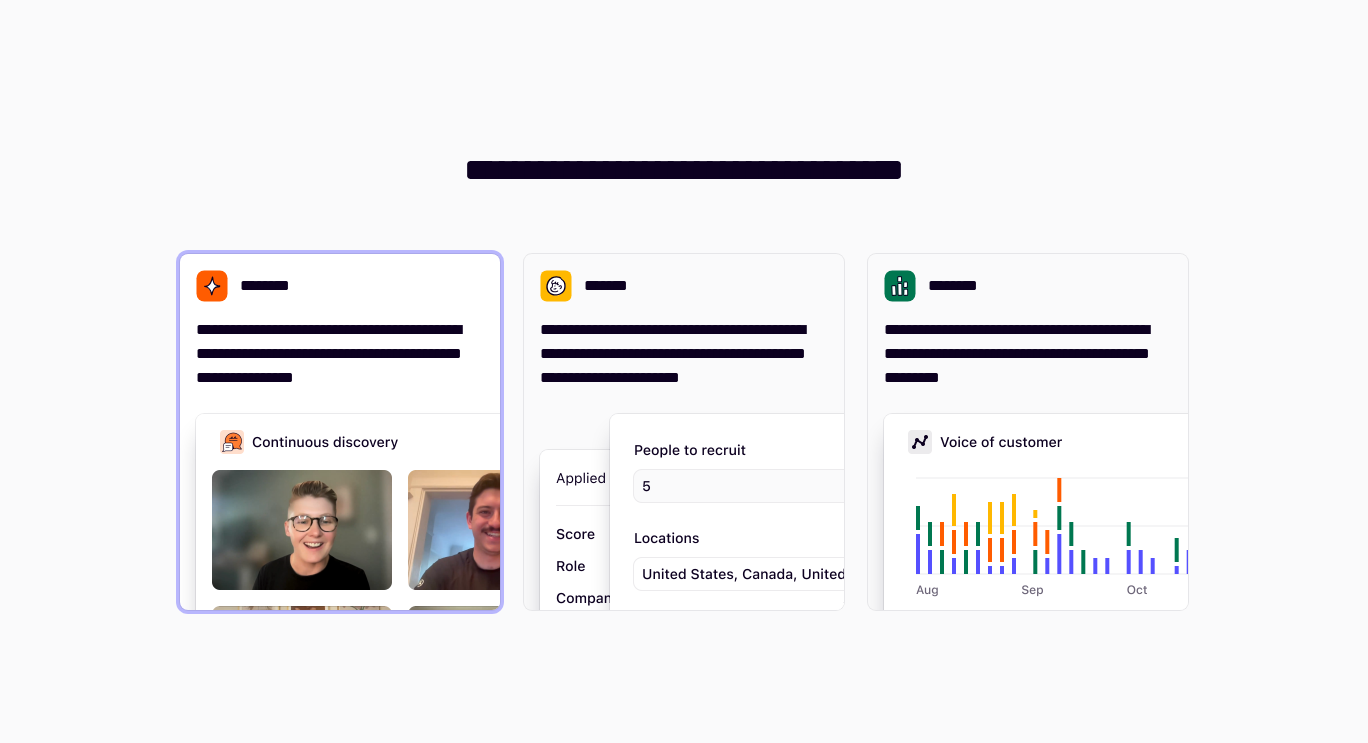 click on "**********" at bounding box center [340, 354] 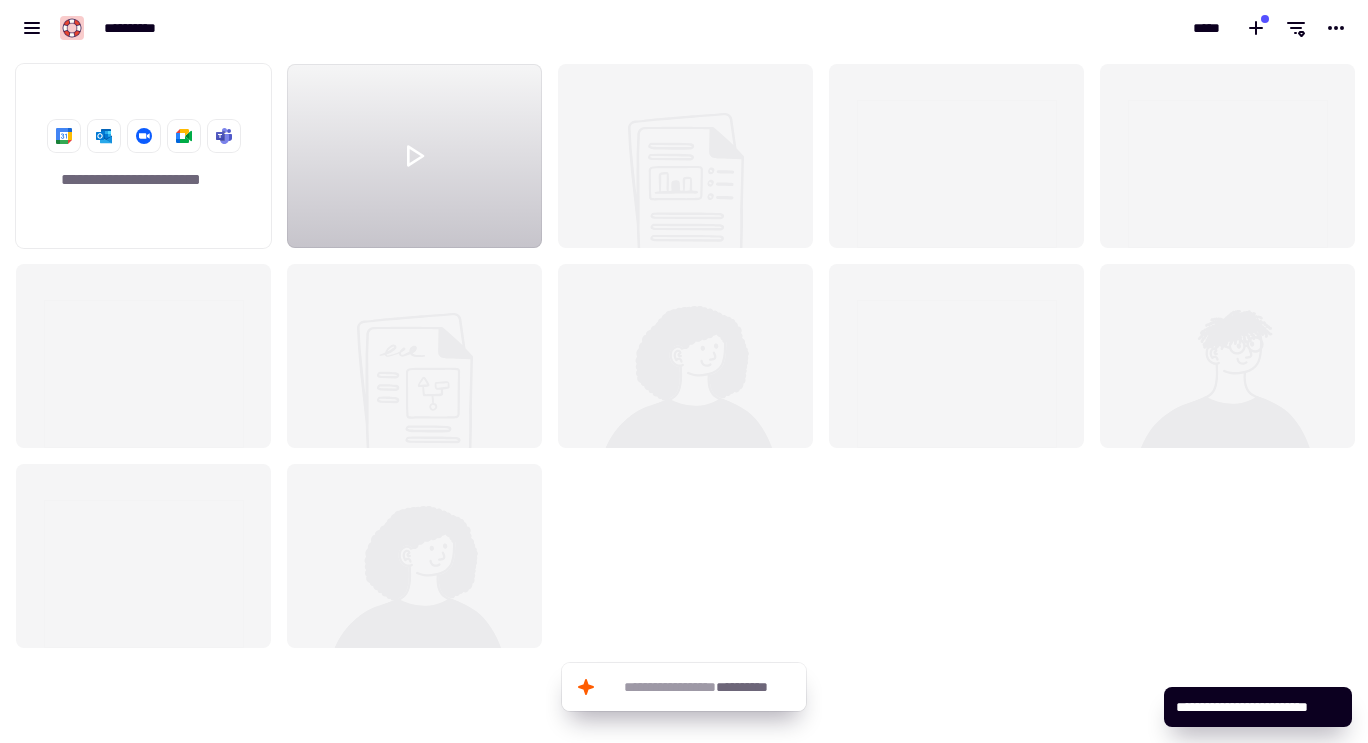 scroll, scrollTop: 16, scrollLeft: 16, axis: both 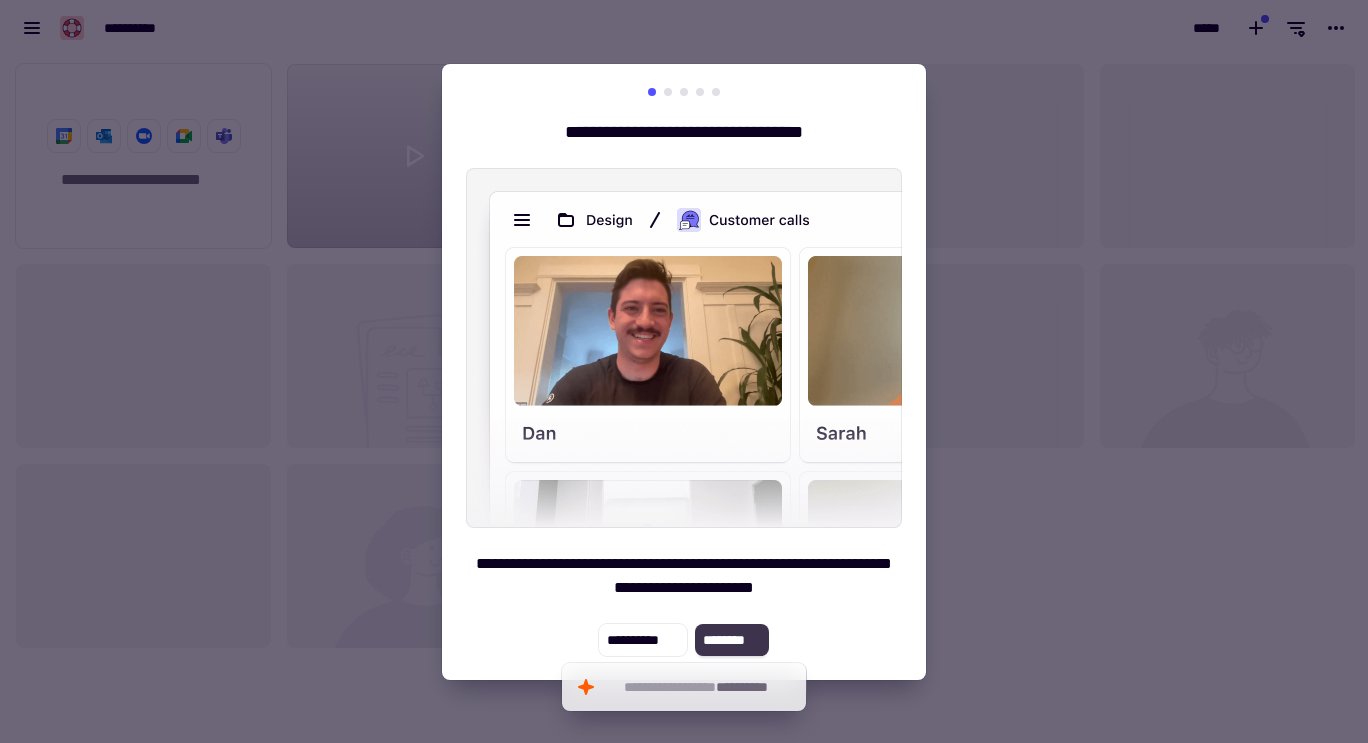 click on "********" 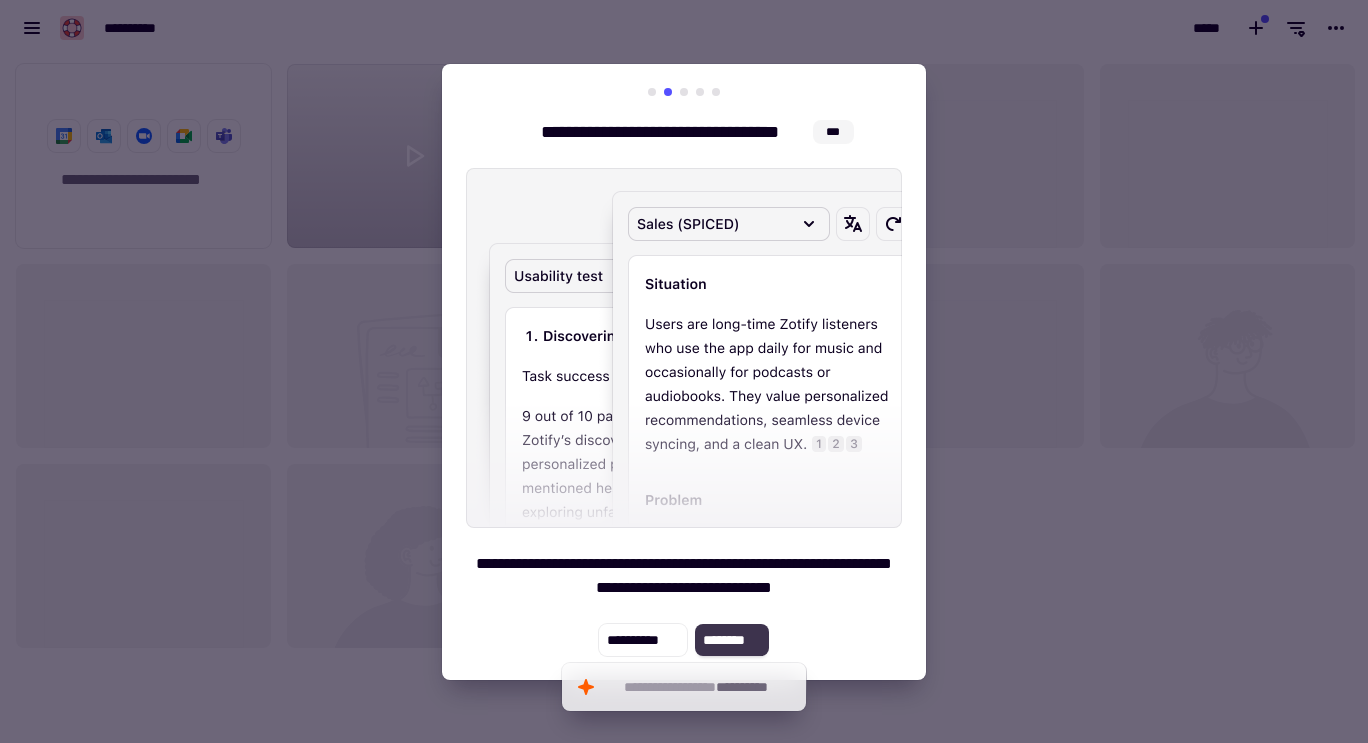 click on "********" 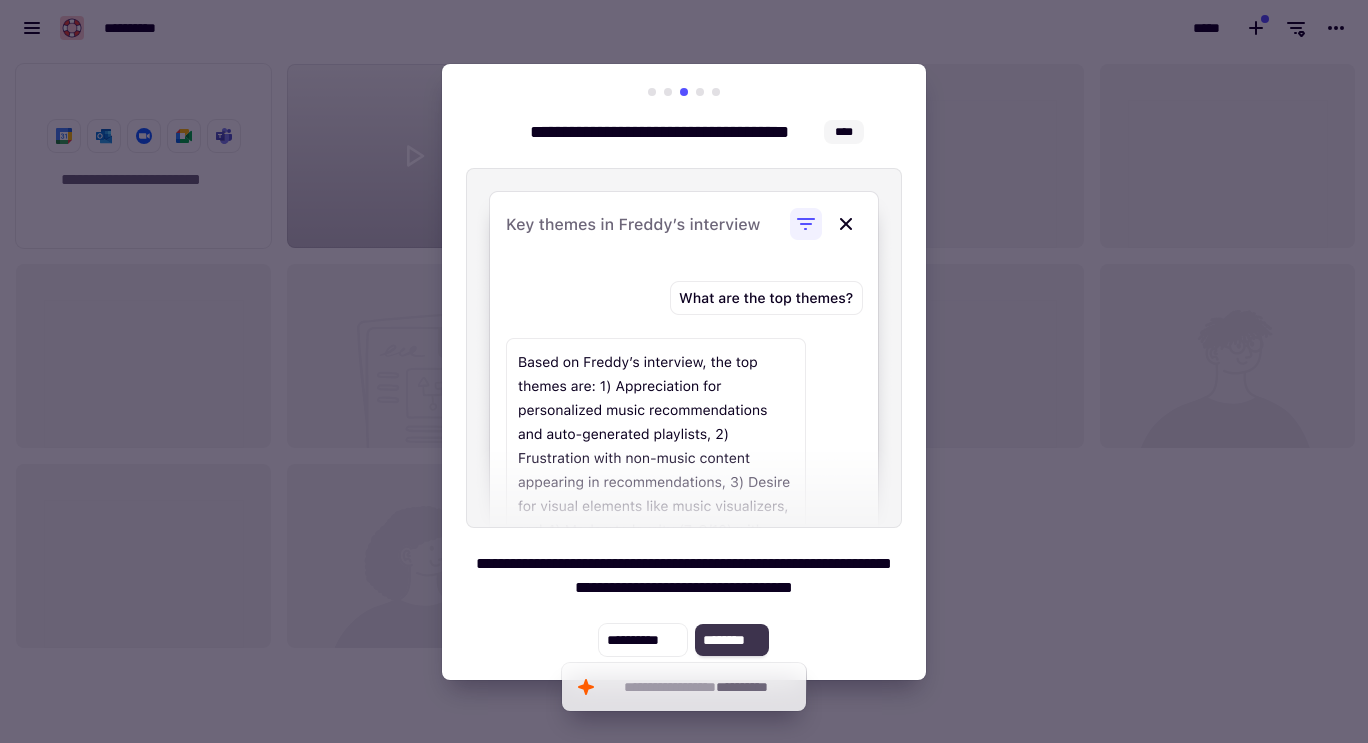 click on "********" 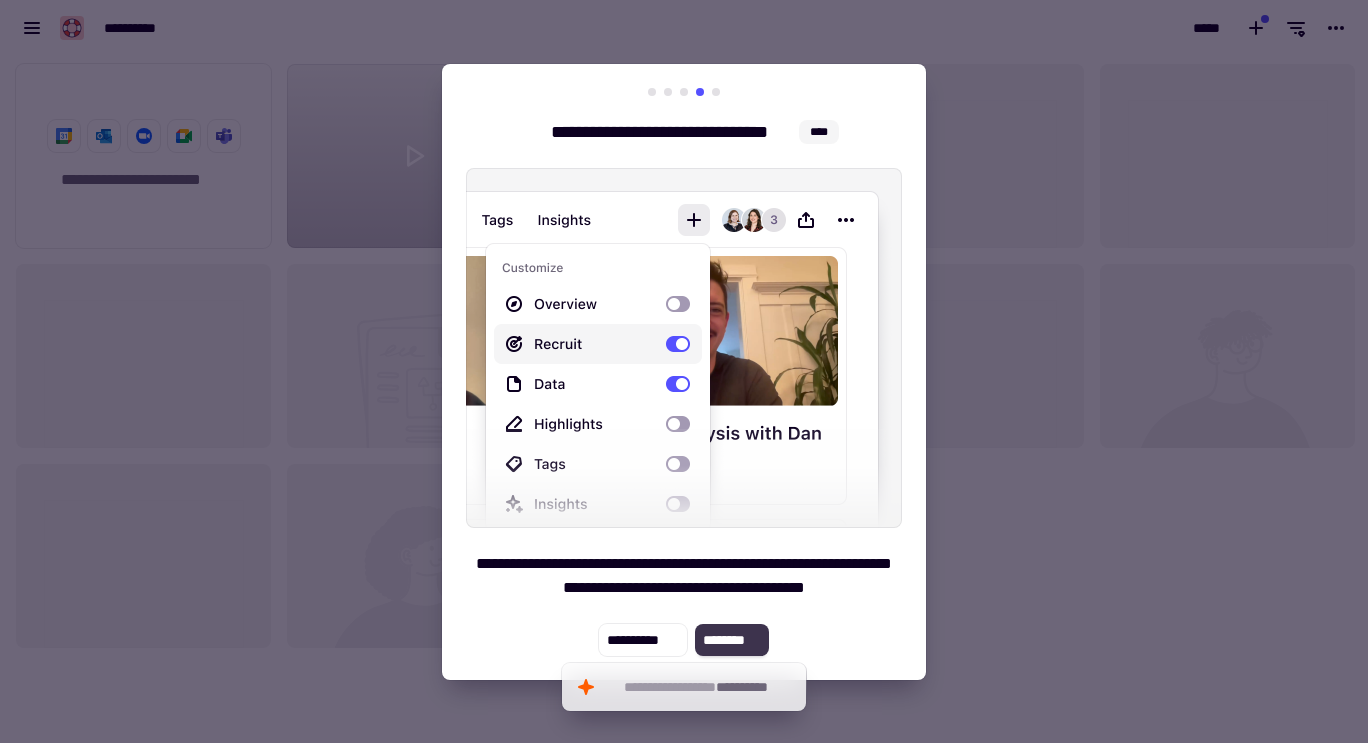 click on "********" 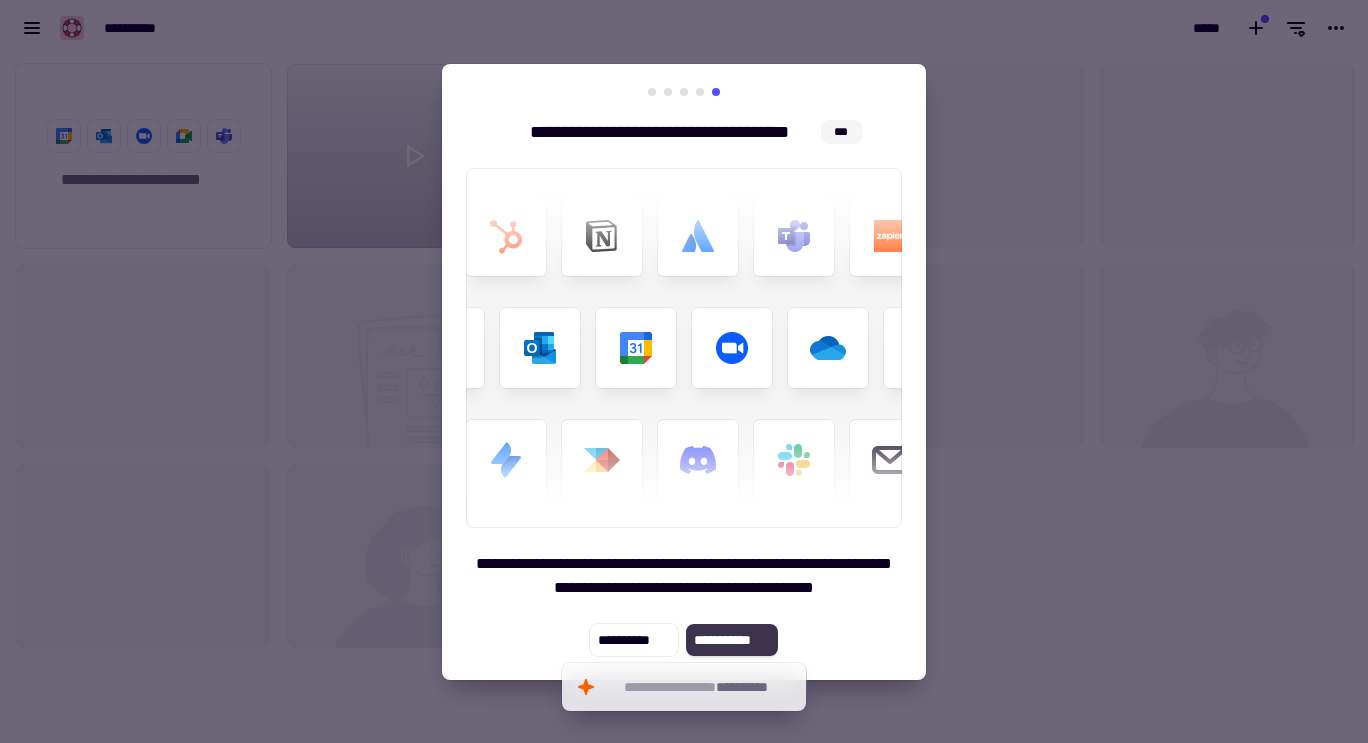 click on "**********" 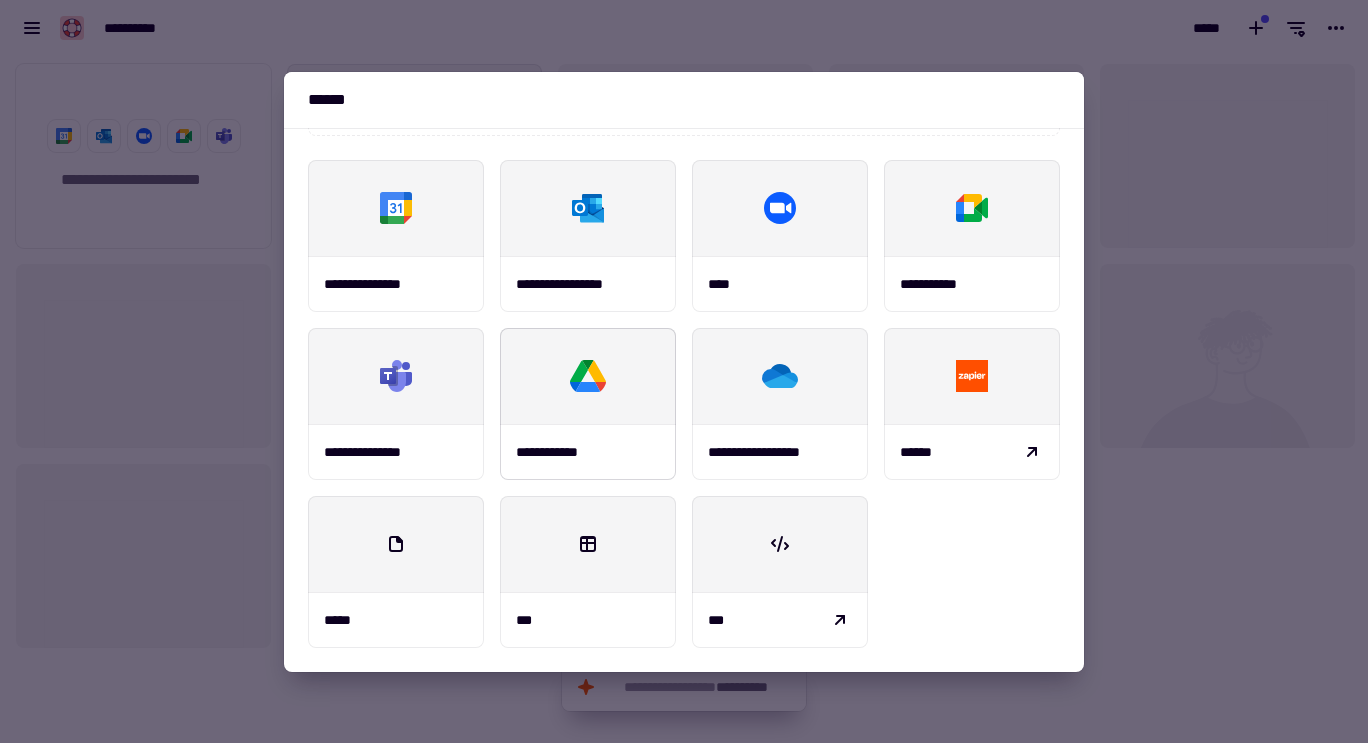 scroll, scrollTop: 0, scrollLeft: 0, axis: both 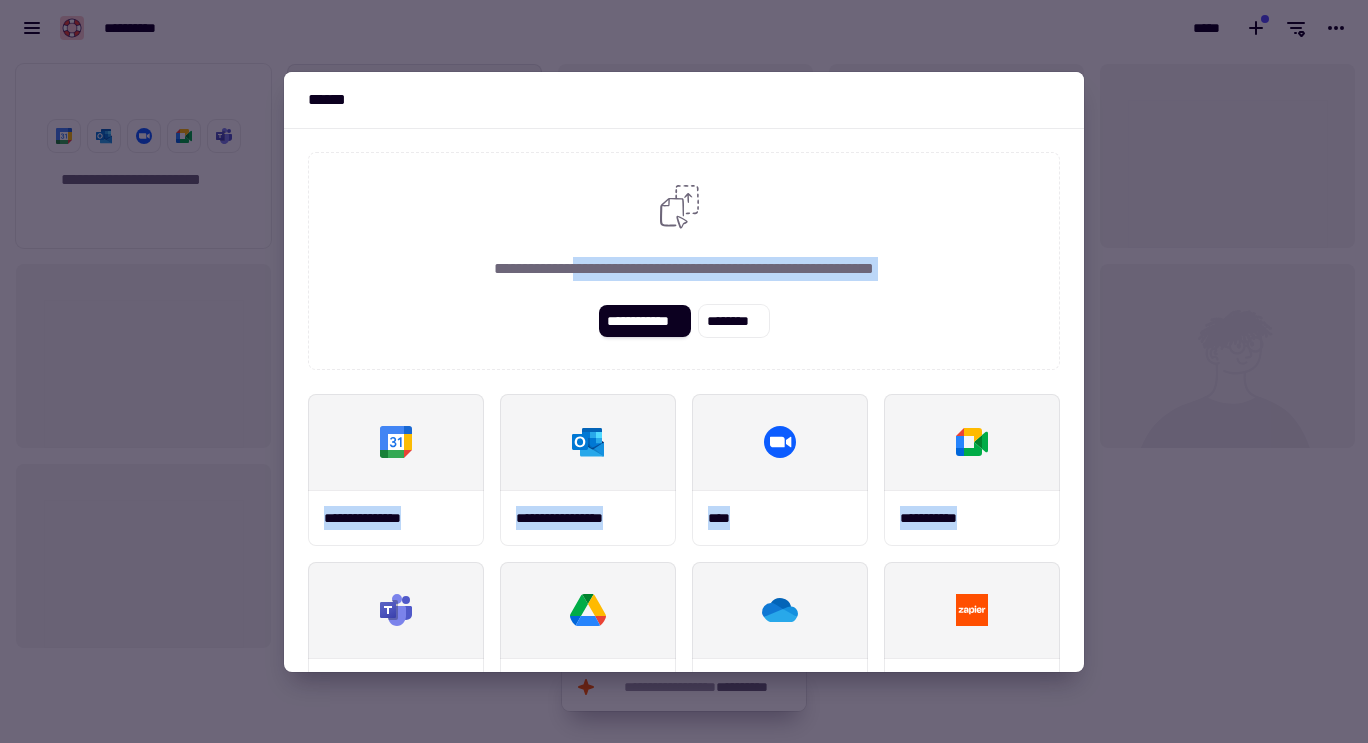 drag, startPoint x: 575, startPoint y: 588, endPoint x: 536, endPoint y: 268, distance: 322.3678 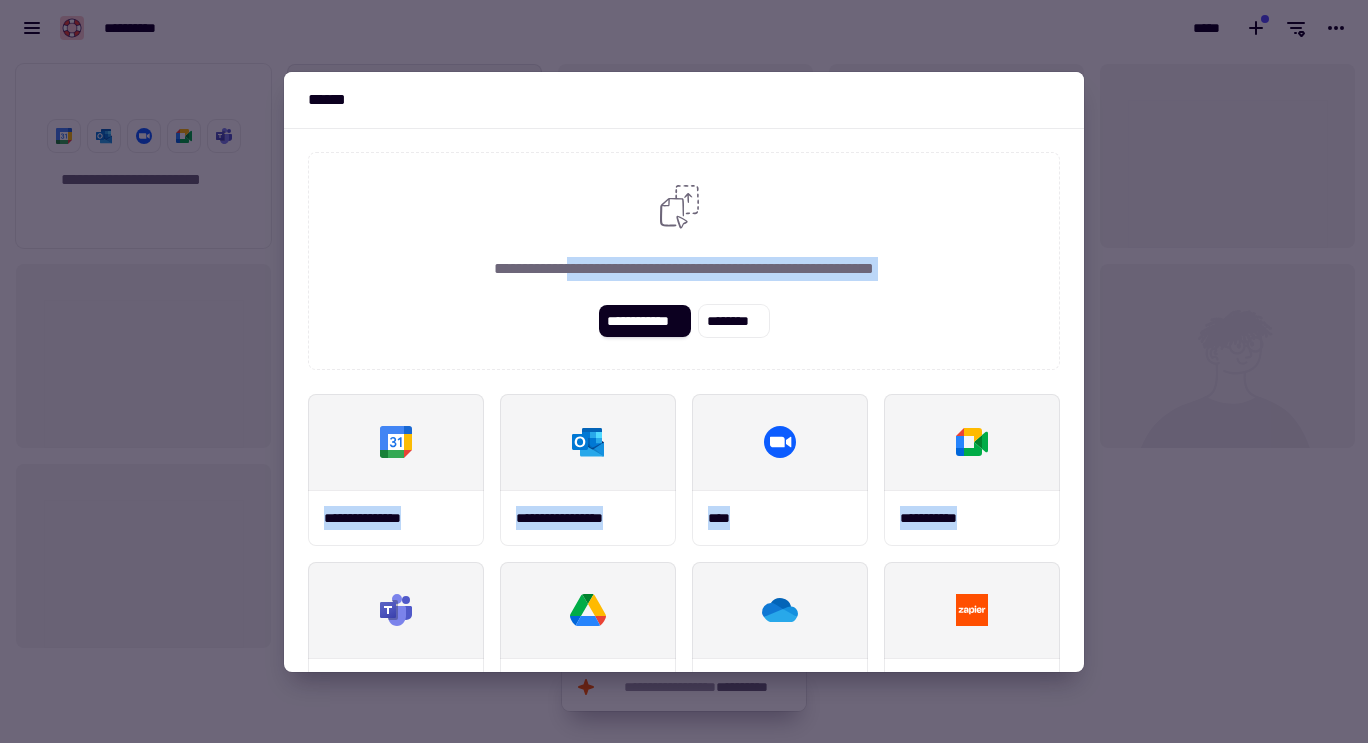 click on "**********" at bounding box center (684, 321) 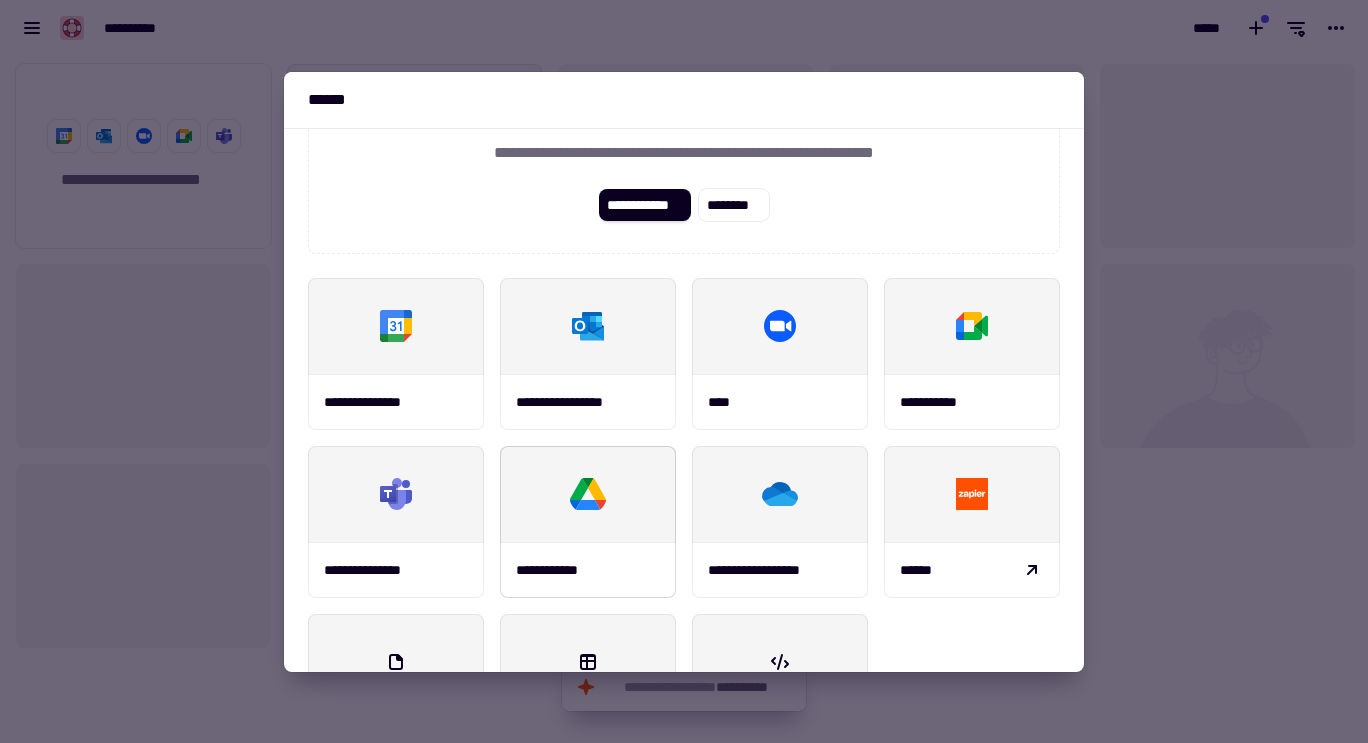 scroll, scrollTop: 117, scrollLeft: 0, axis: vertical 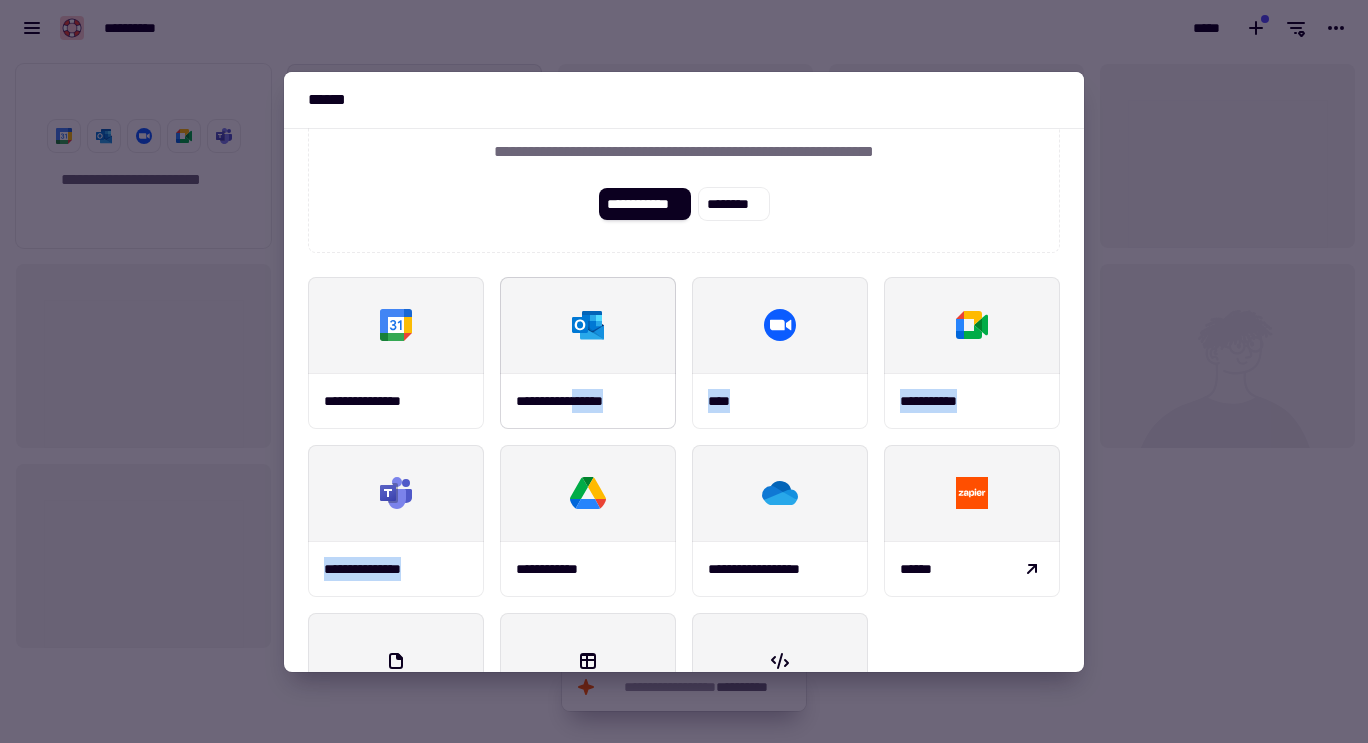 drag, startPoint x: 586, startPoint y: 489, endPoint x: 590, endPoint y: 387, distance: 102.0784 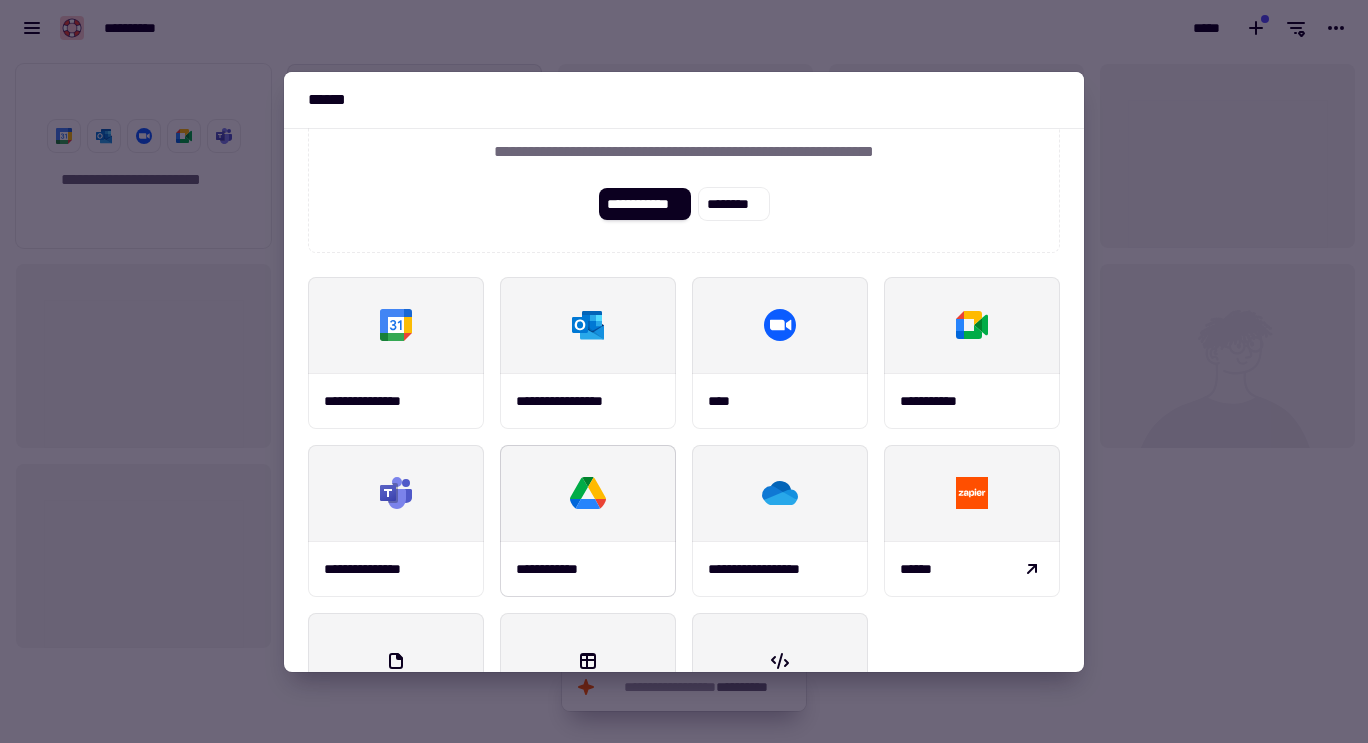 click on "**********" at bounding box center (588, 569) 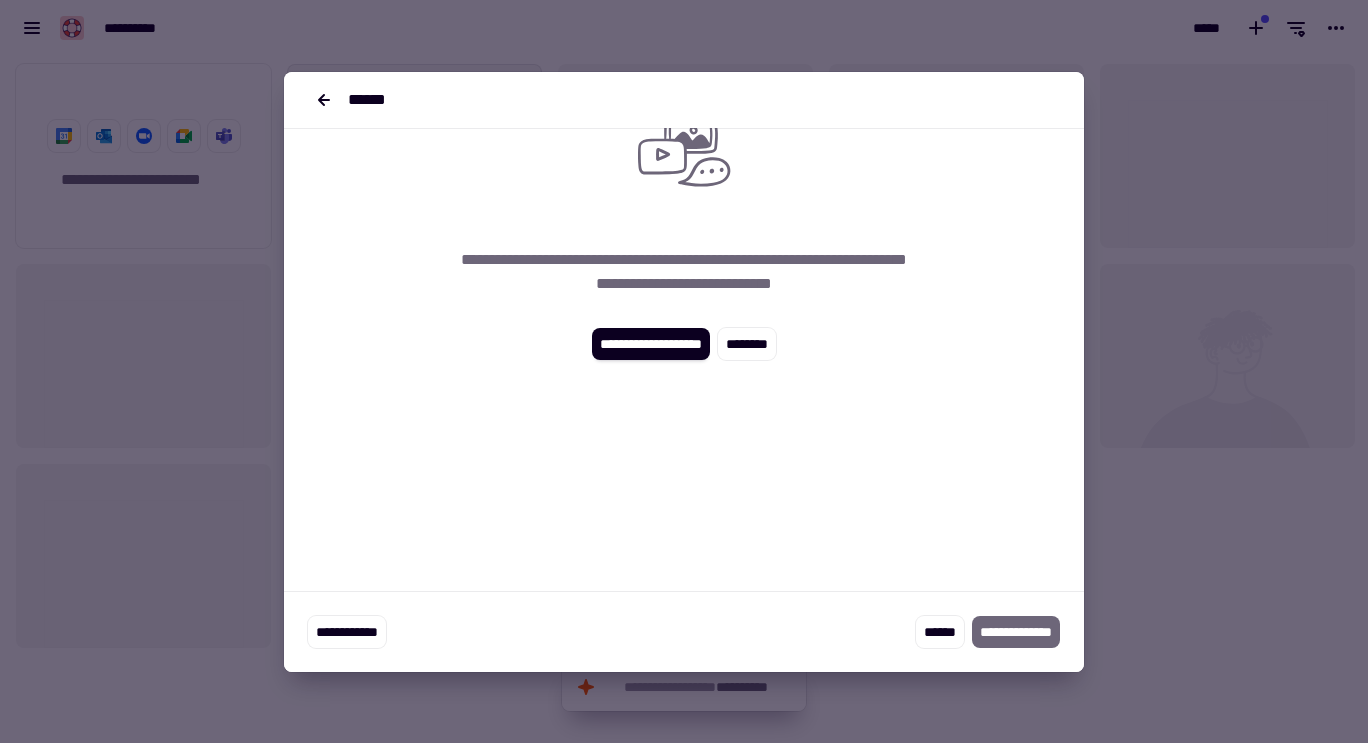 scroll, scrollTop: 0, scrollLeft: 0, axis: both 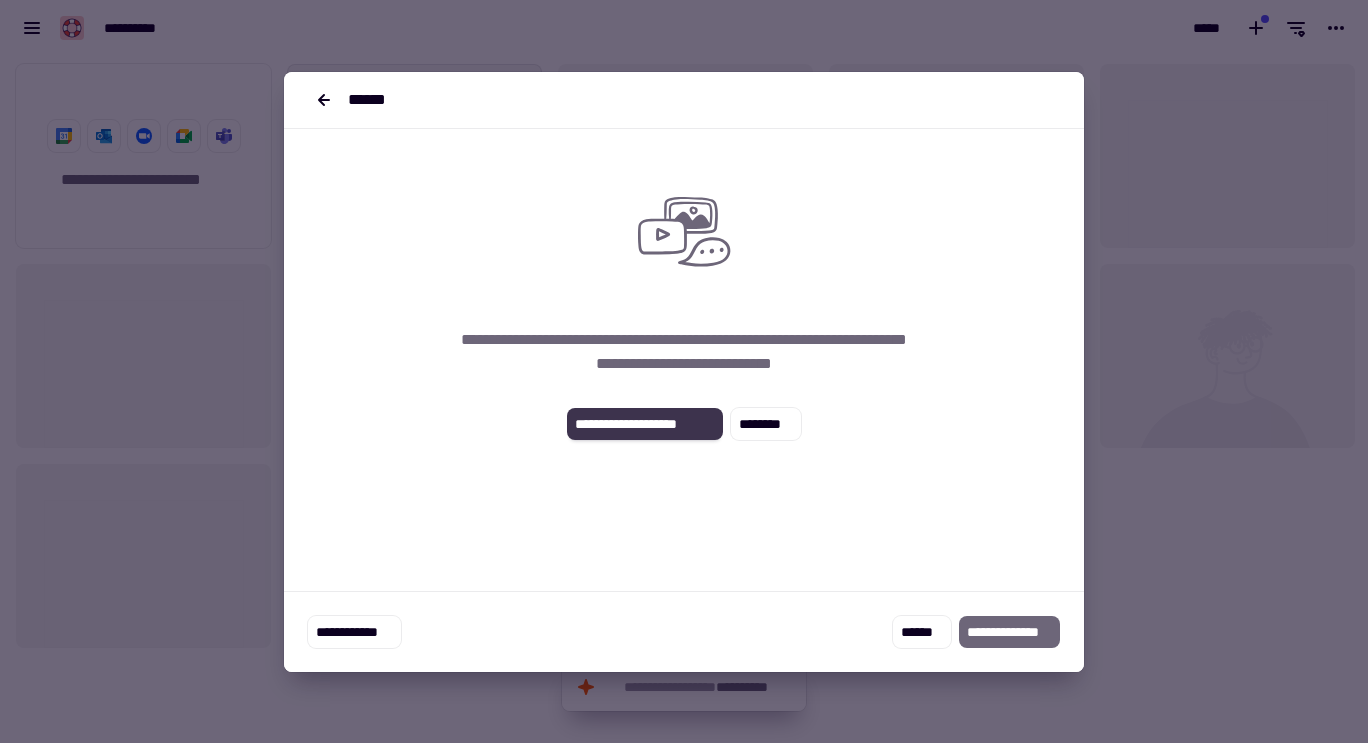 click on "**********" 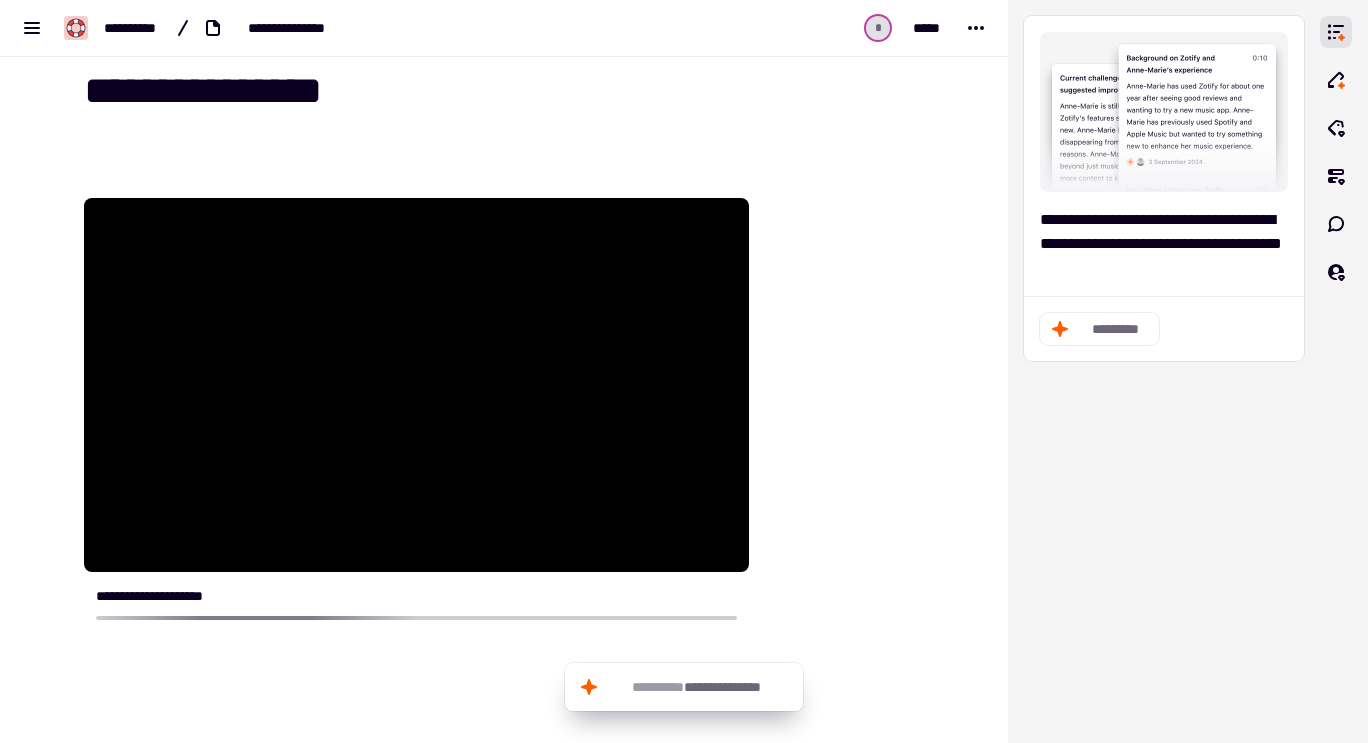 scroll, scrollTop: 23, scrollLeft: 0, axis: vertical 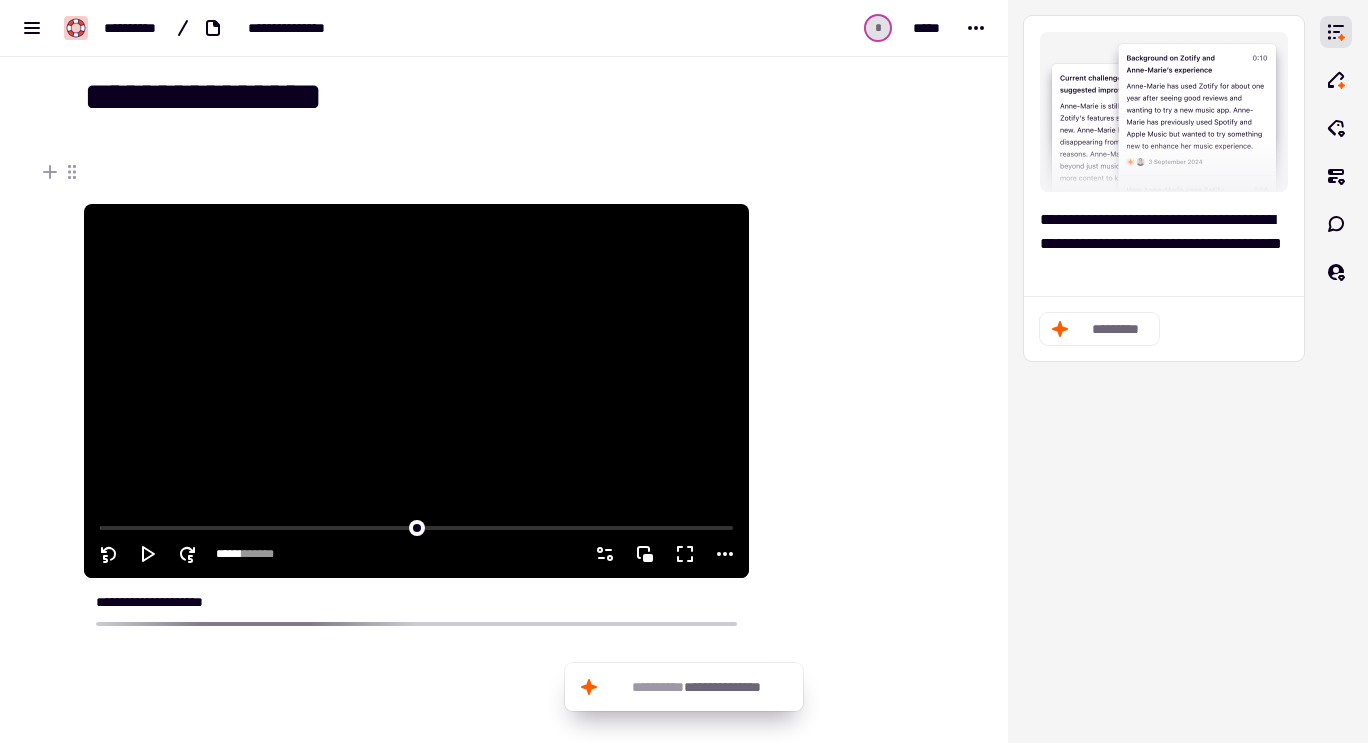 click 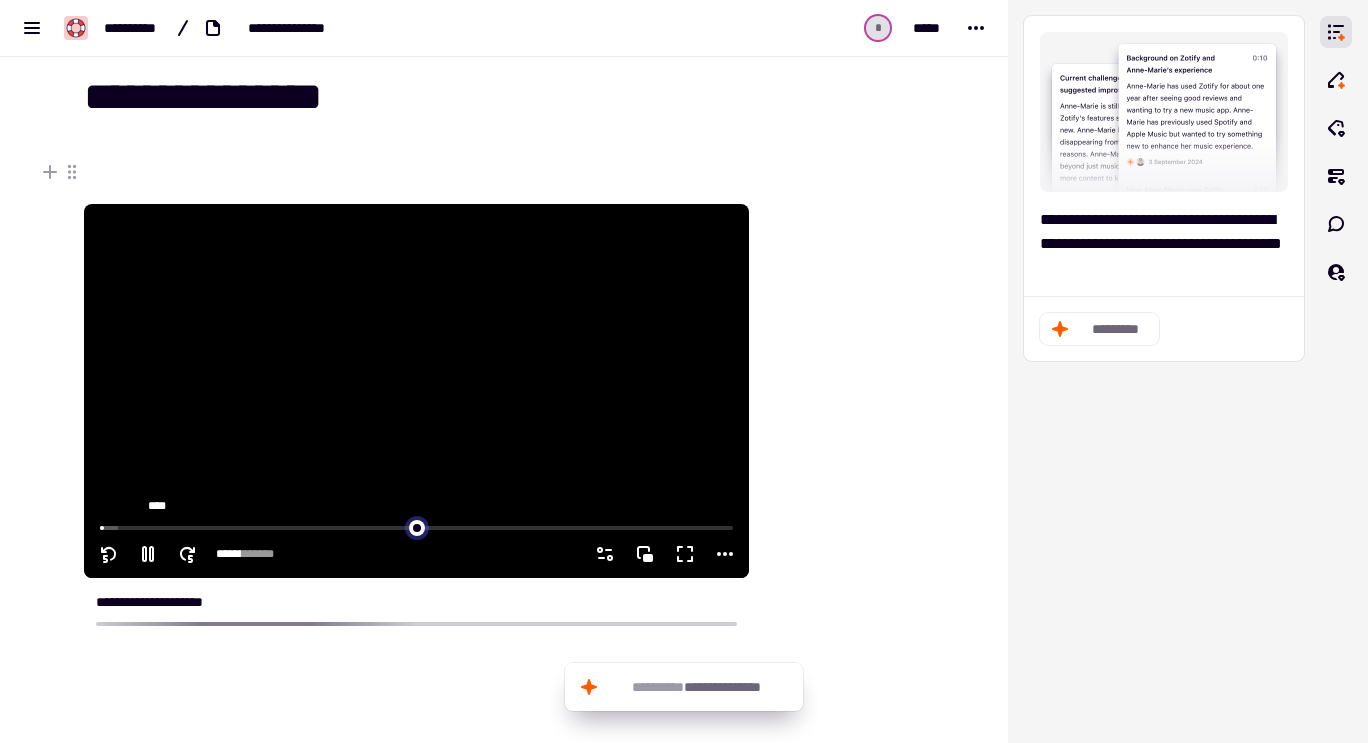 click at bounding box center [416, 526] 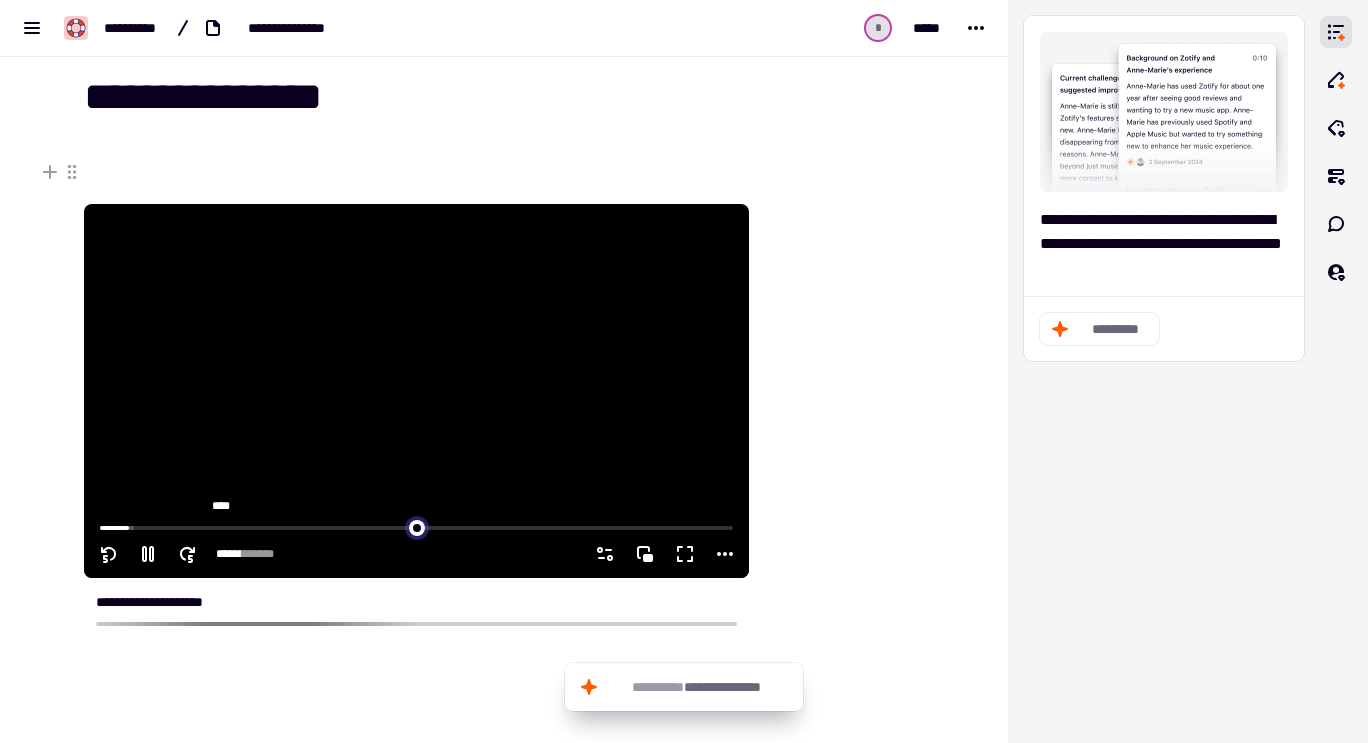 click at bounding box center (416, 526) 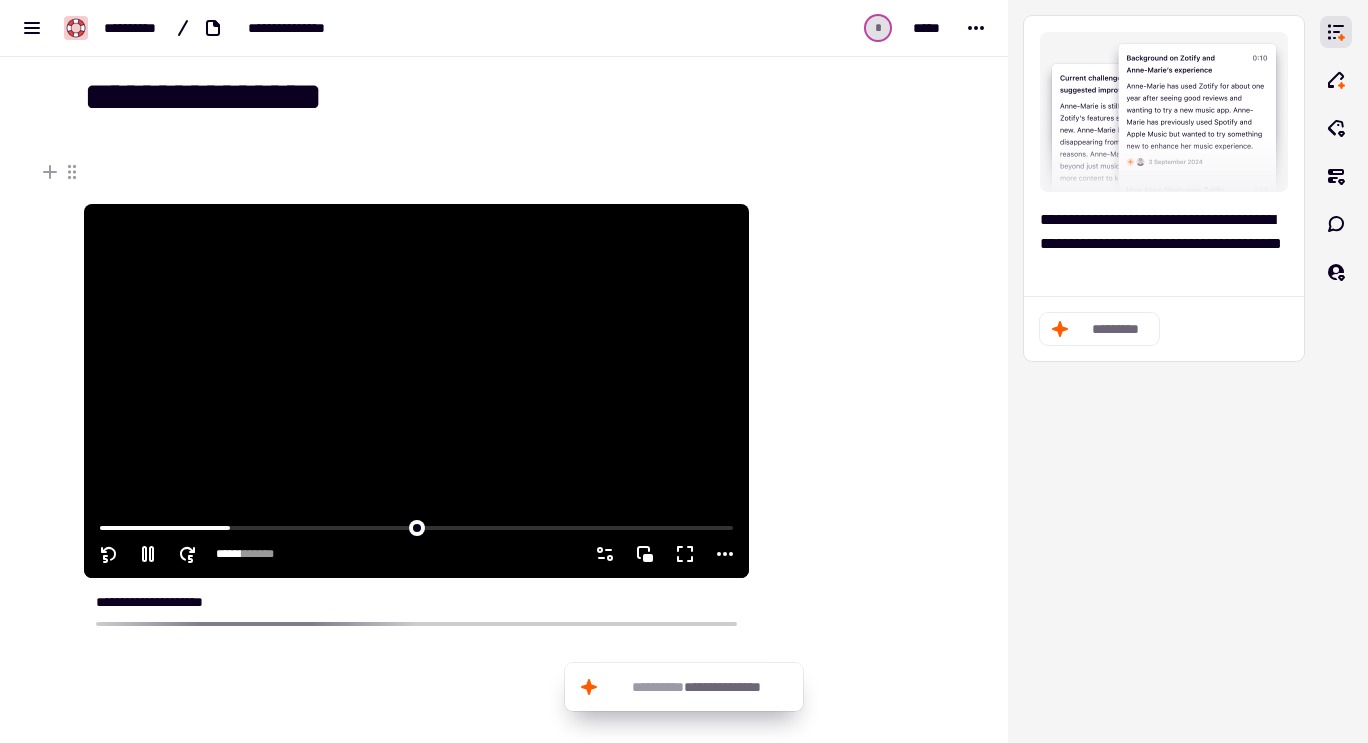 click at bounding box center [416, 391] 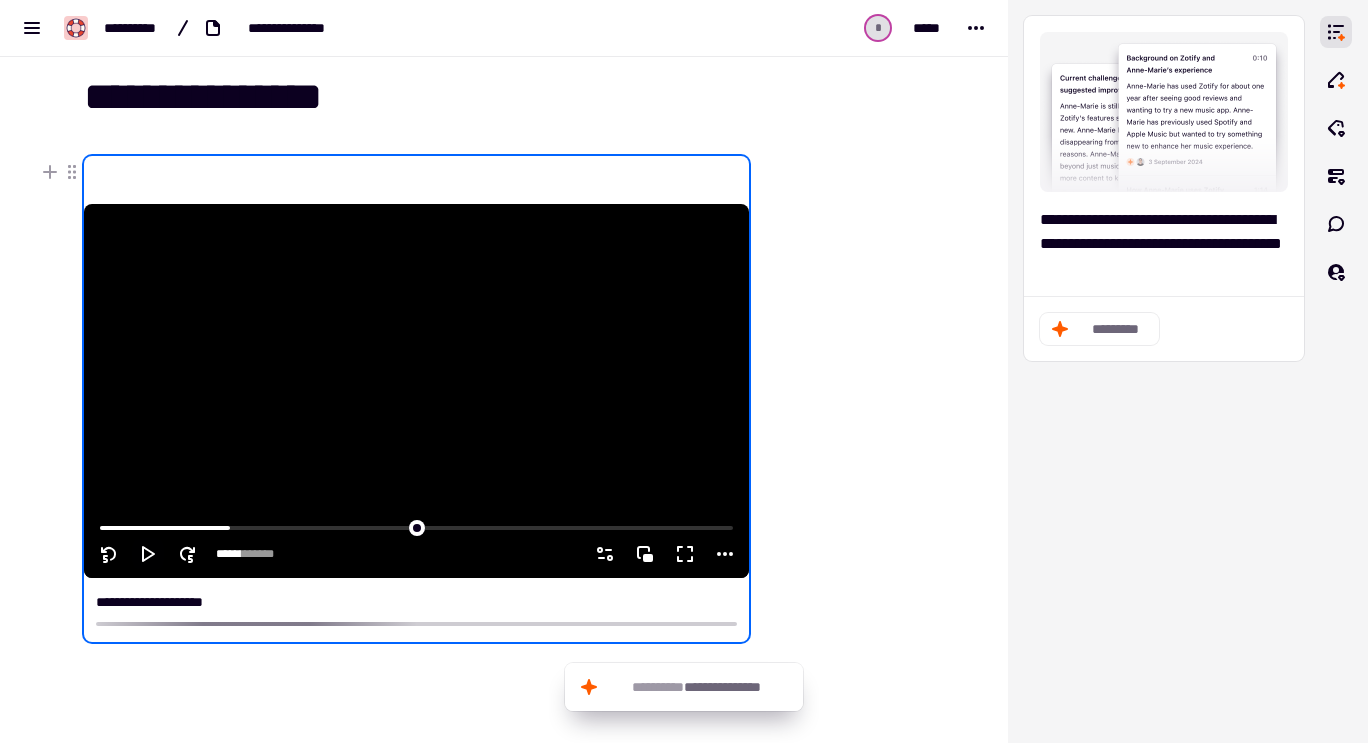 type on "******" 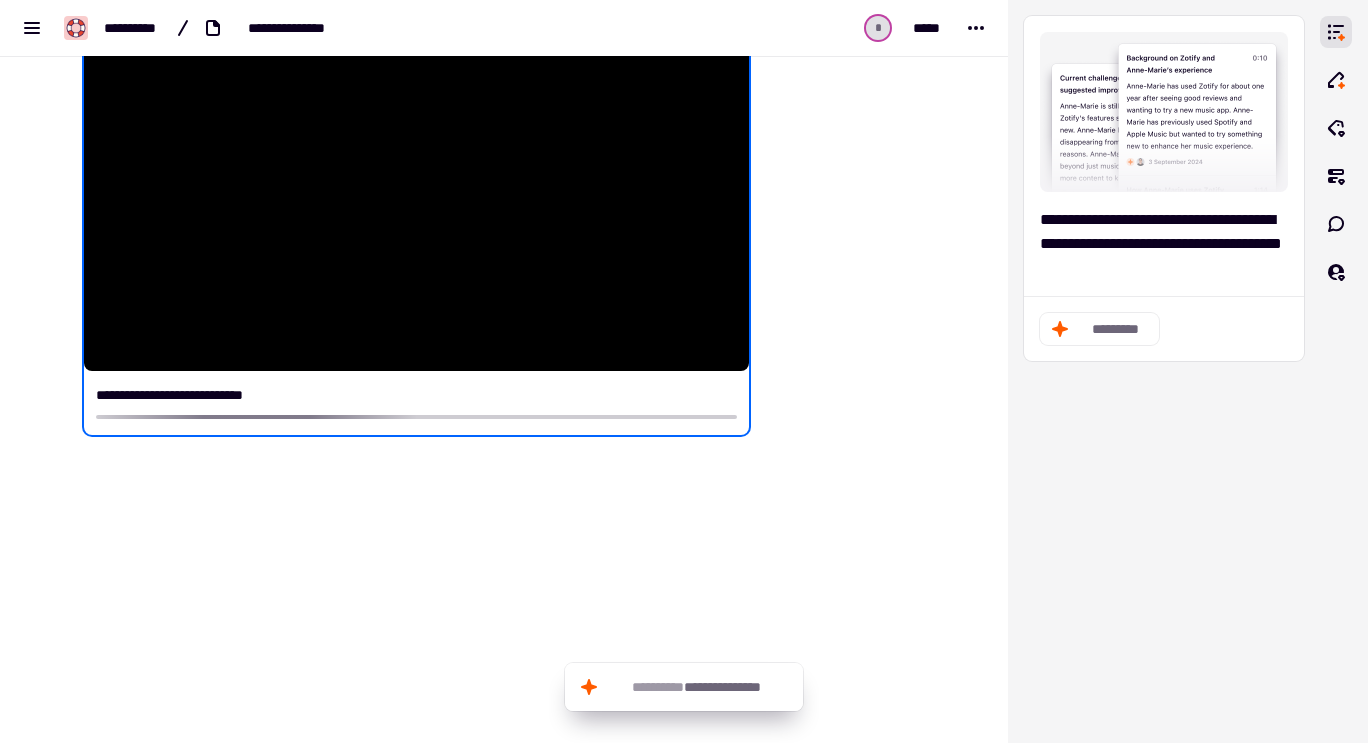 scroll, scrollTop: 0, scrollLeft: 0, axis: both 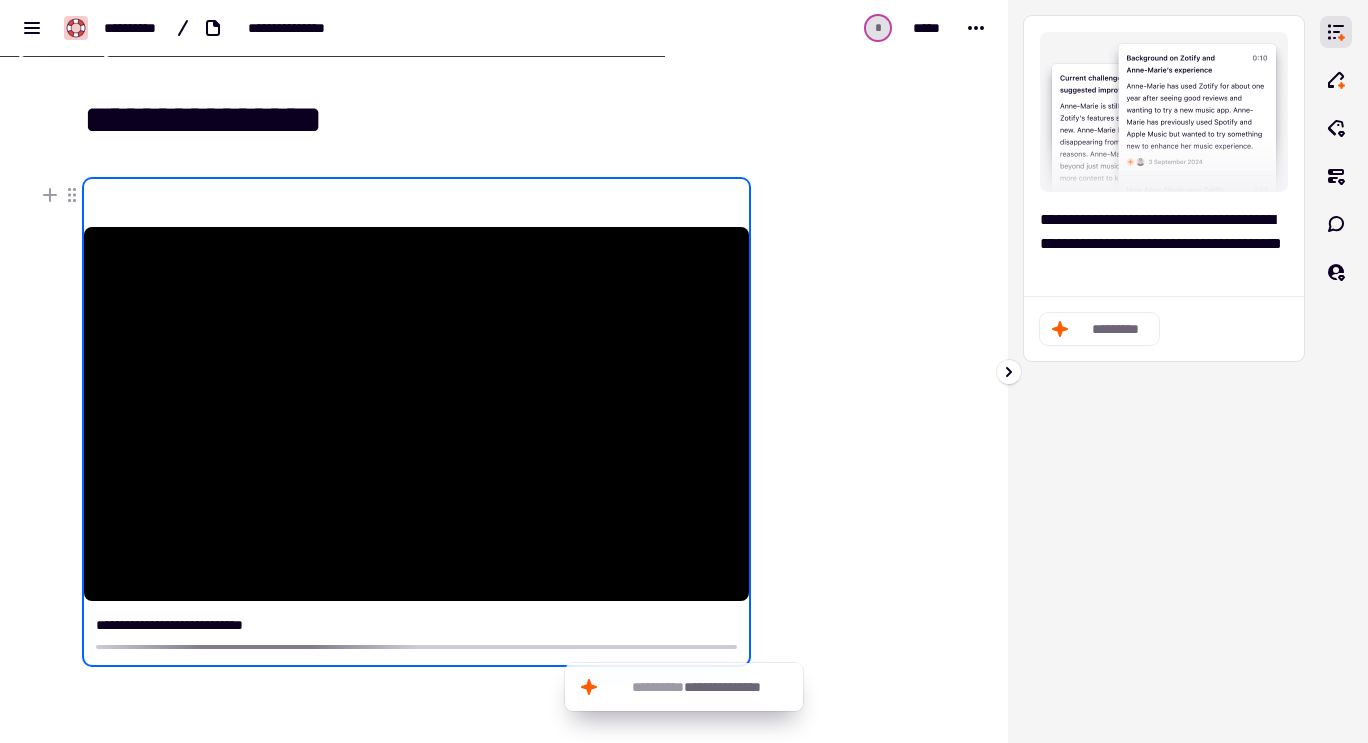 click on "*********" 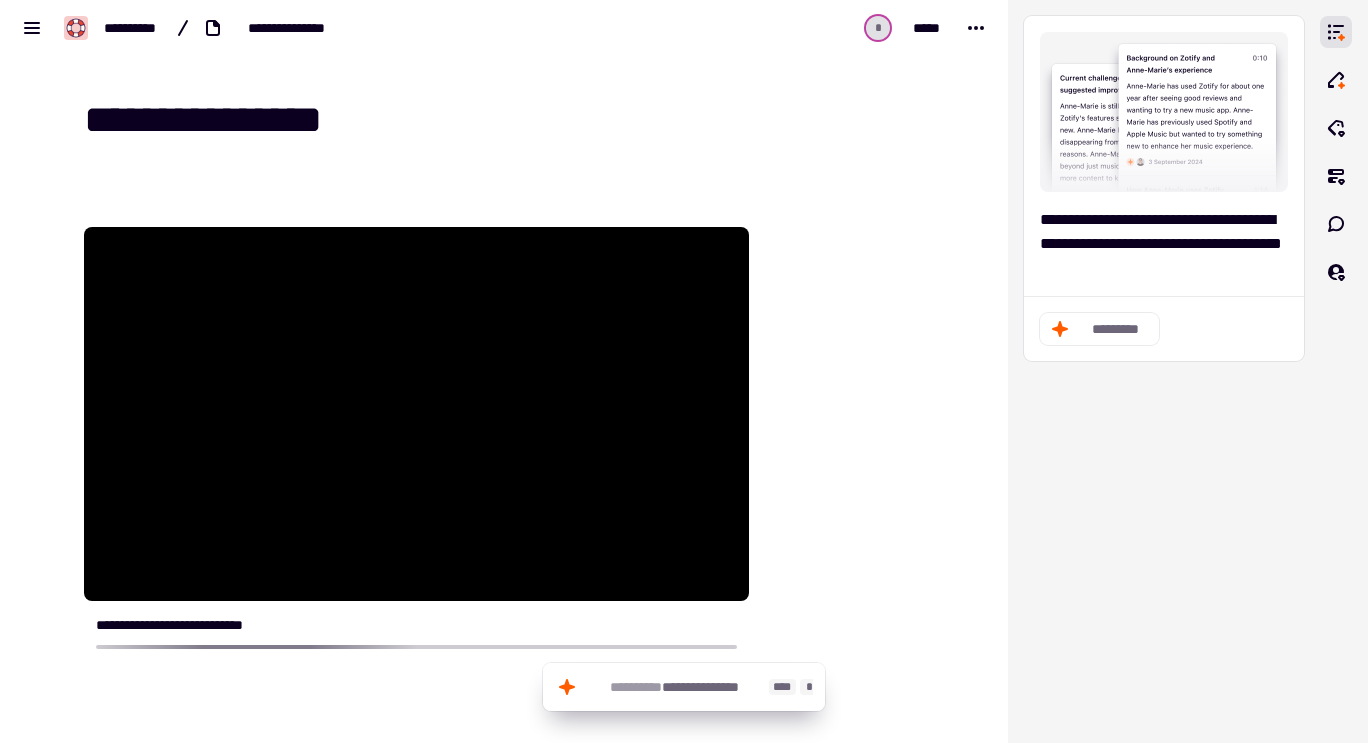 click on "**********" 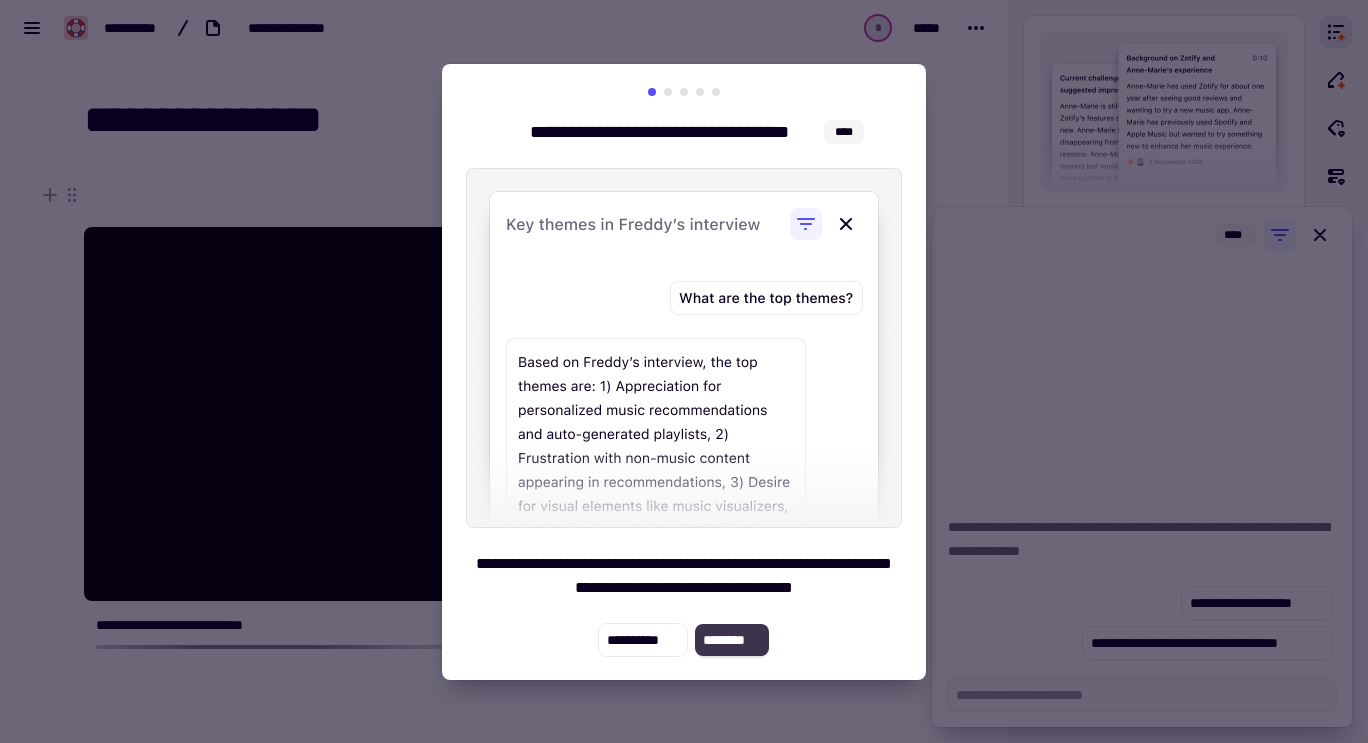 click on "********" 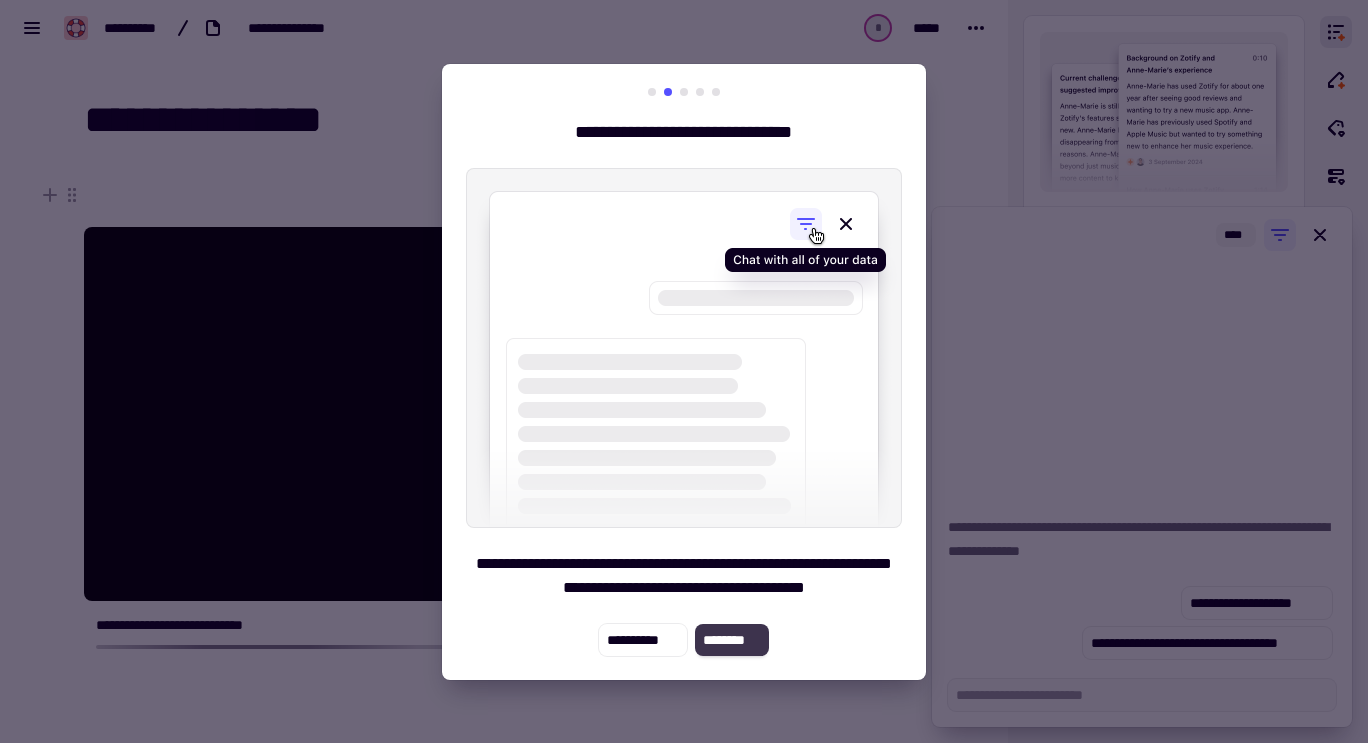 click on "********" 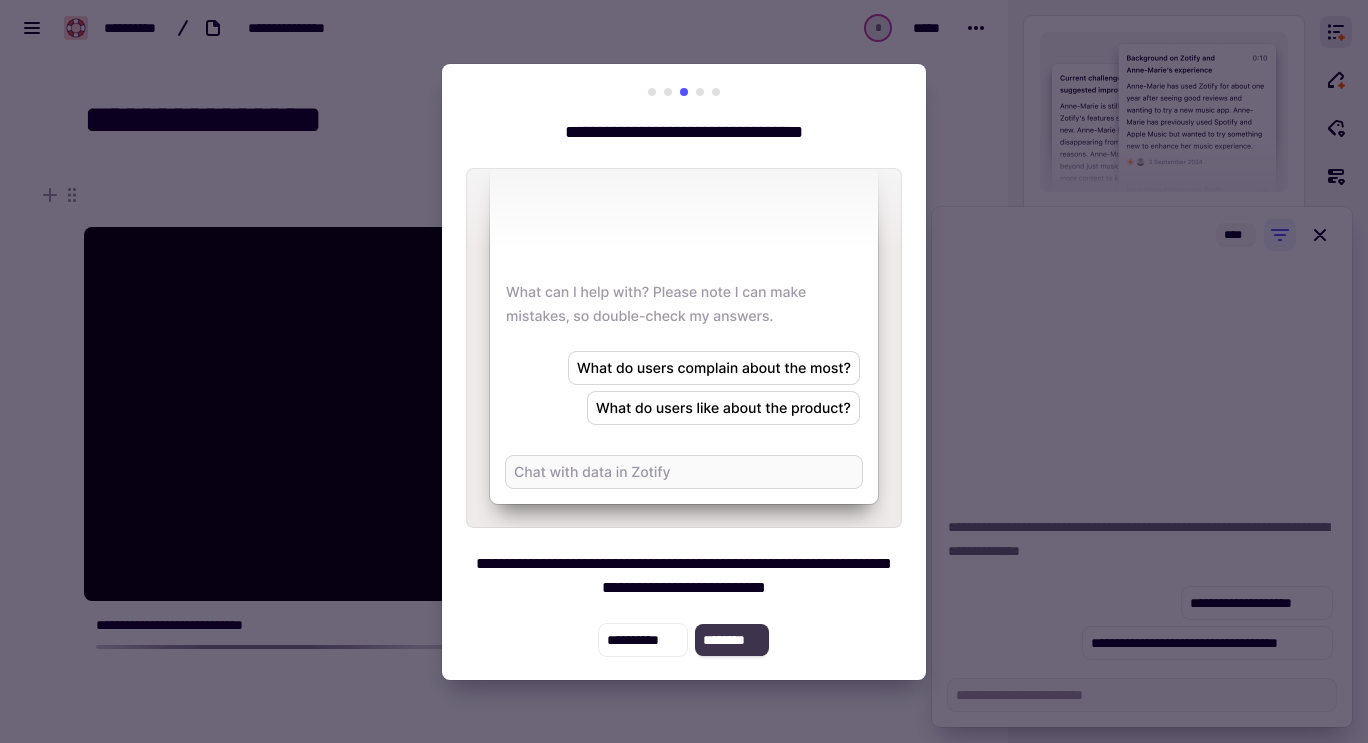 click on "********" 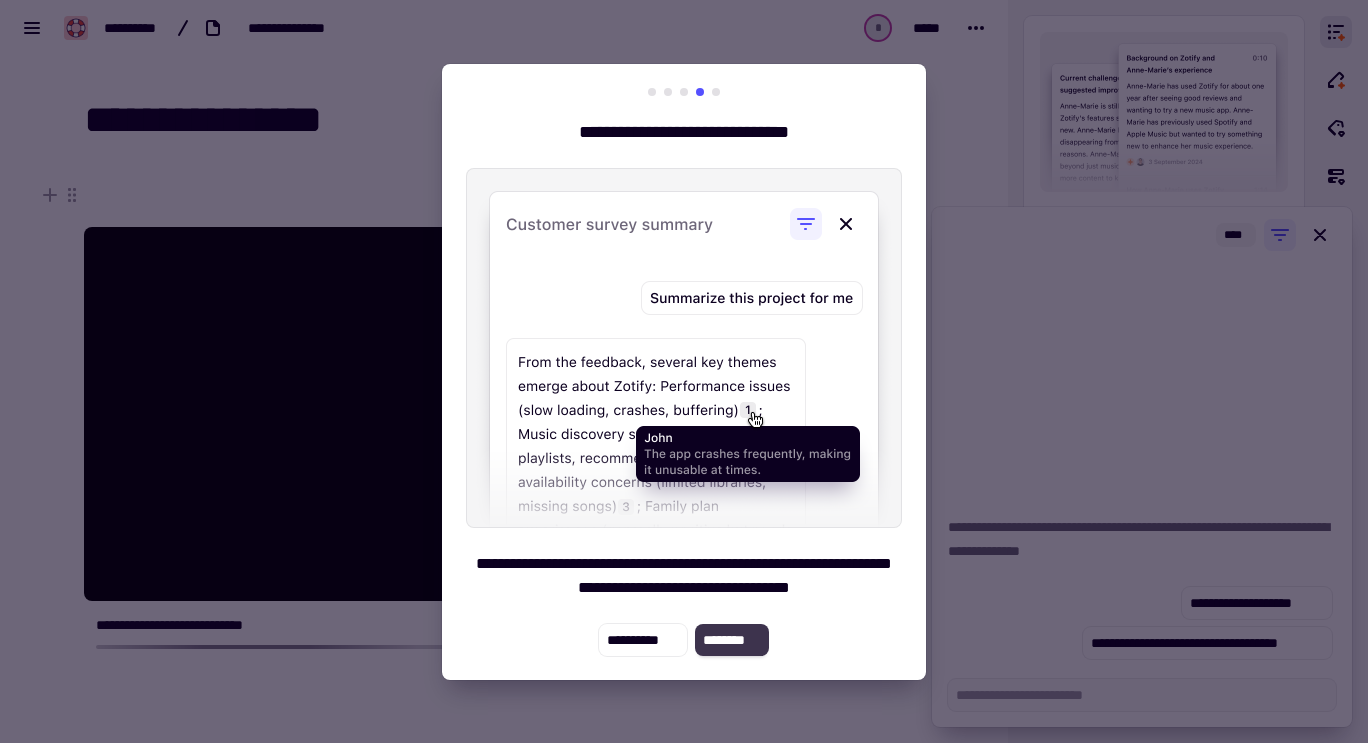click on "********" 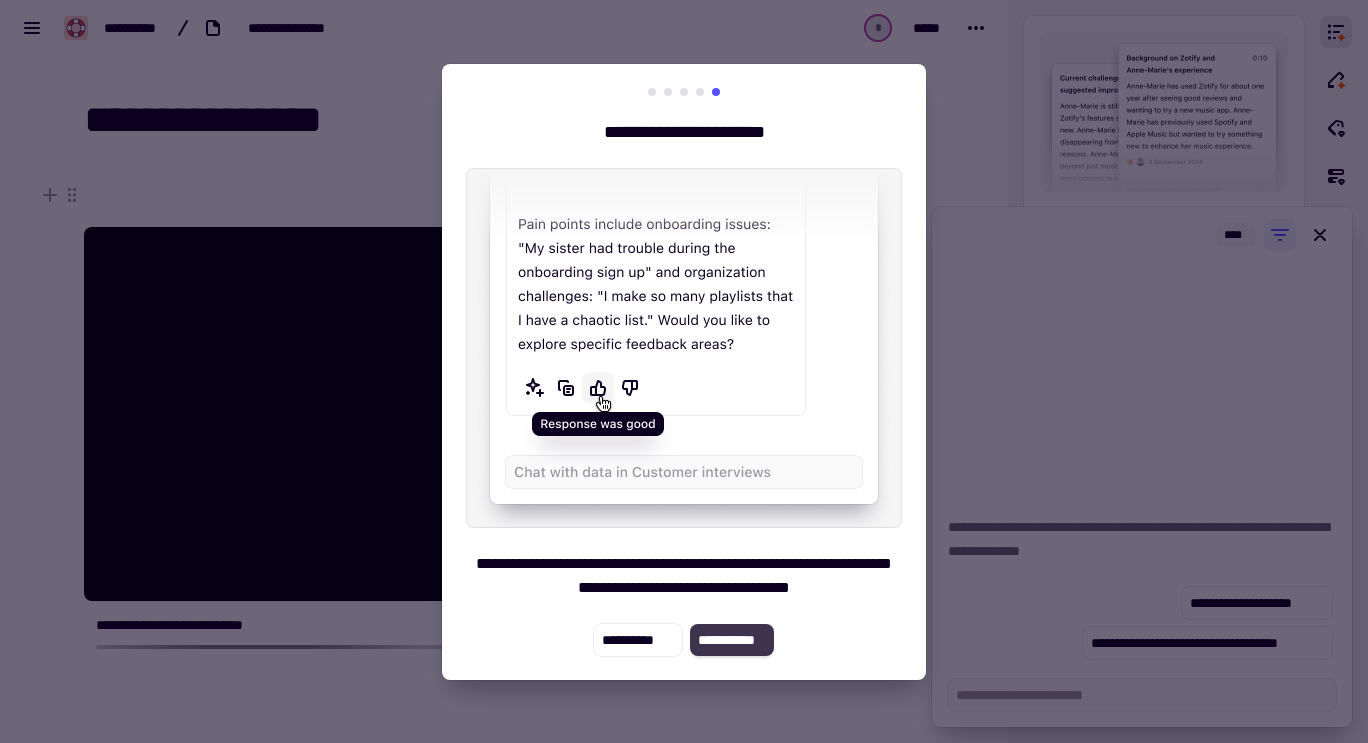 click on "**********" 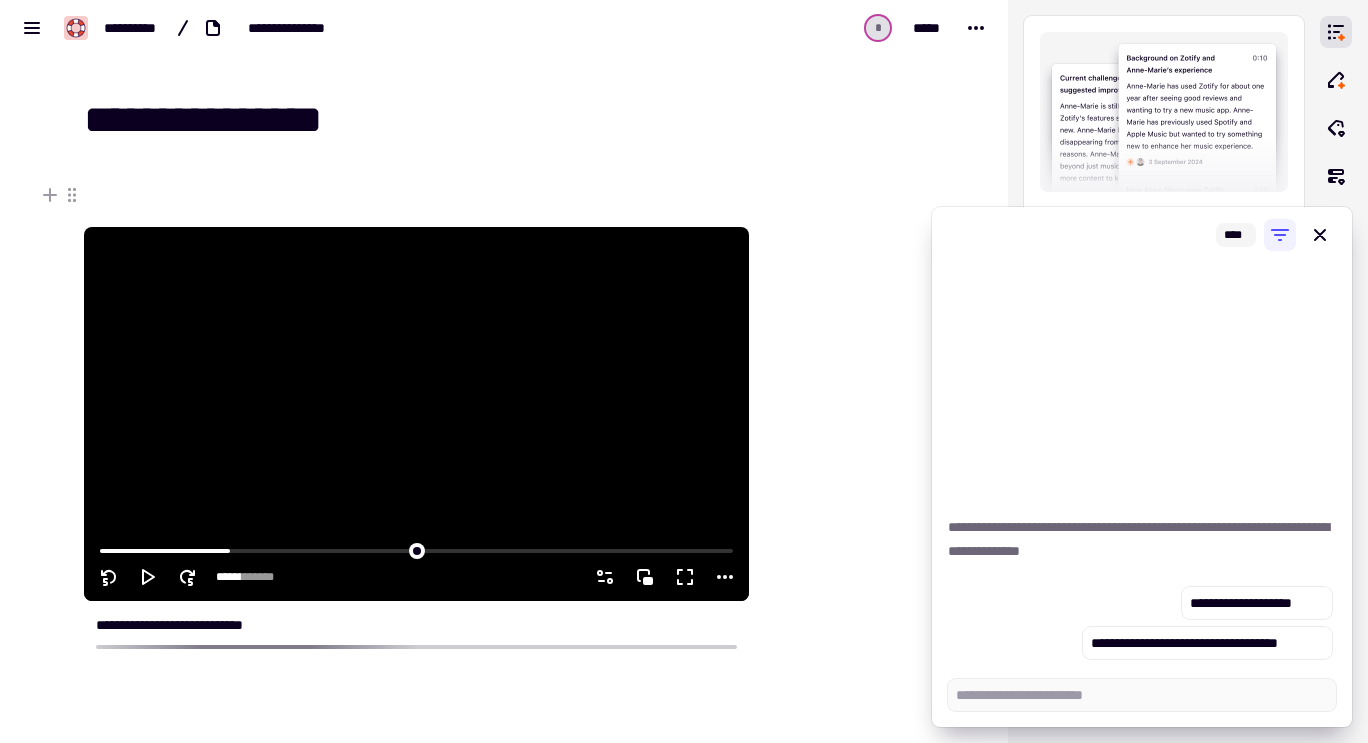 click at bounding box center (416, 414) 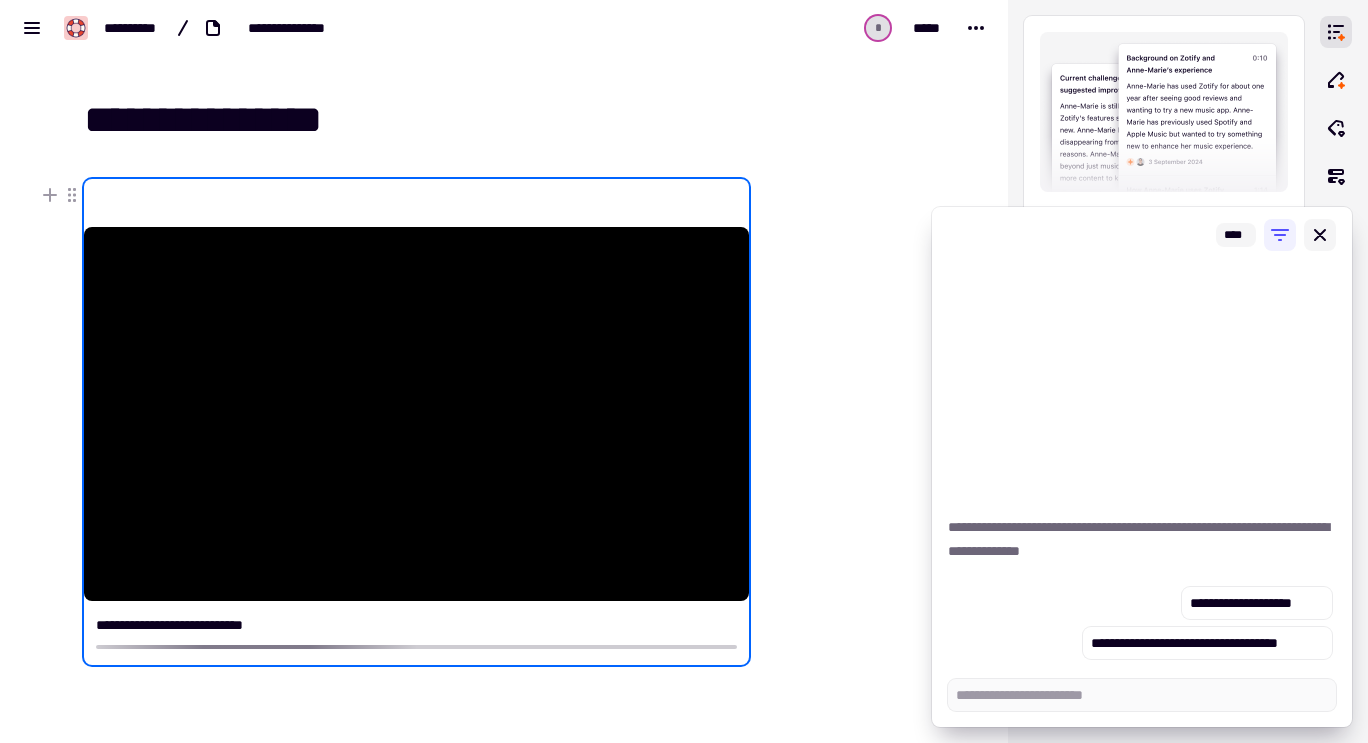 click 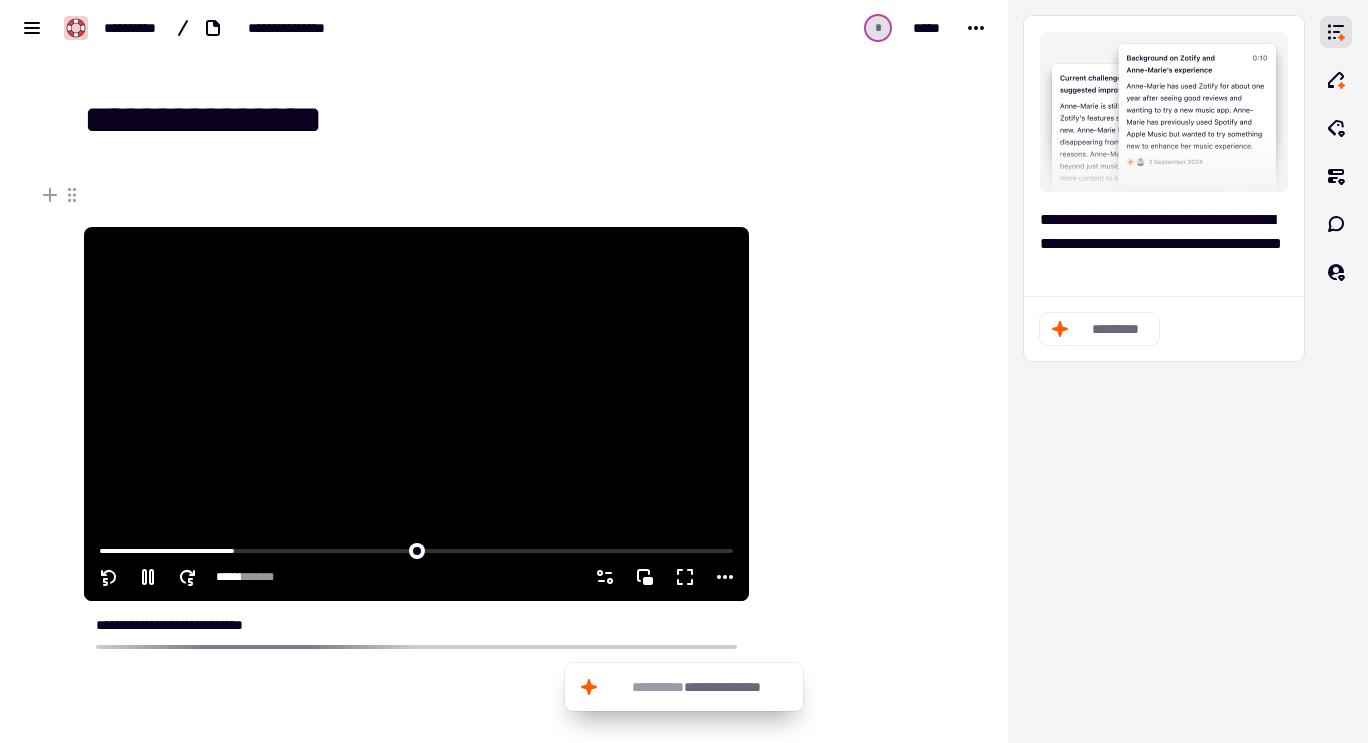 click at bounding box center [416, 414] 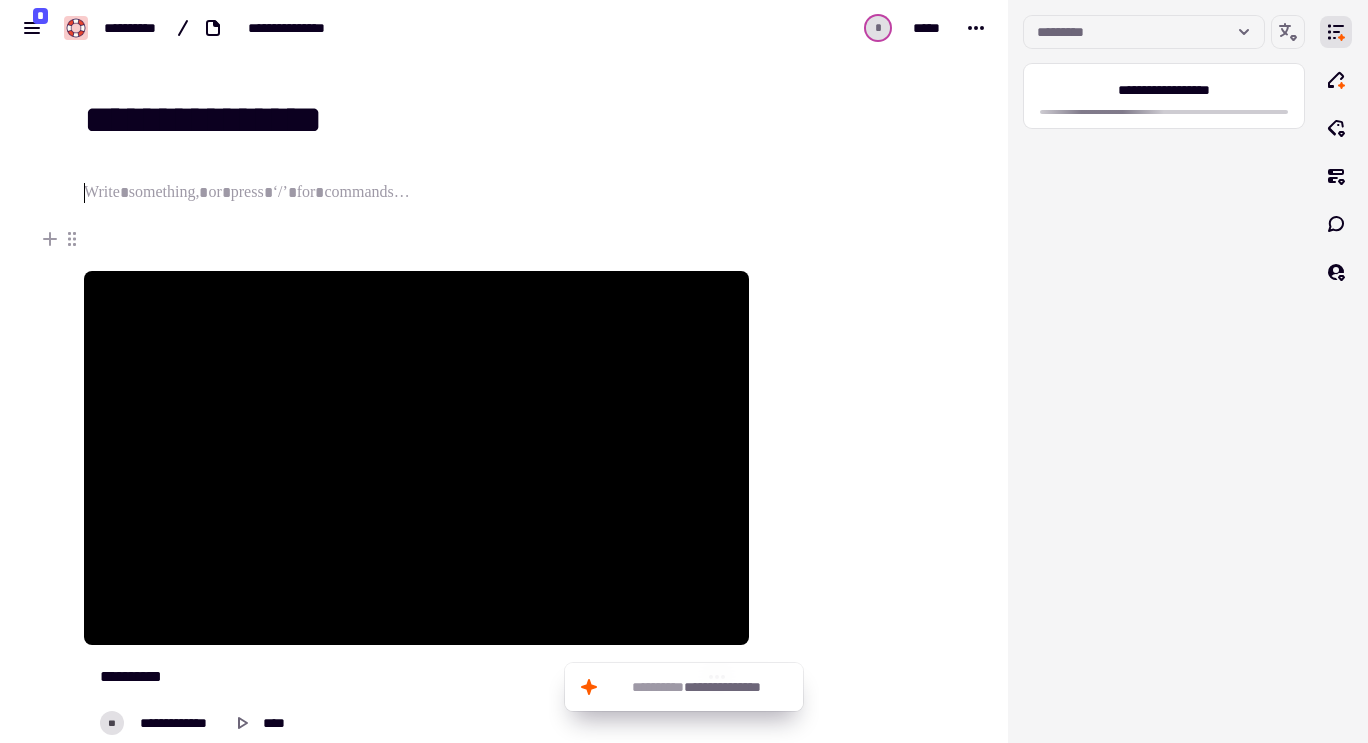 type on "*" 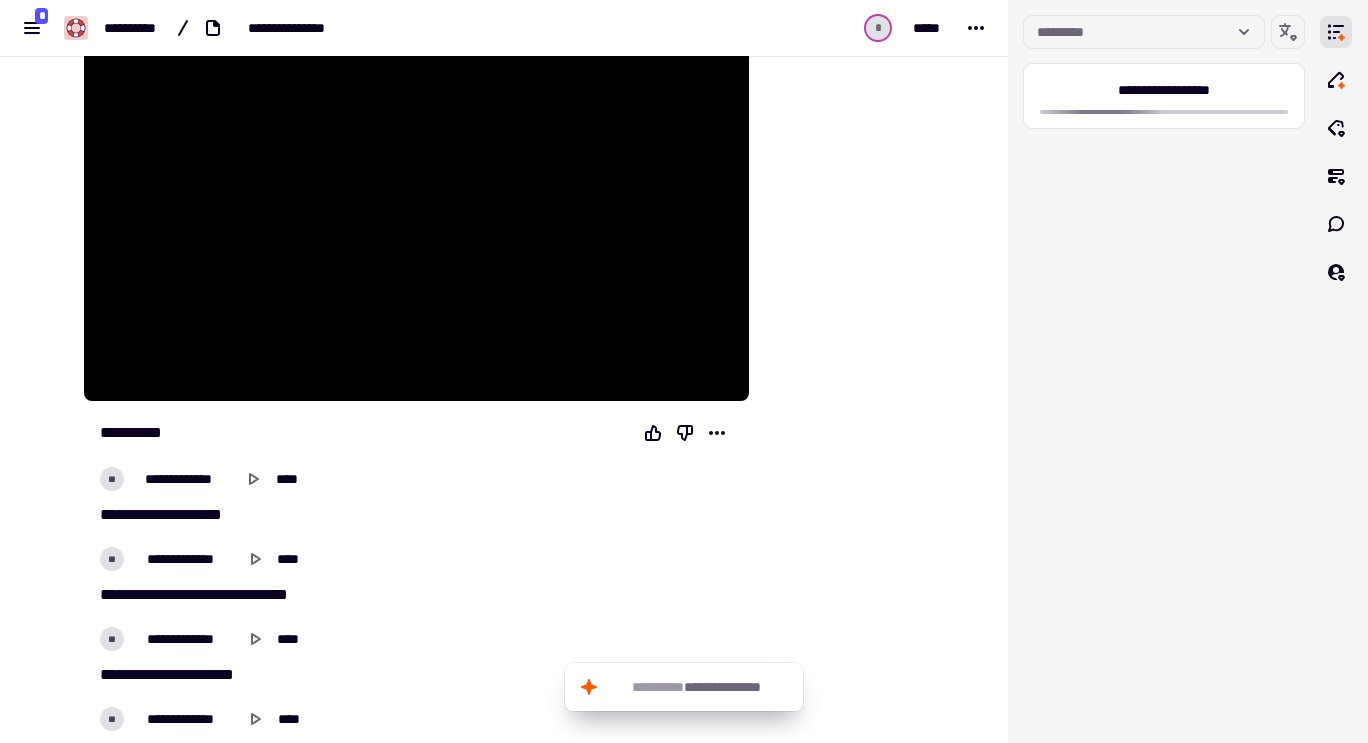 scroll, scrollTop: 175, scrollLeft: 0, axis: vertical 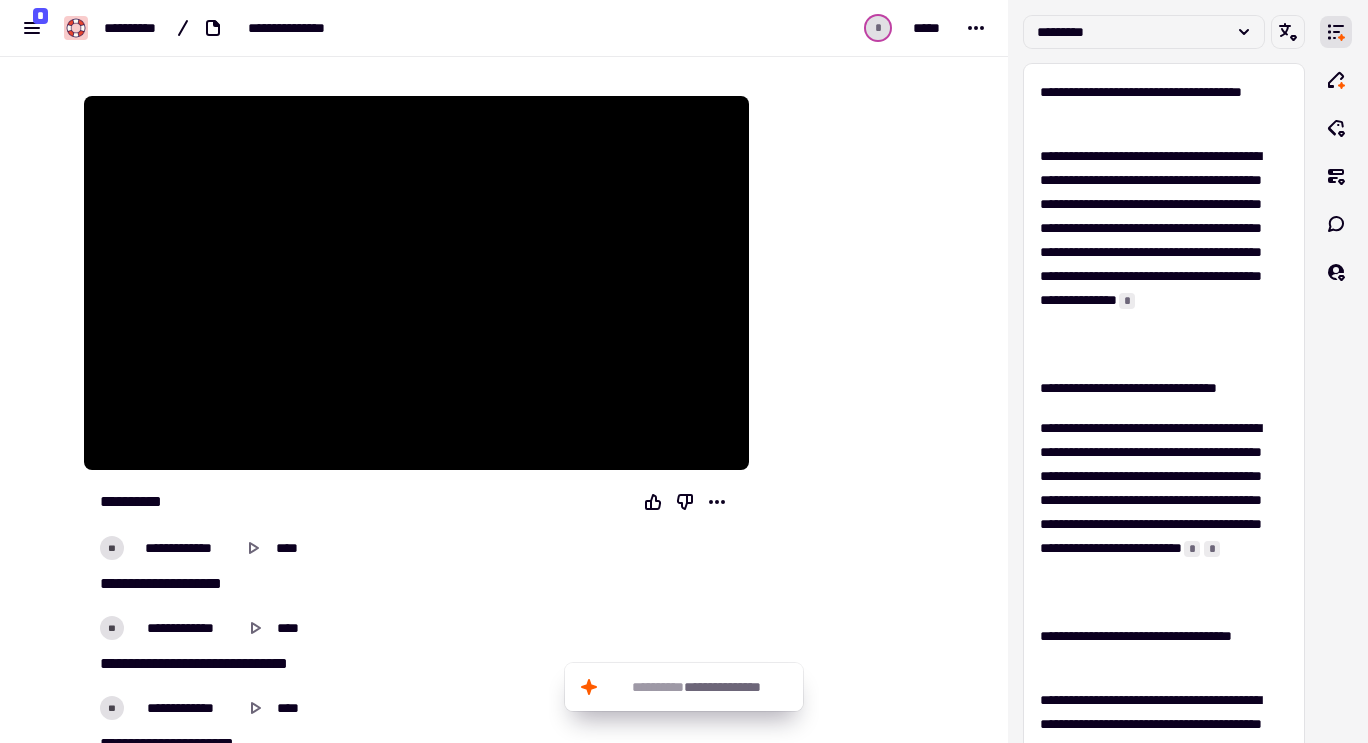 click on "[FIRST] [LAST] [STREET] [CITY] [STATE] [ZIP] [COUNTRY] [PHONE] [EMAIL] [SSN] [CC] [DOB] [AGE]" at bounding box center (504, 371) 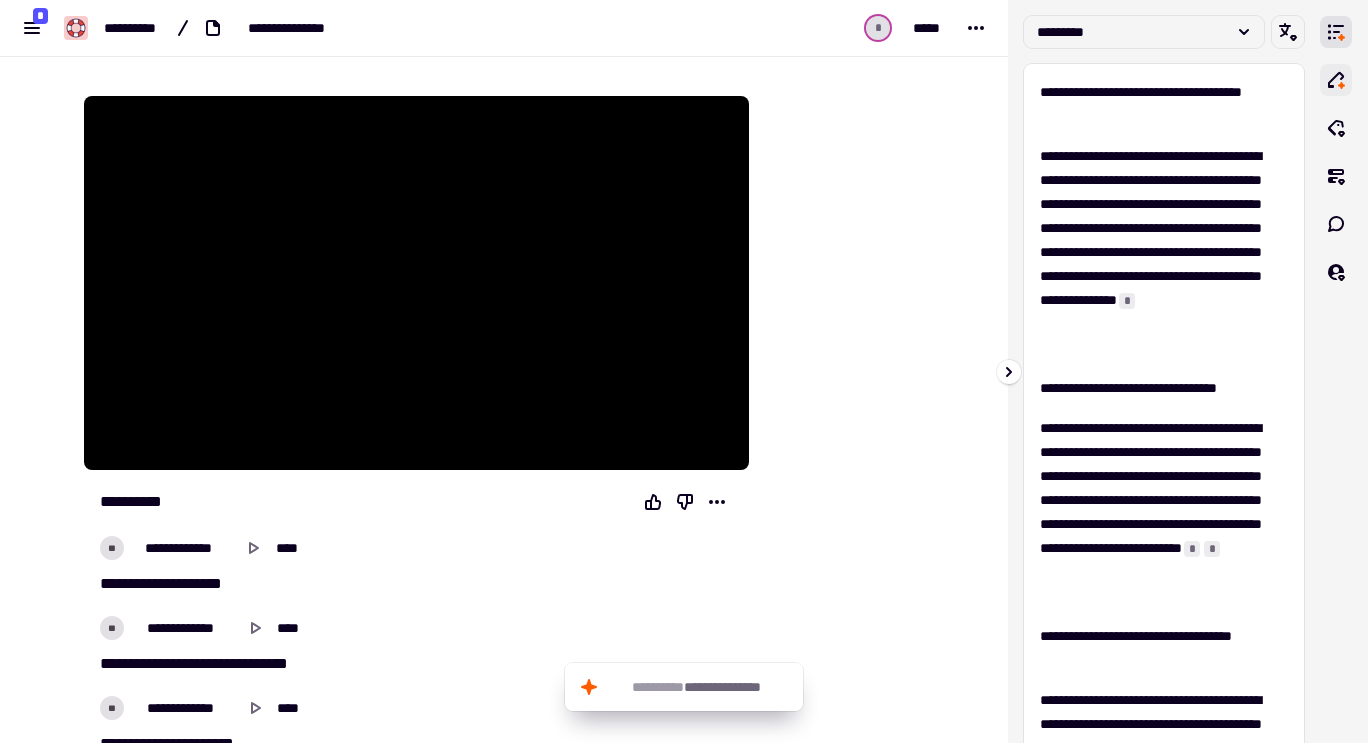click 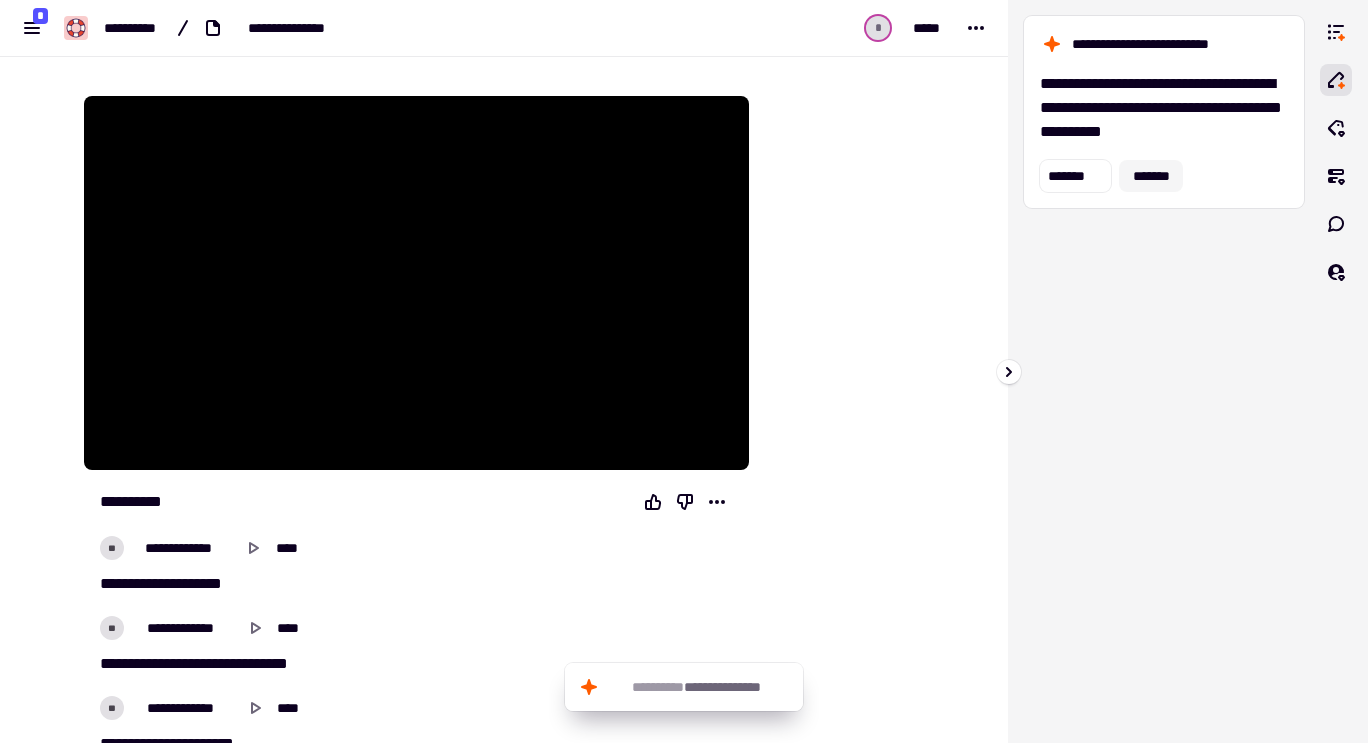 click on "*******" 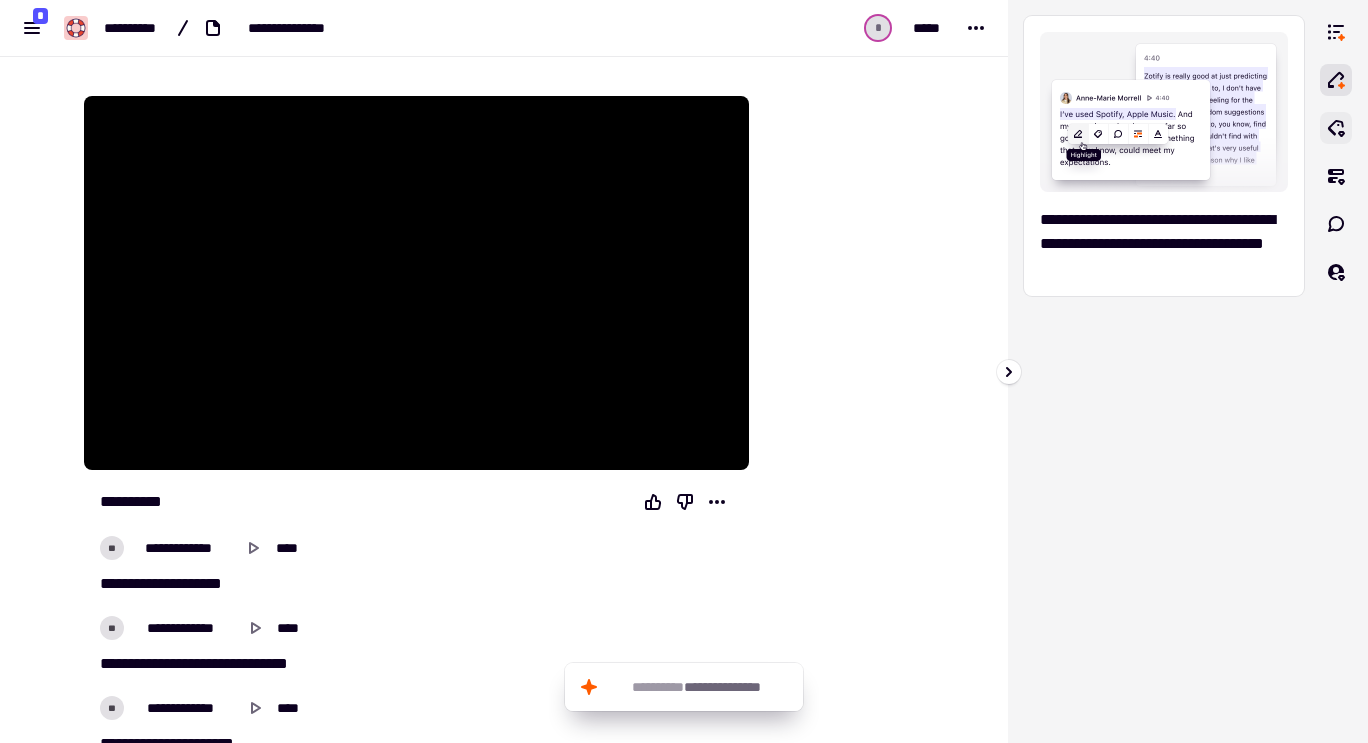 click 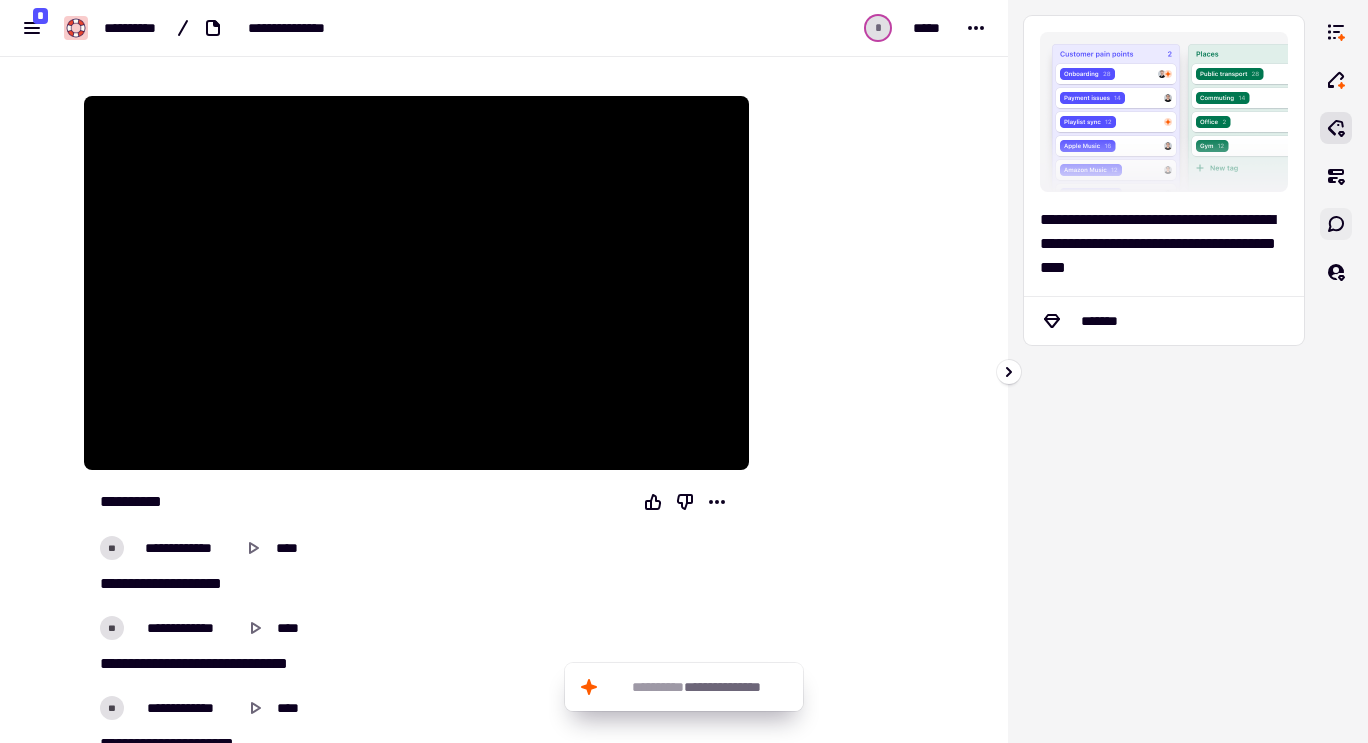 click 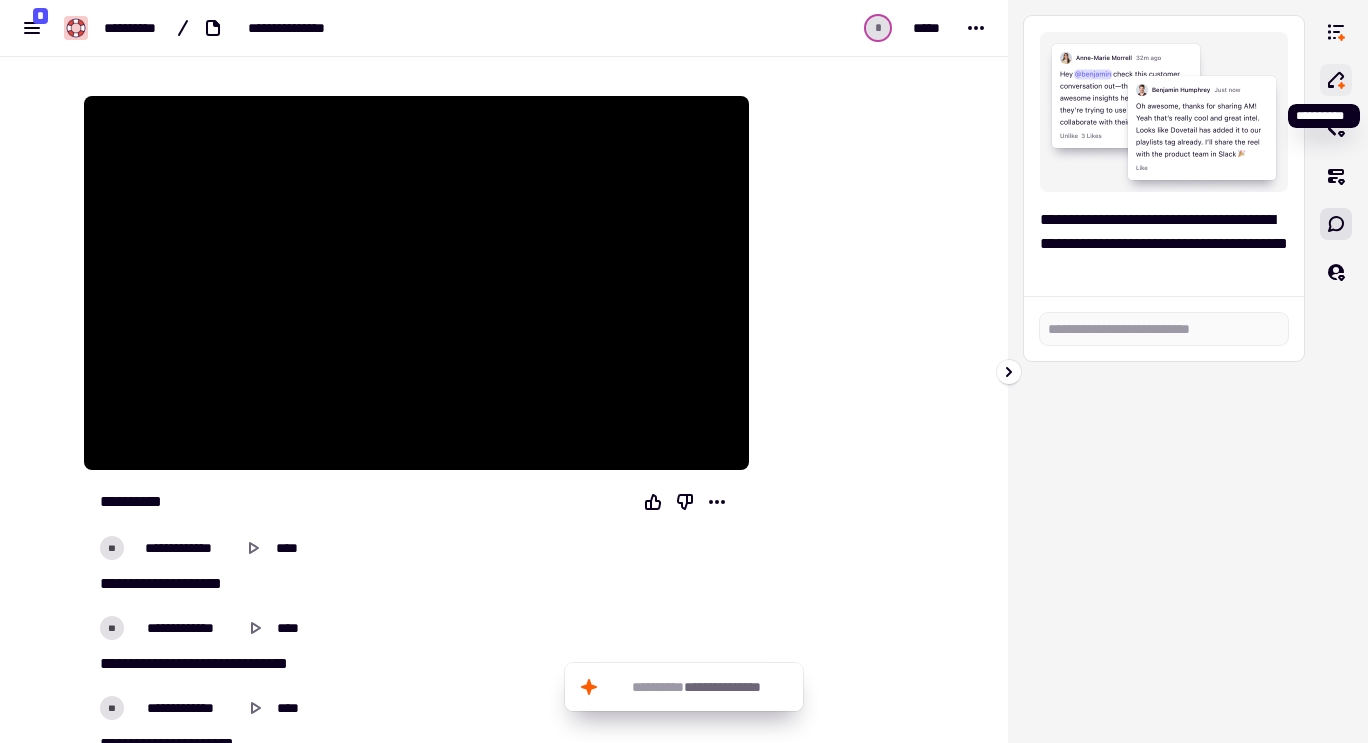 click 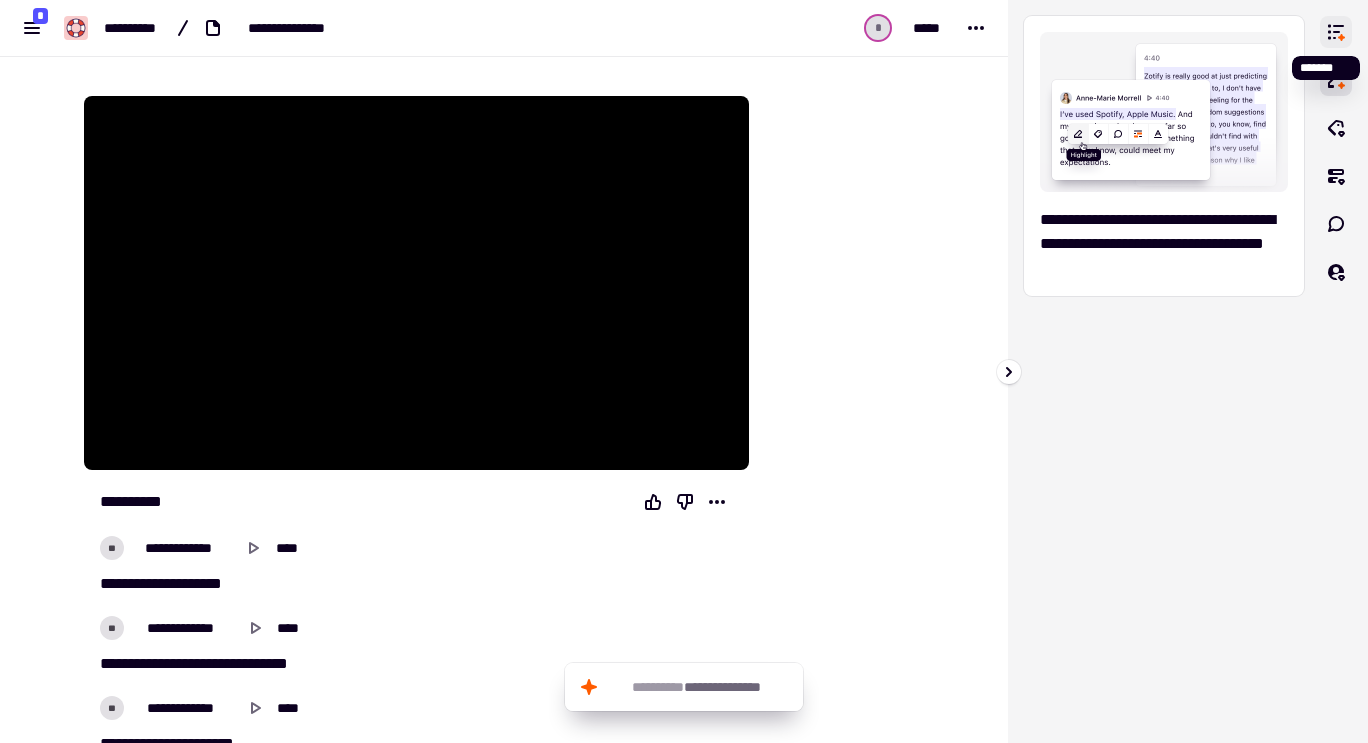 click 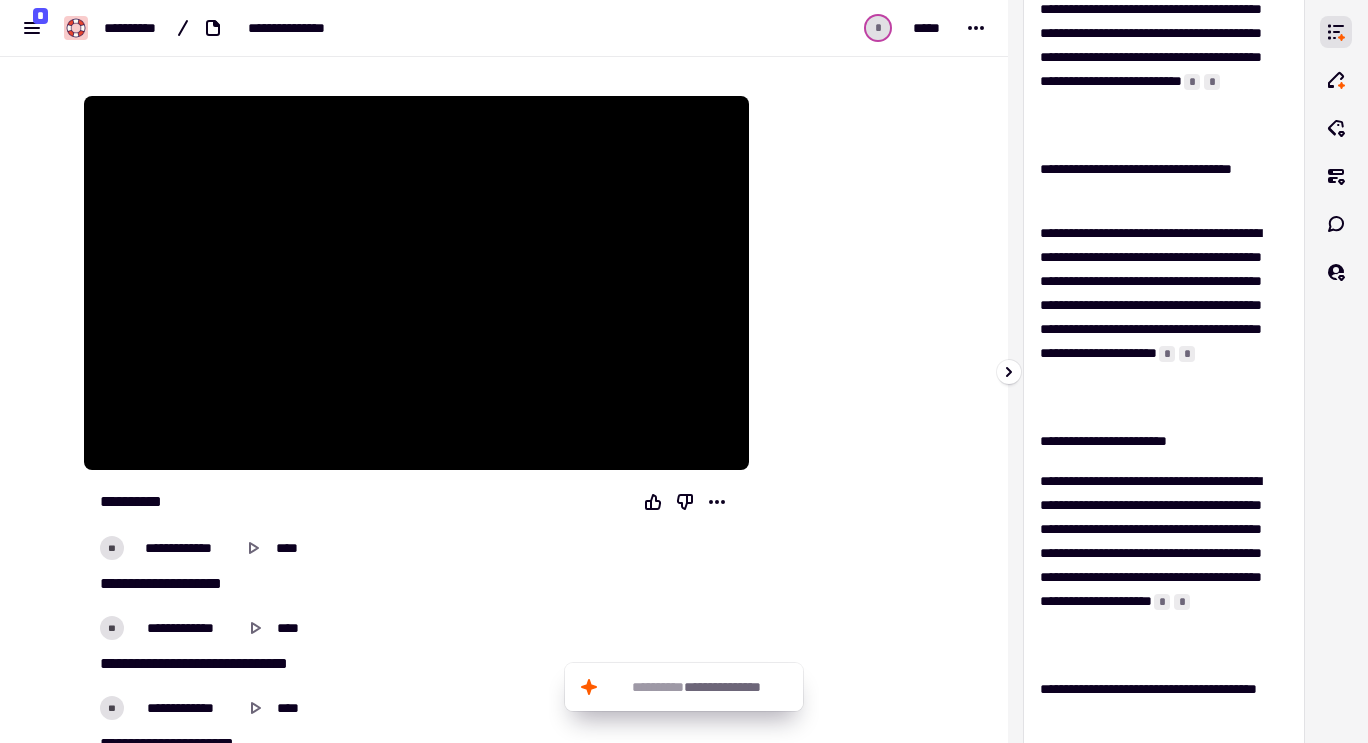 scroll, scrollTop: 469, scrollLeft: 0, axis: vertical 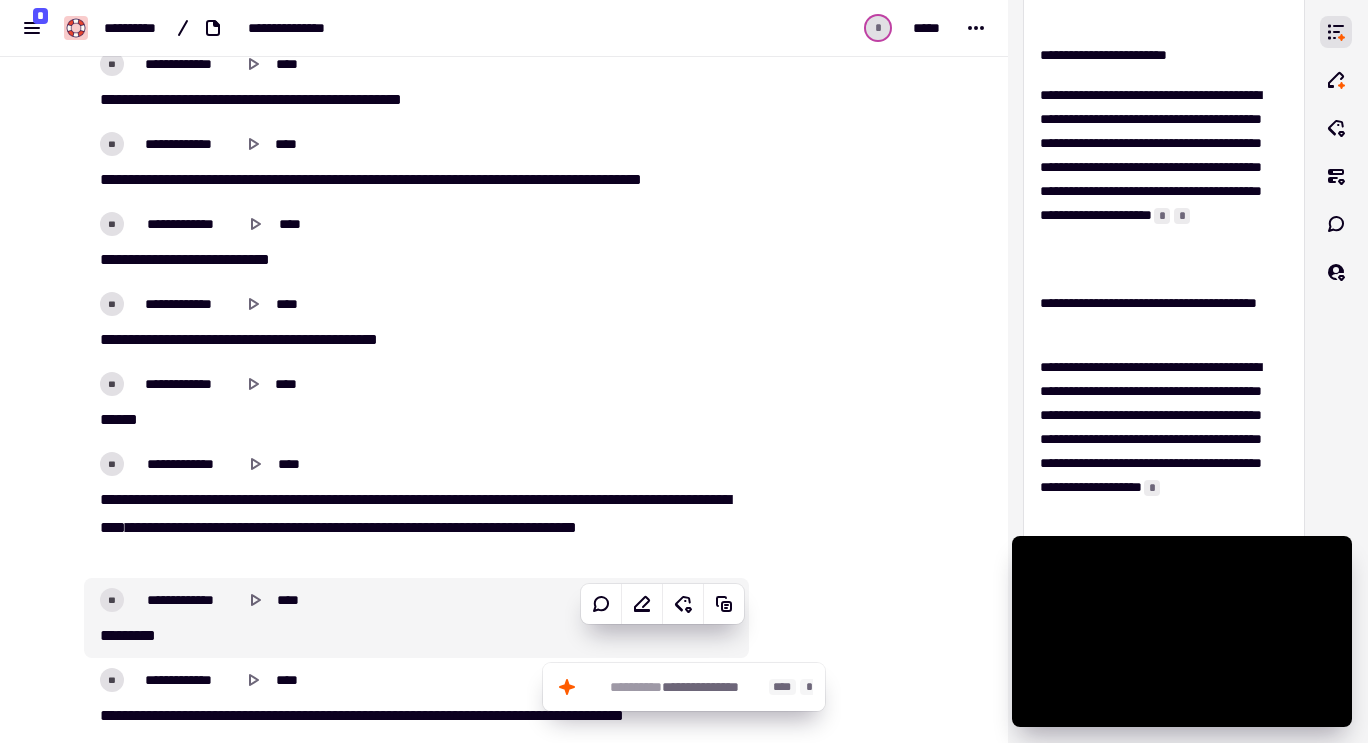 click on "**********" 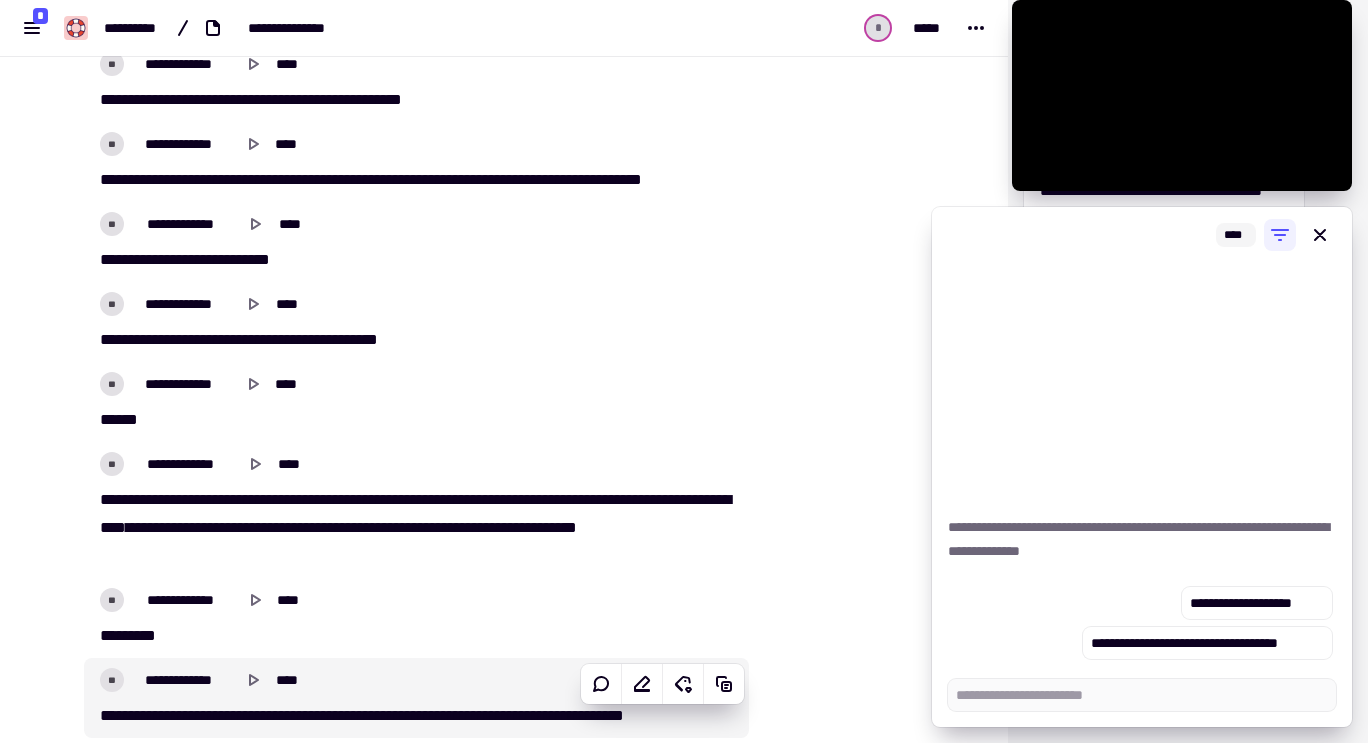 type on "*" 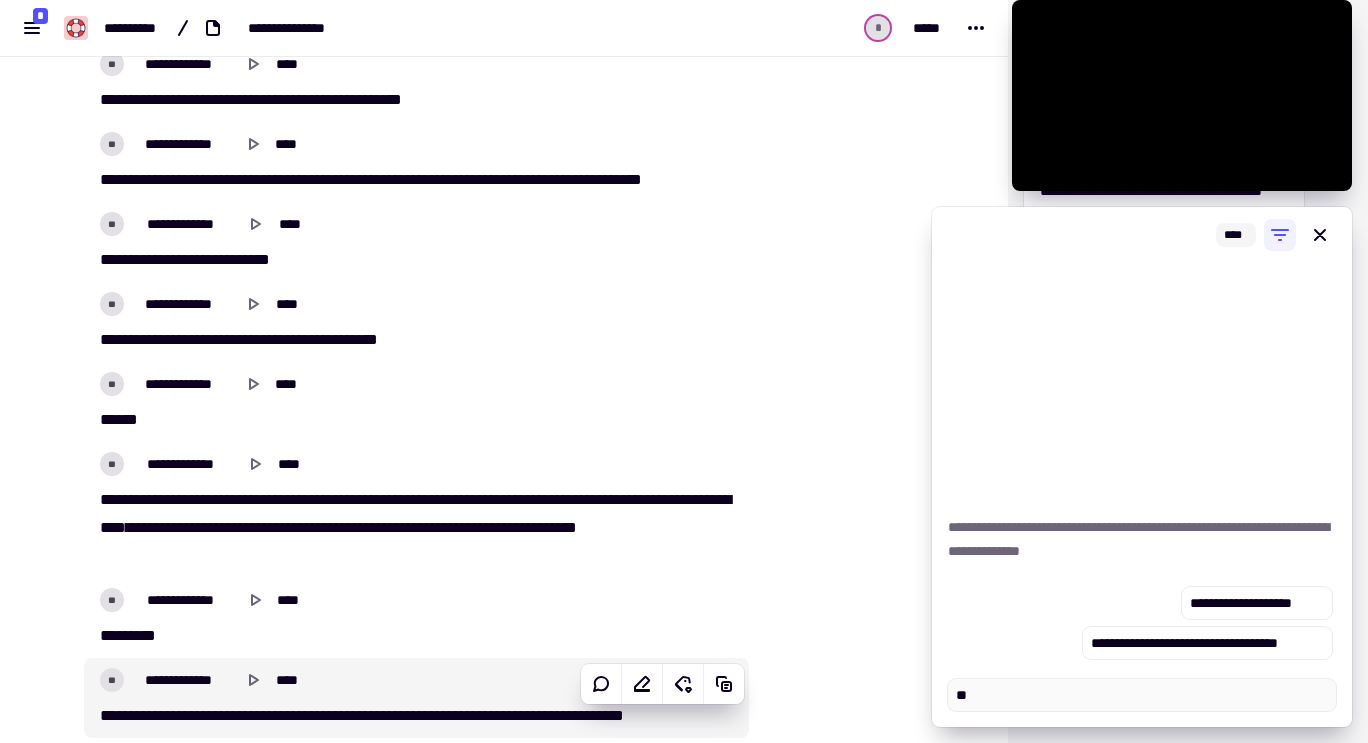 type on "***" 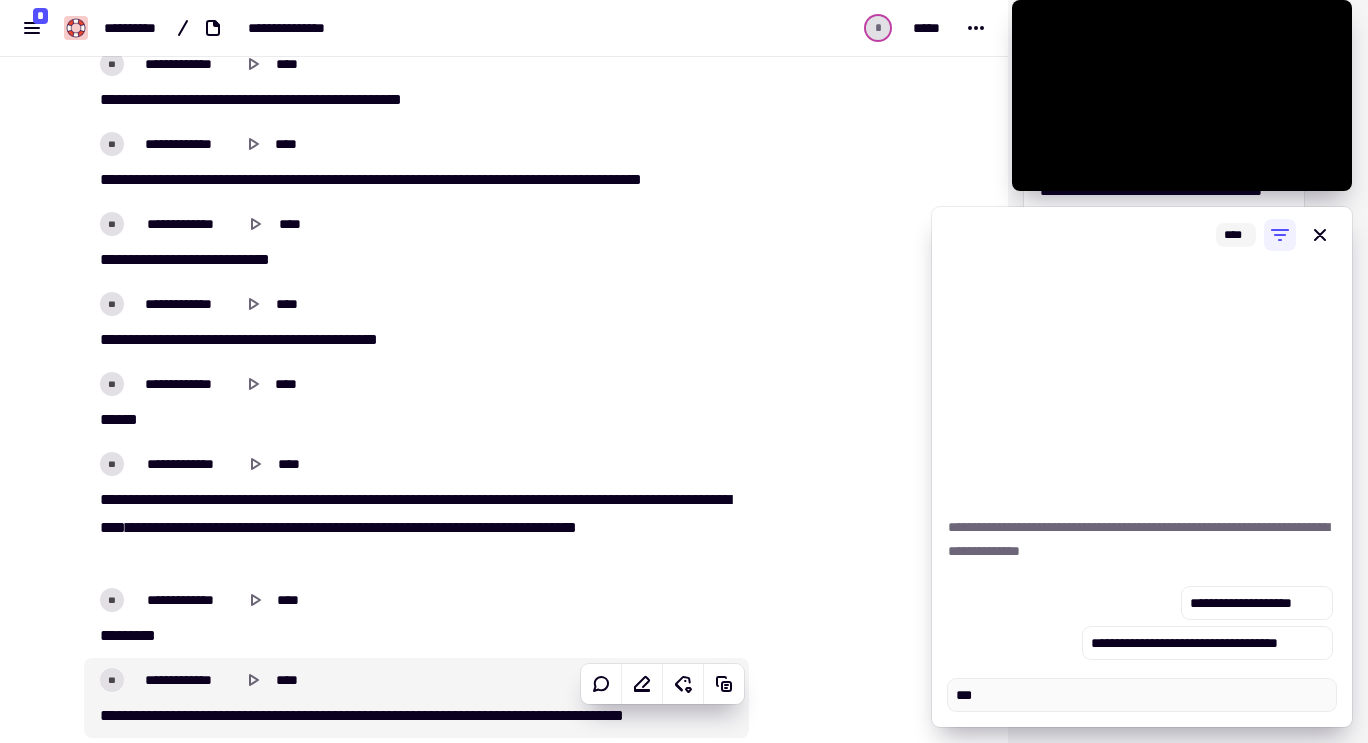 type on "*" 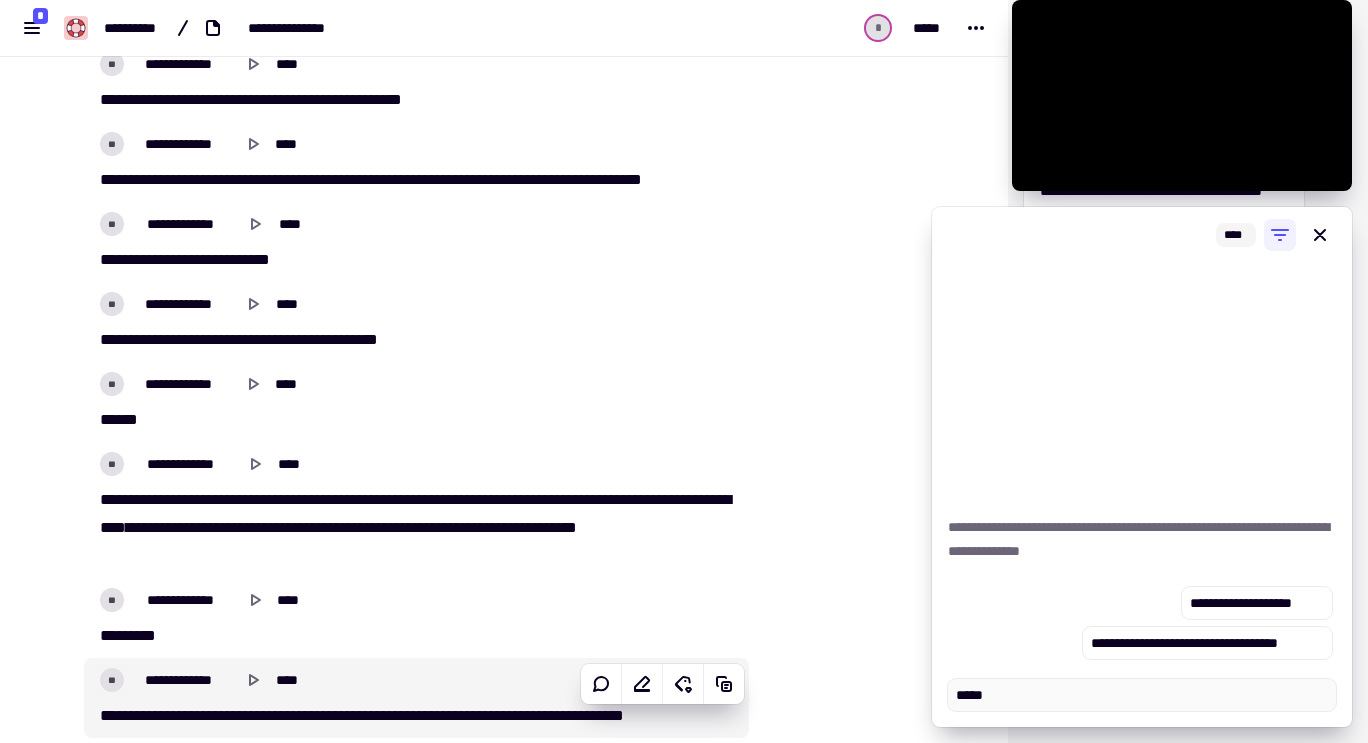 type on "******" 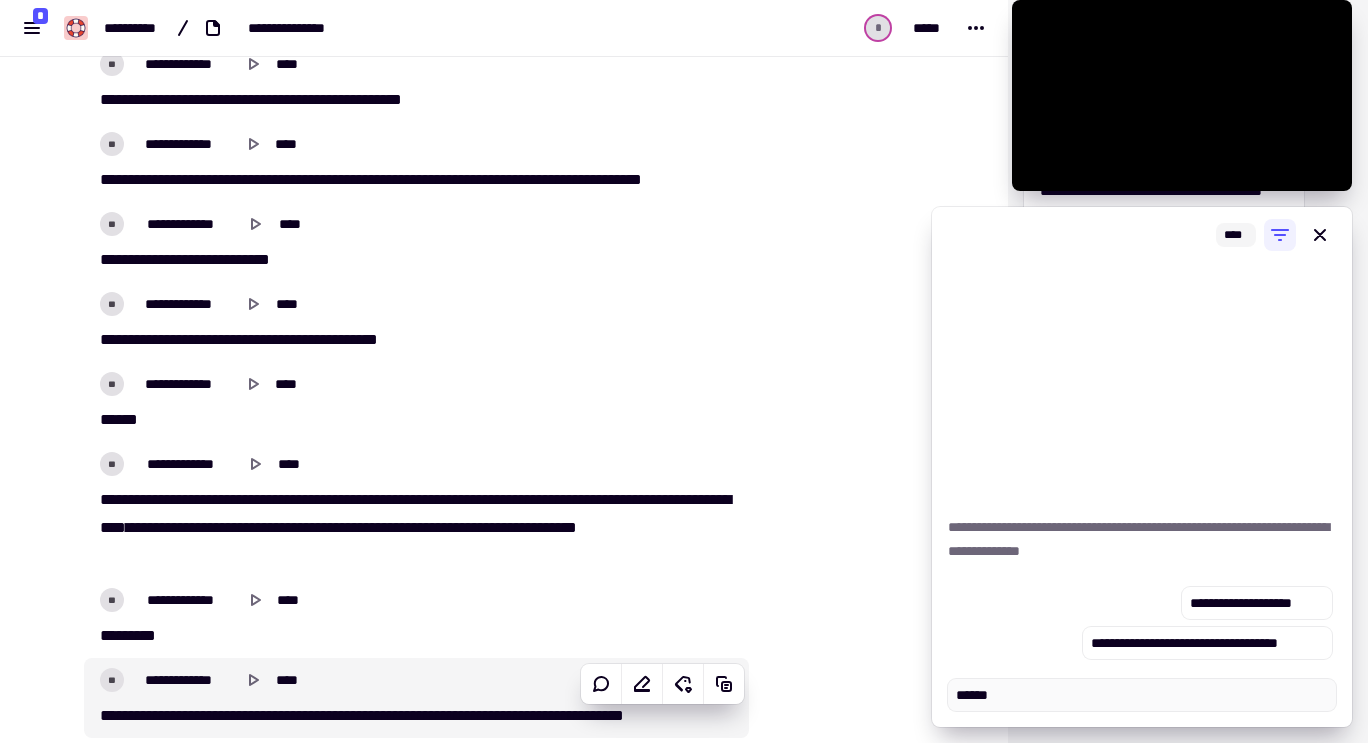 type on "*" 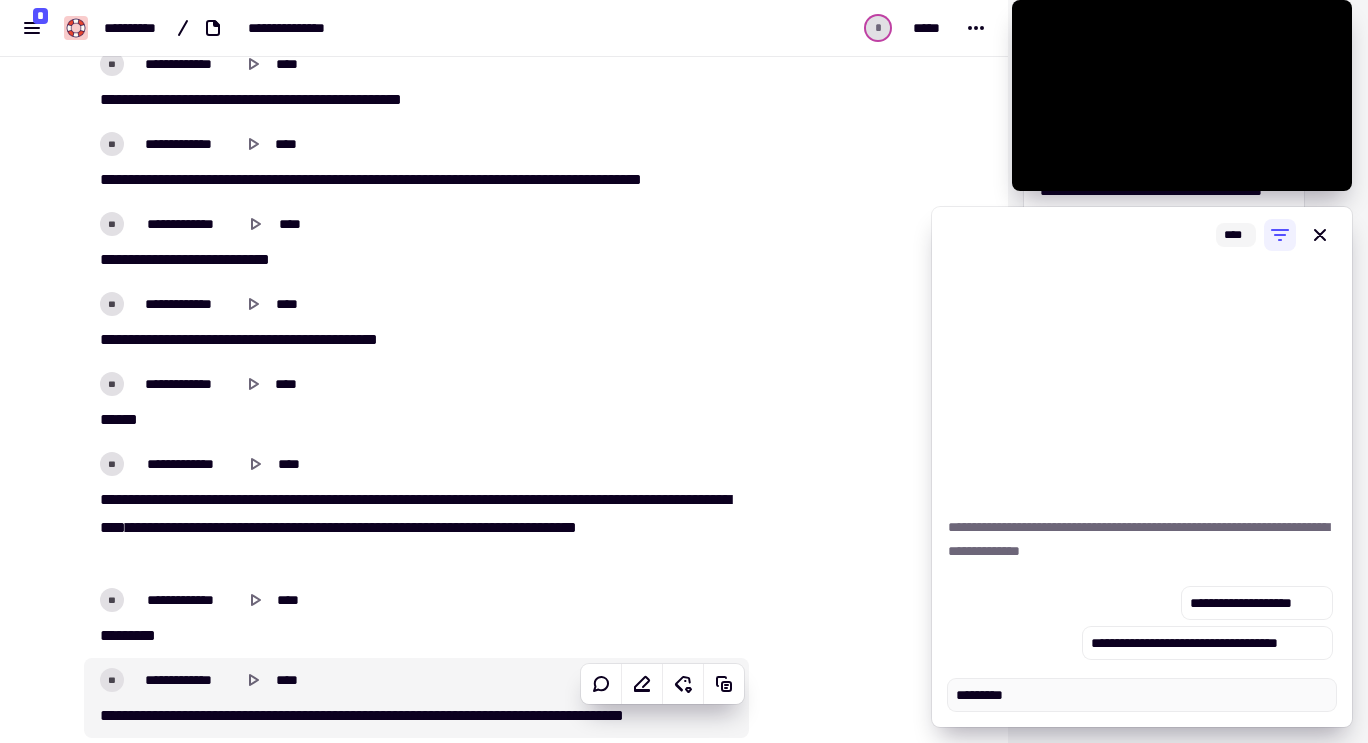 type on "*********" 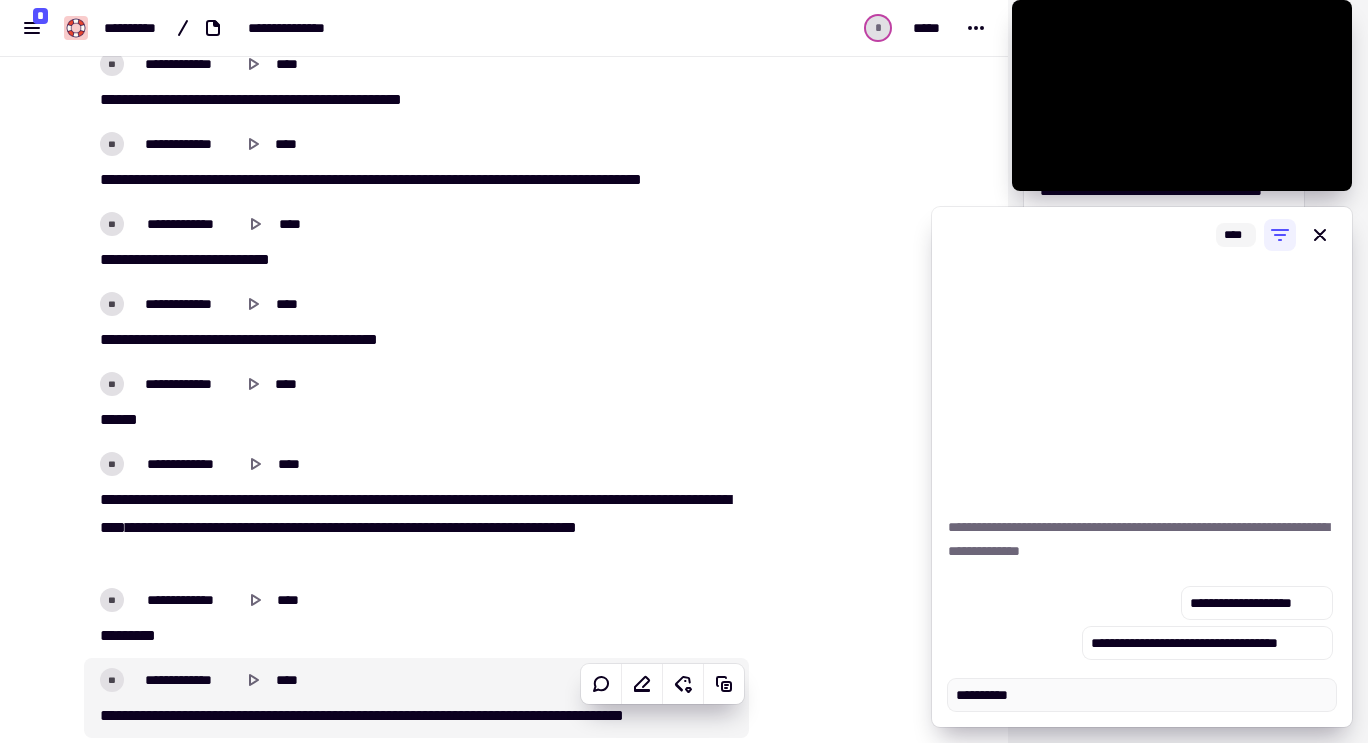 type on "*" 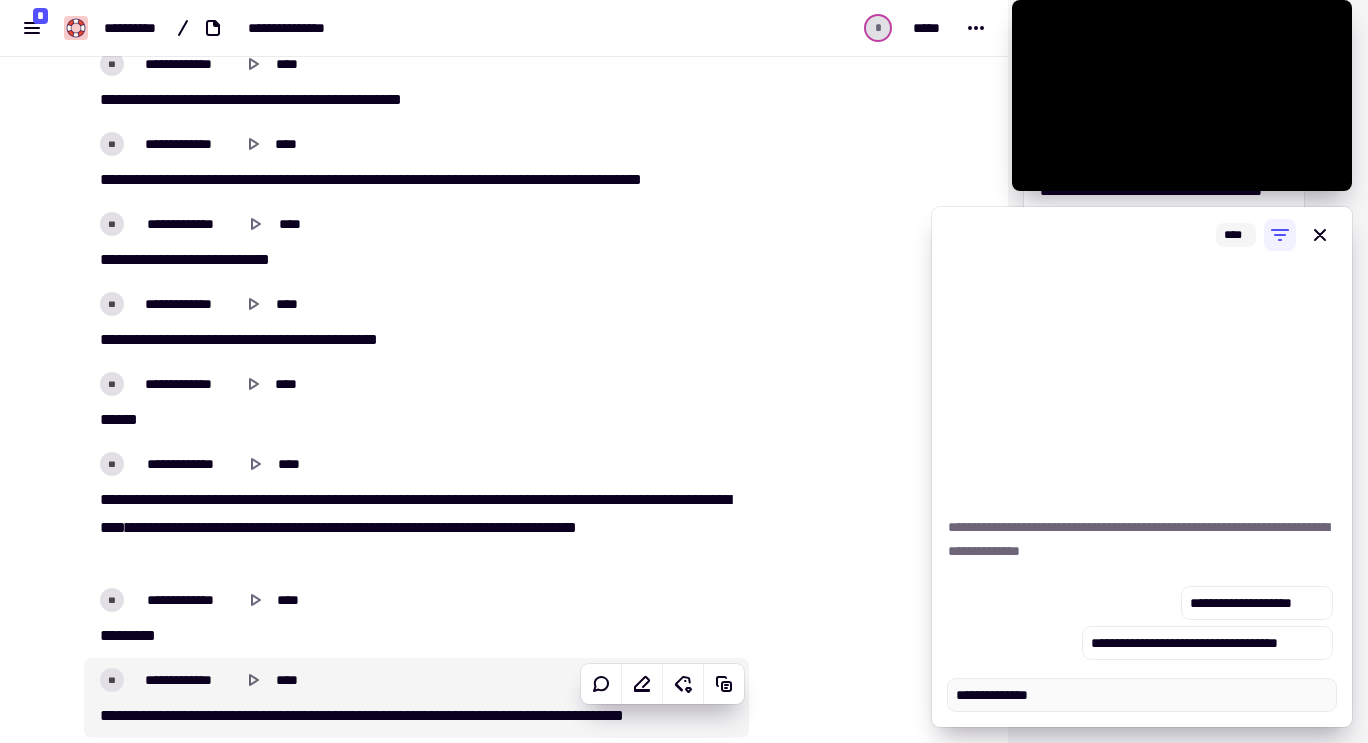 type on "**********" 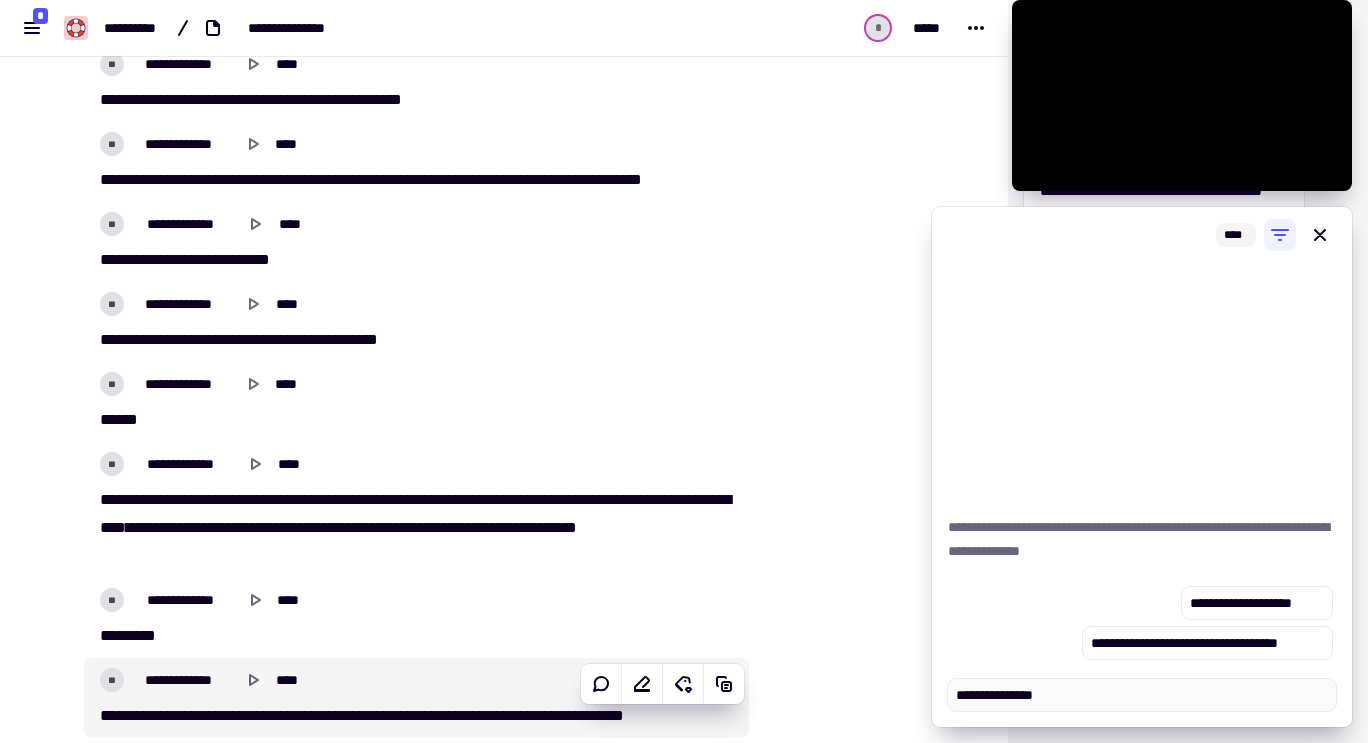 type on "*" 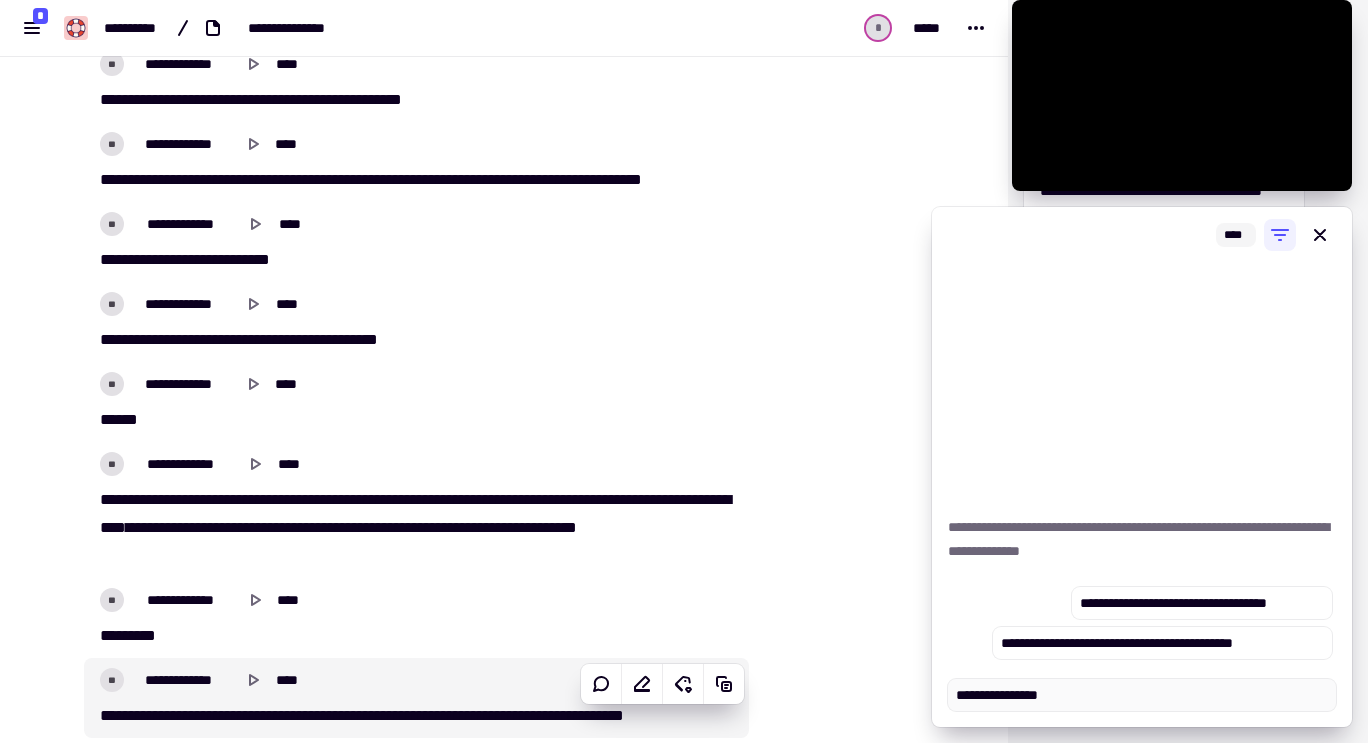 type on "**********" 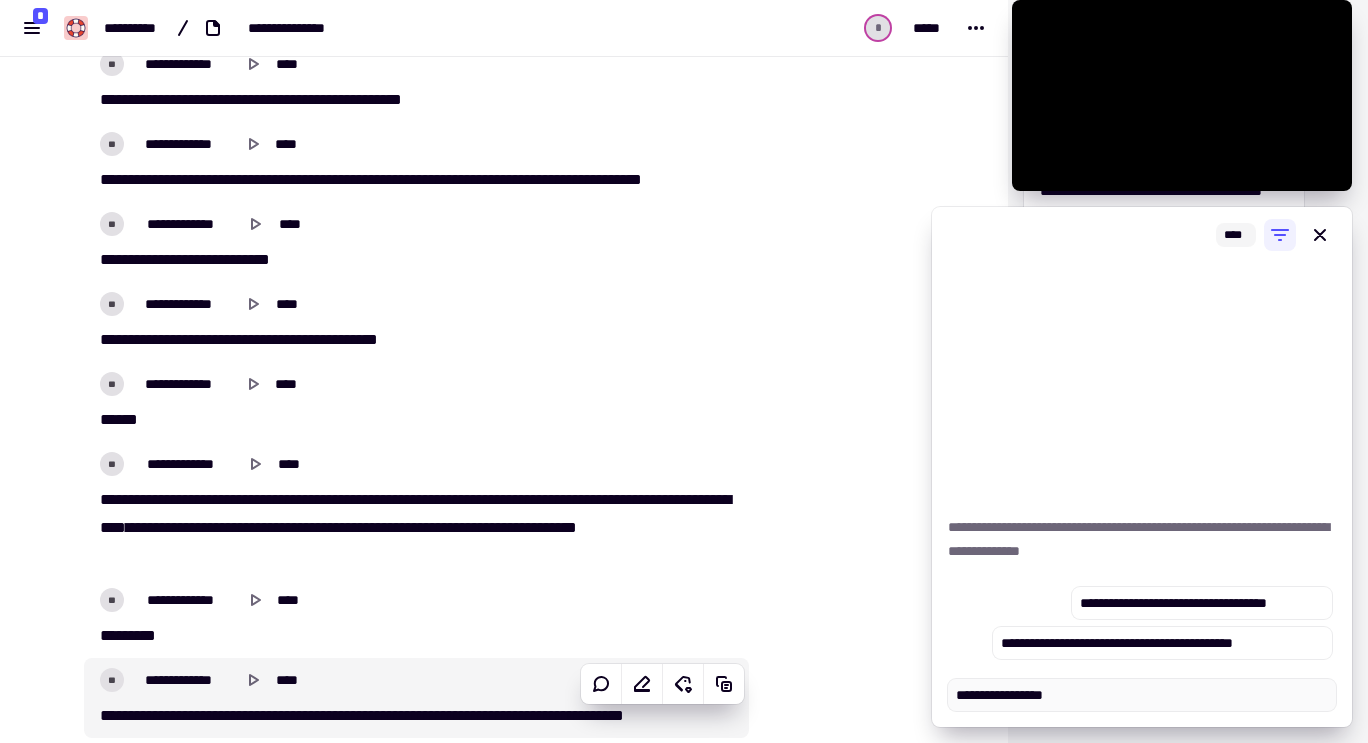 type on "*" 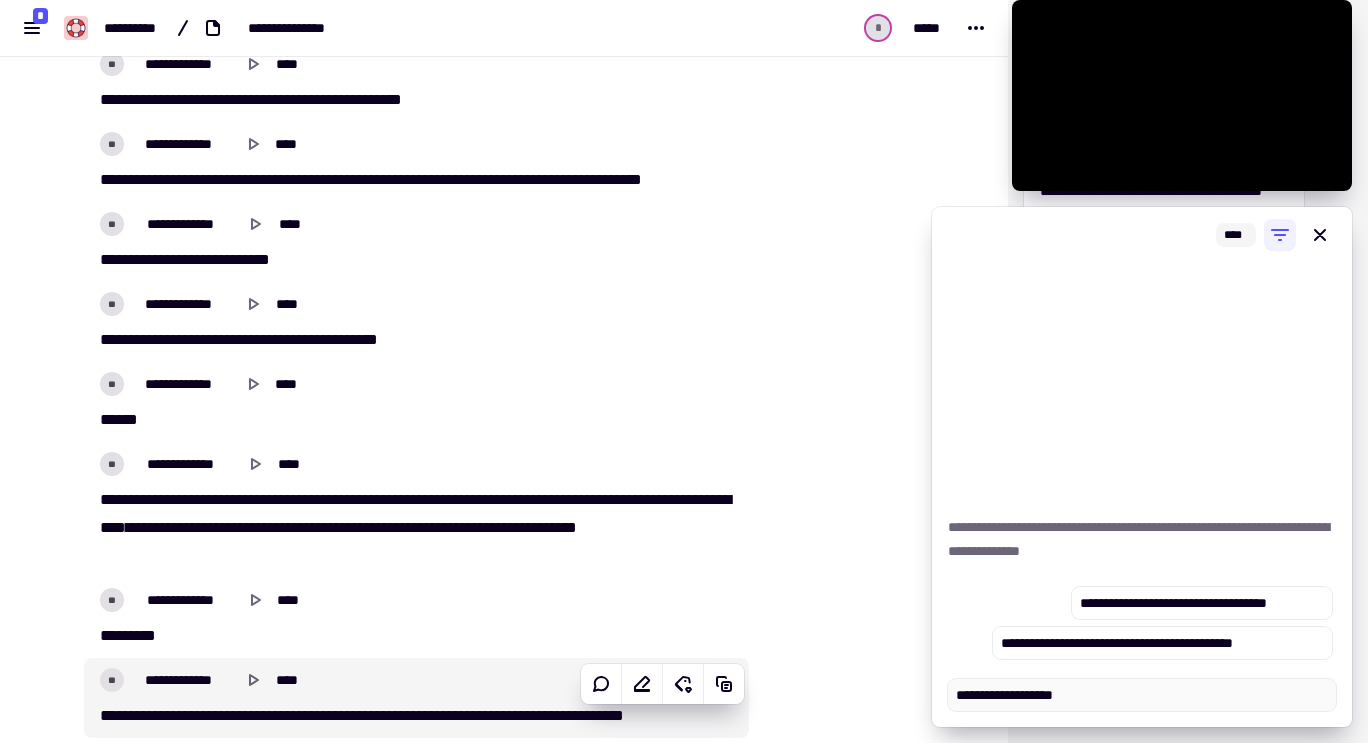 type on "**********" 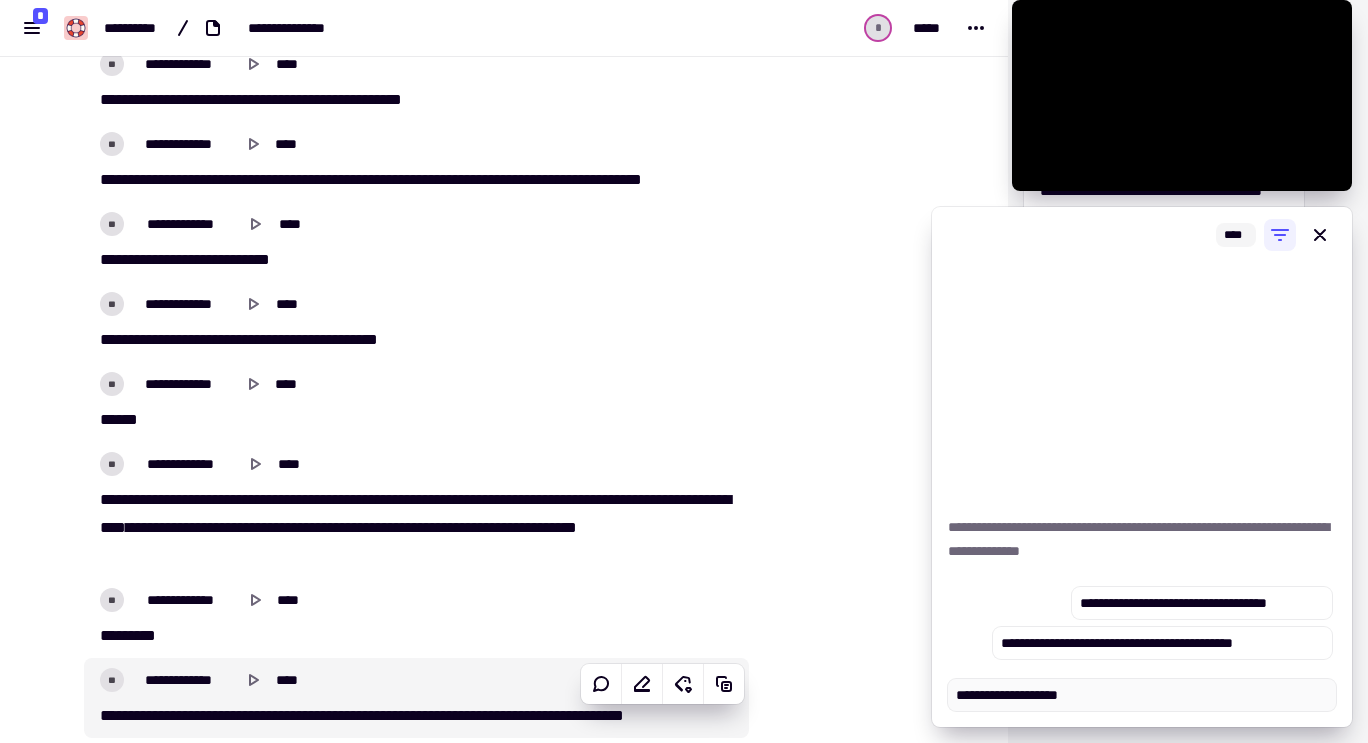 type on "*" 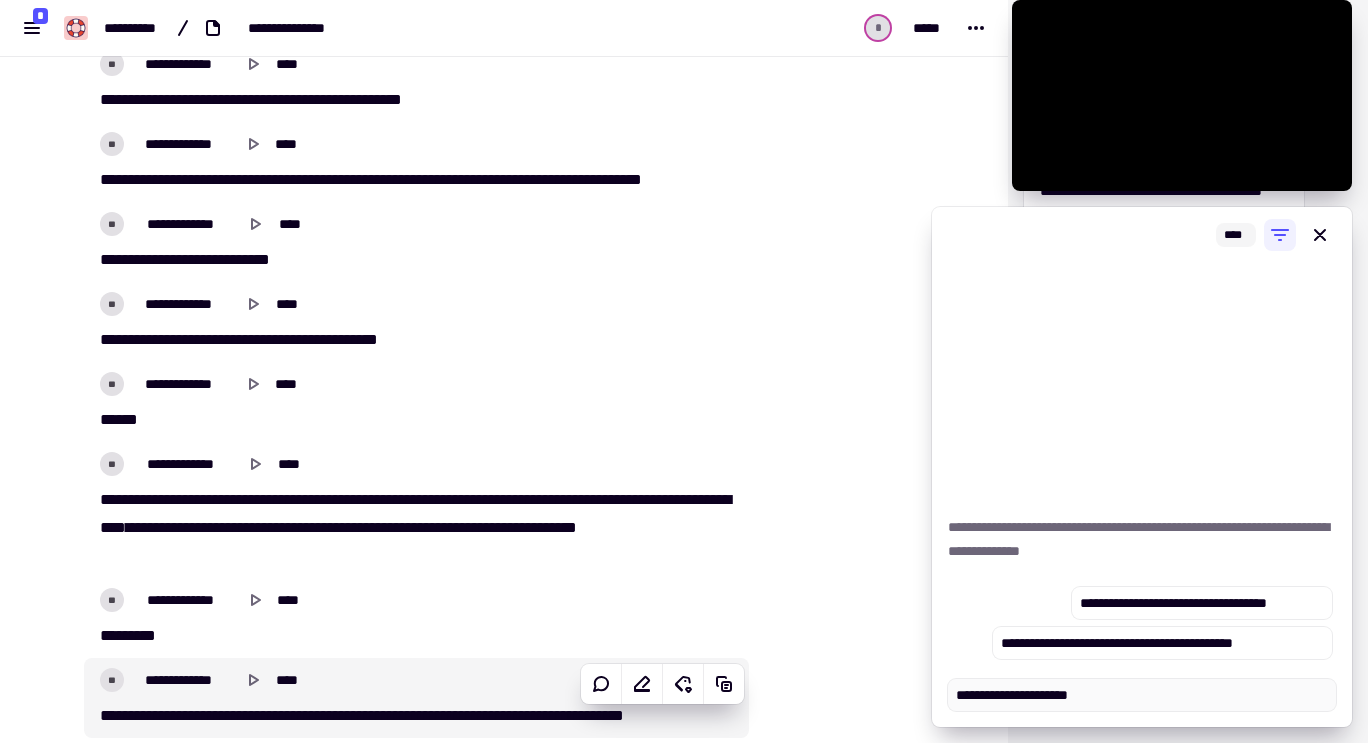 type on "**********" 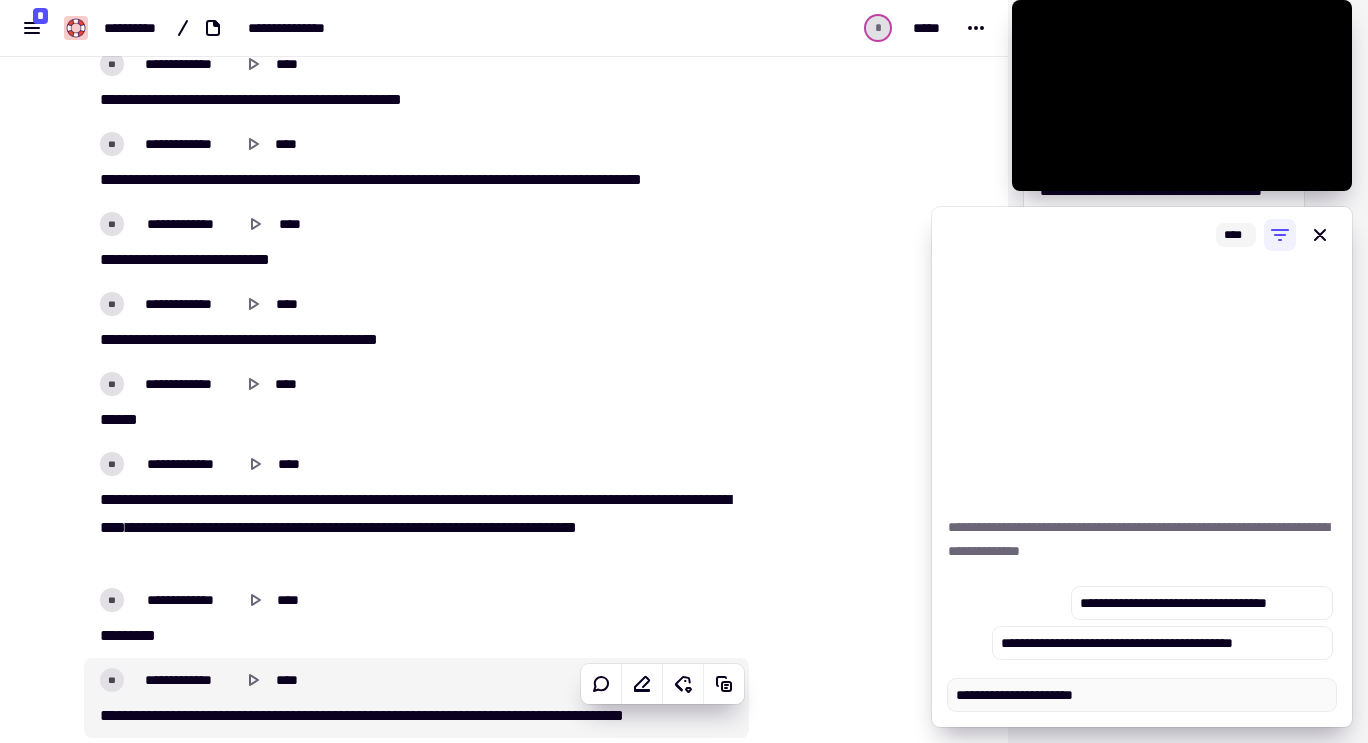 type on "*" 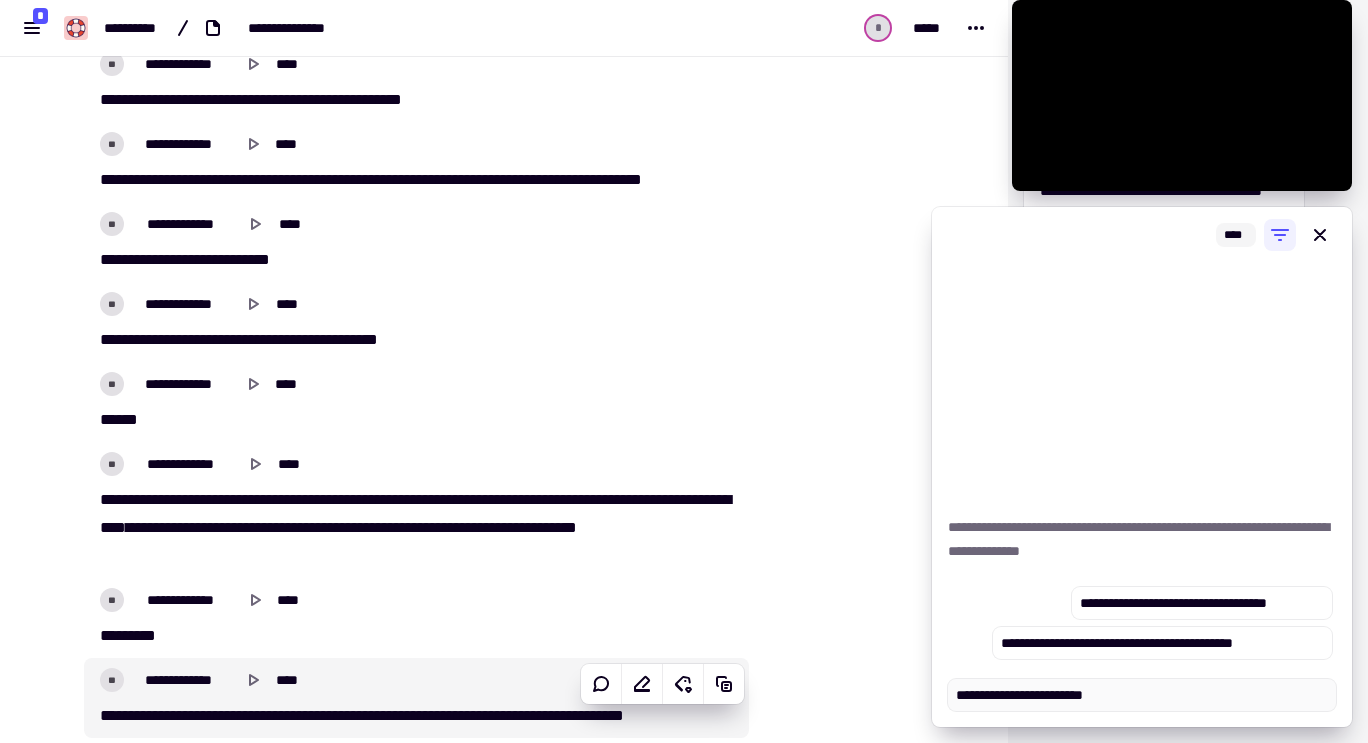 type on "**********" 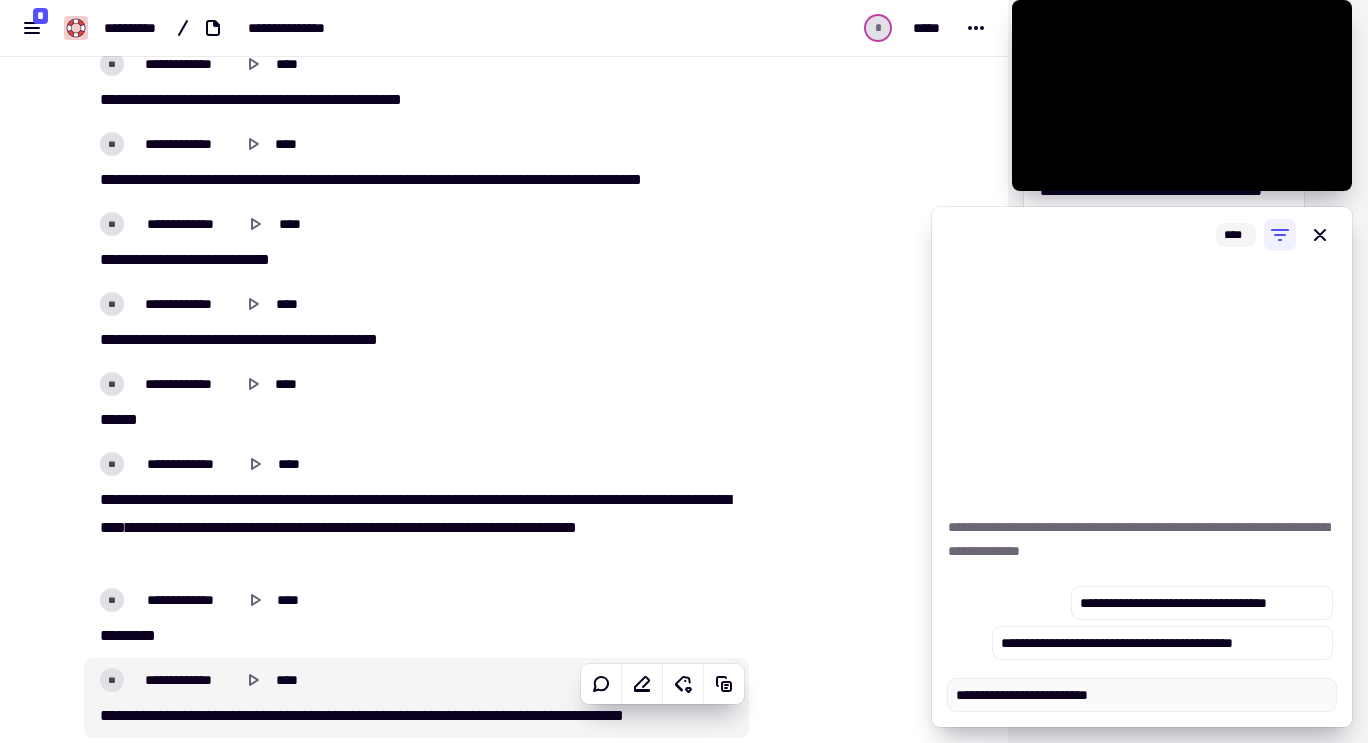 type on "*" 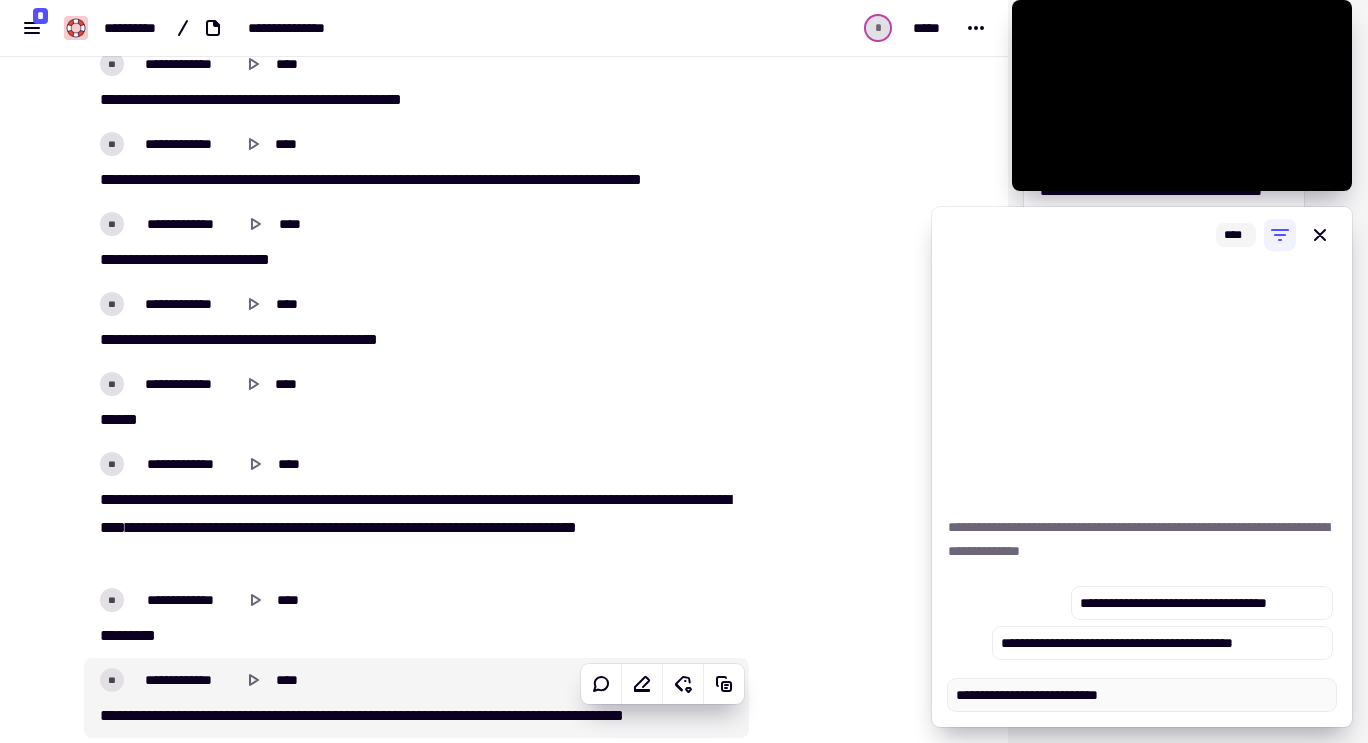 type on "**********" 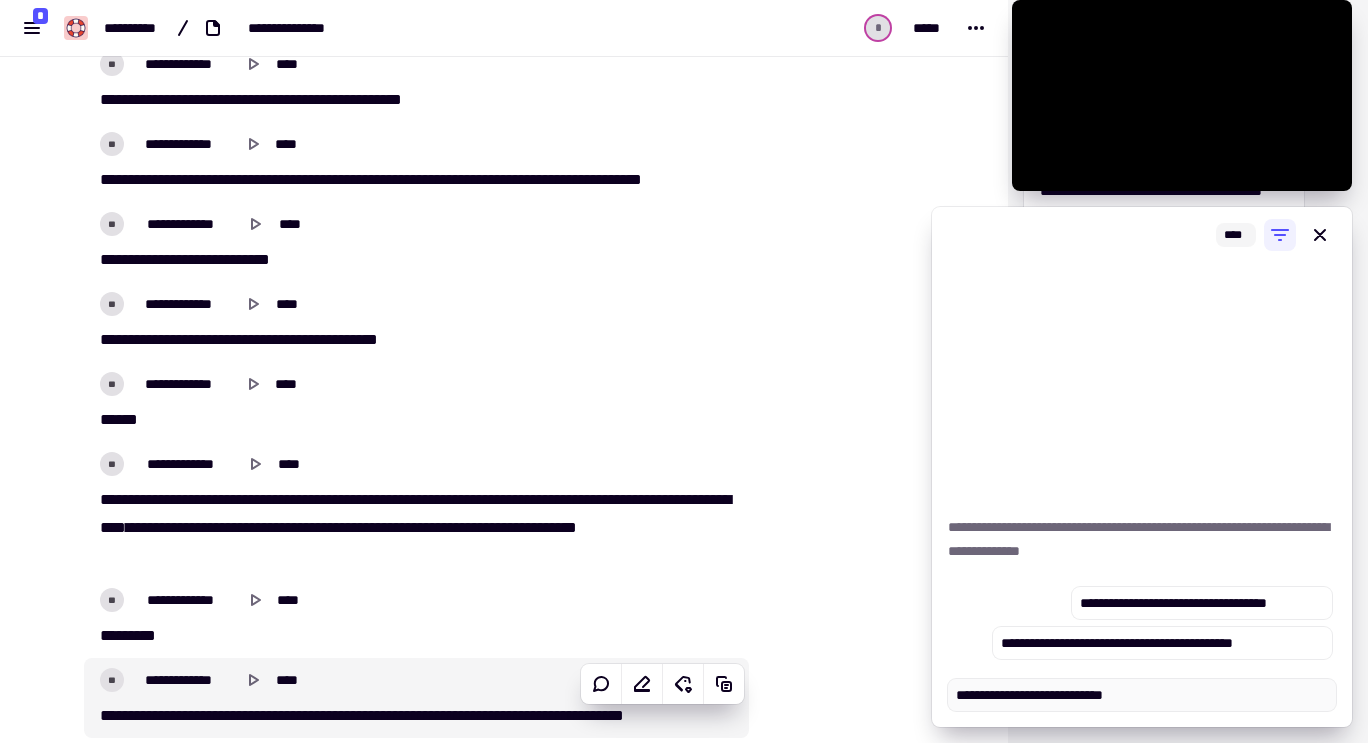 type on "*" 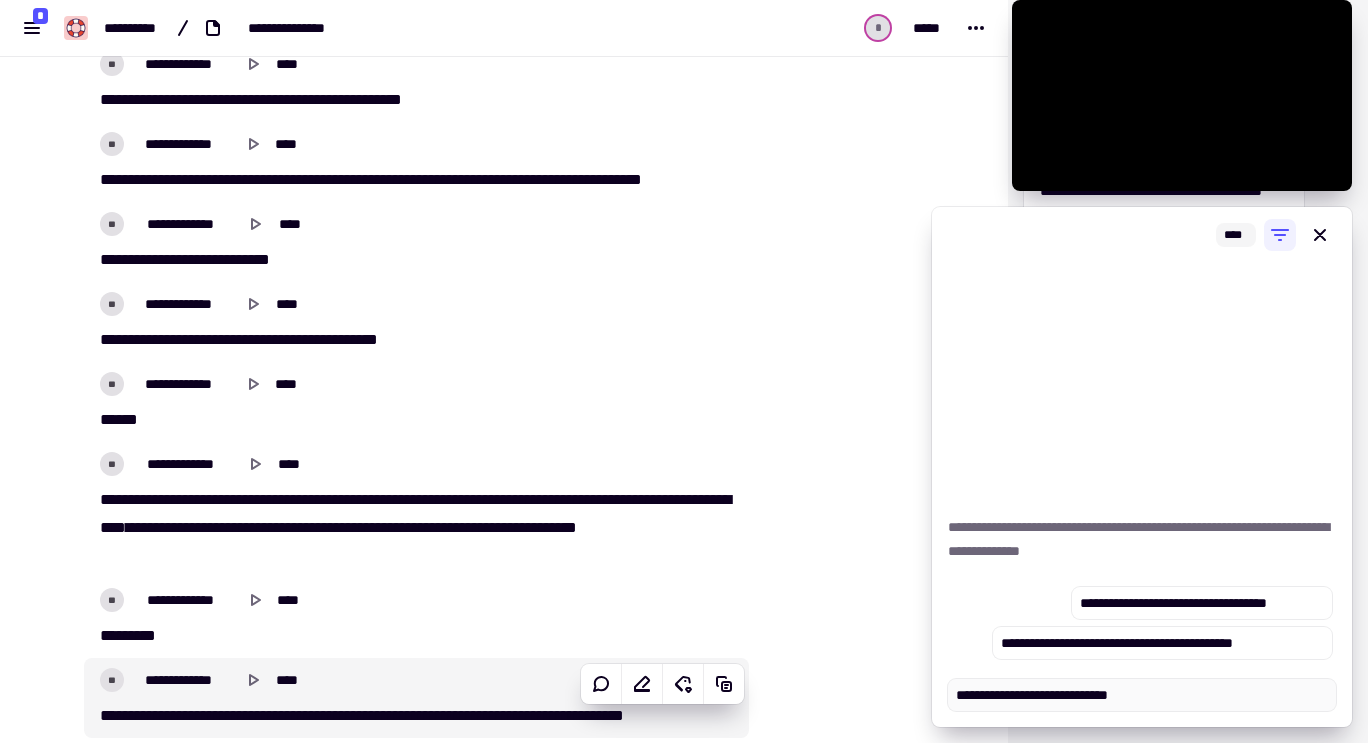 type on "*" 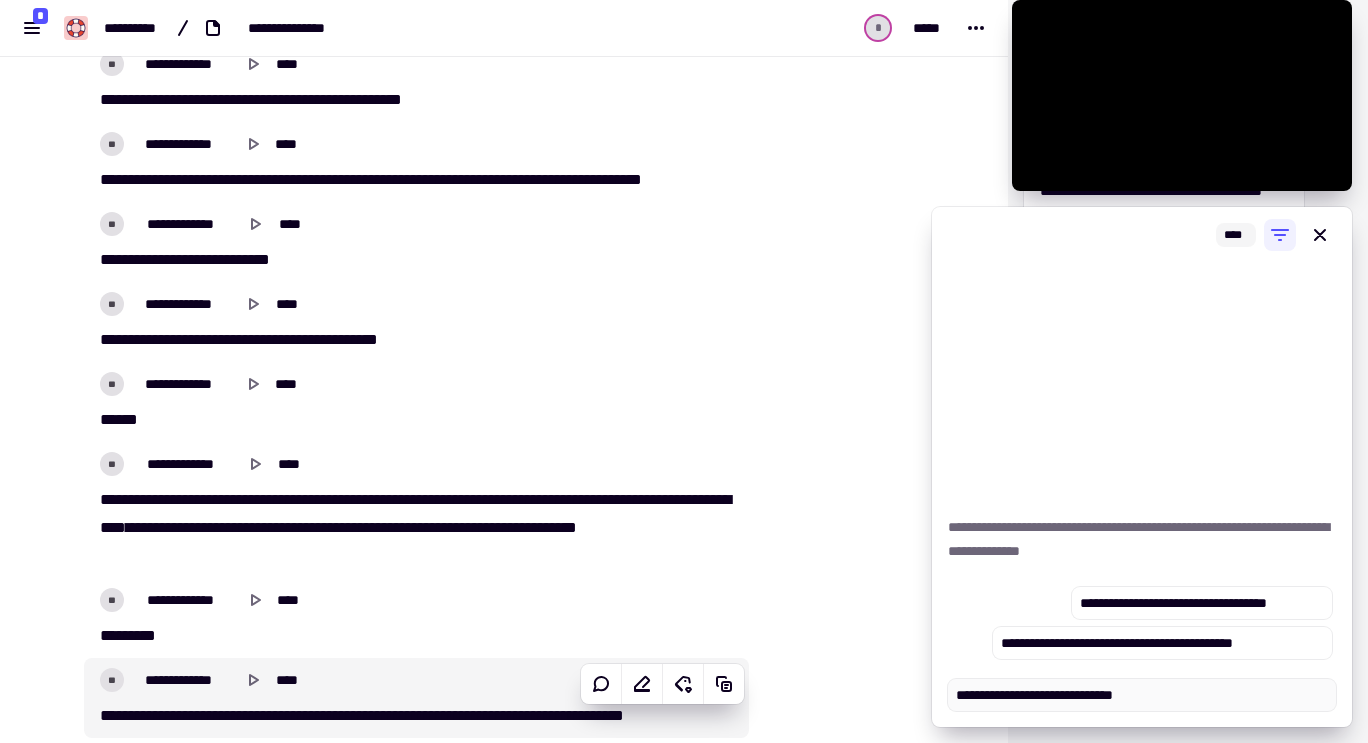 type on "**********" 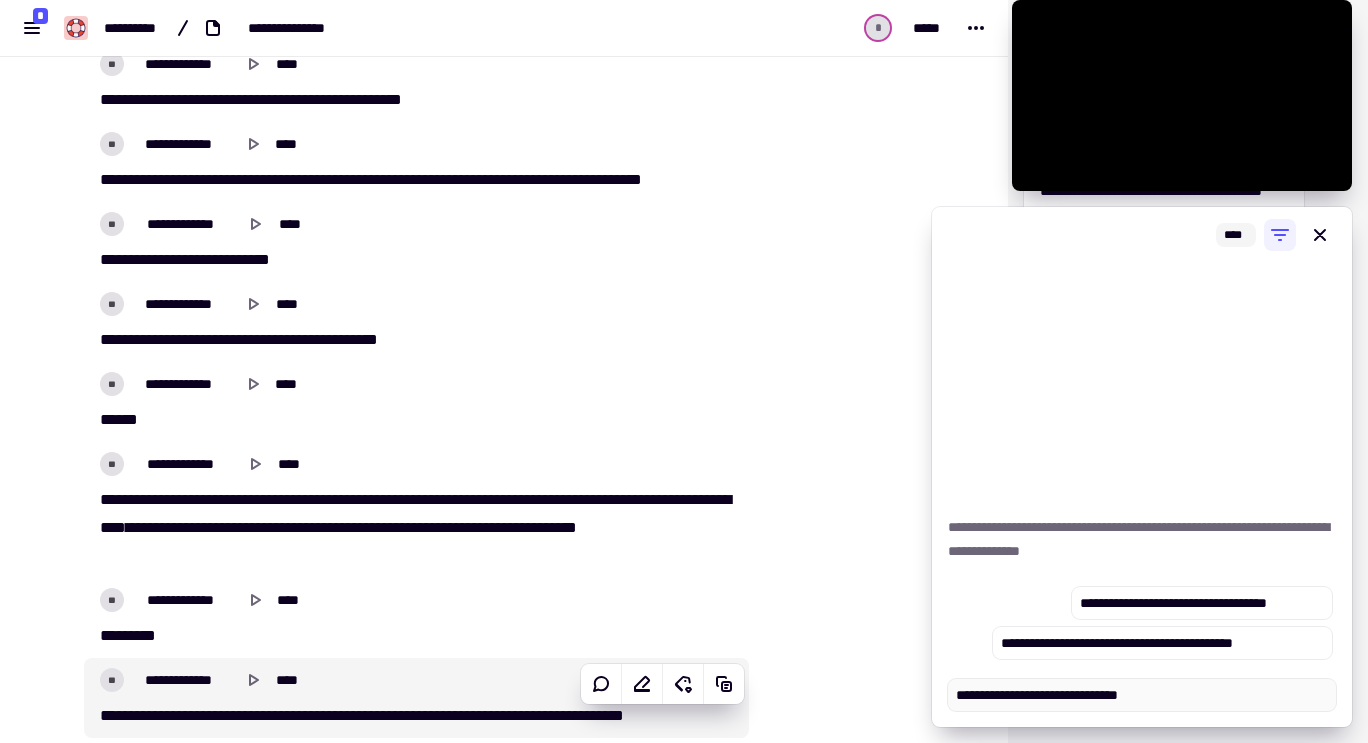 type on "*" 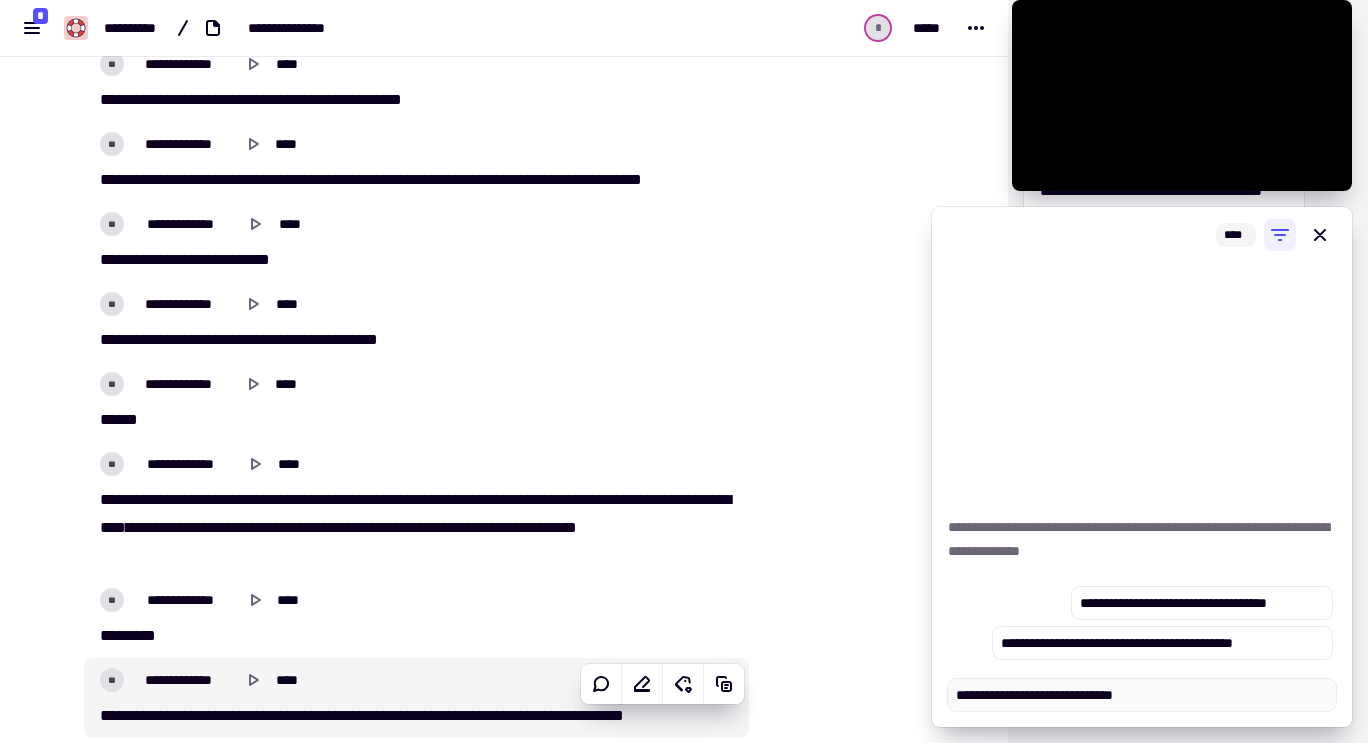 type on "**********" 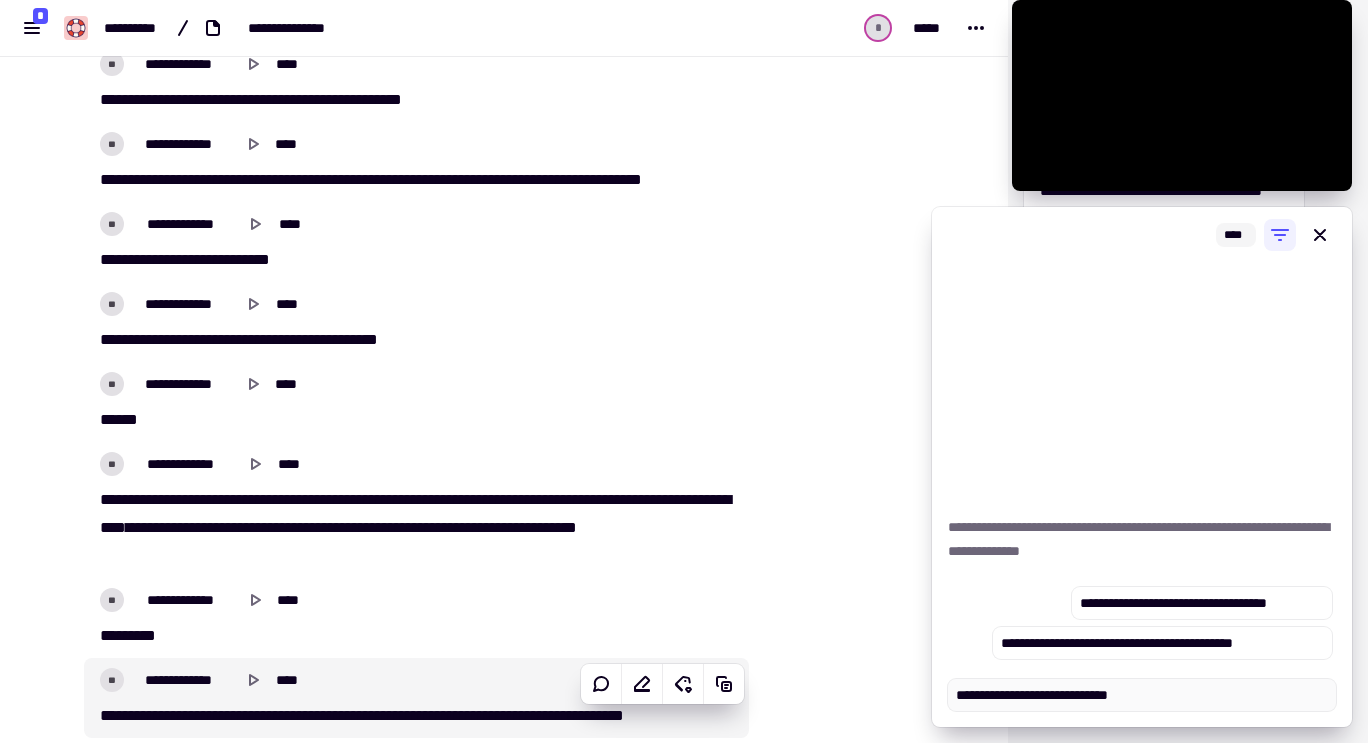 type on "*" 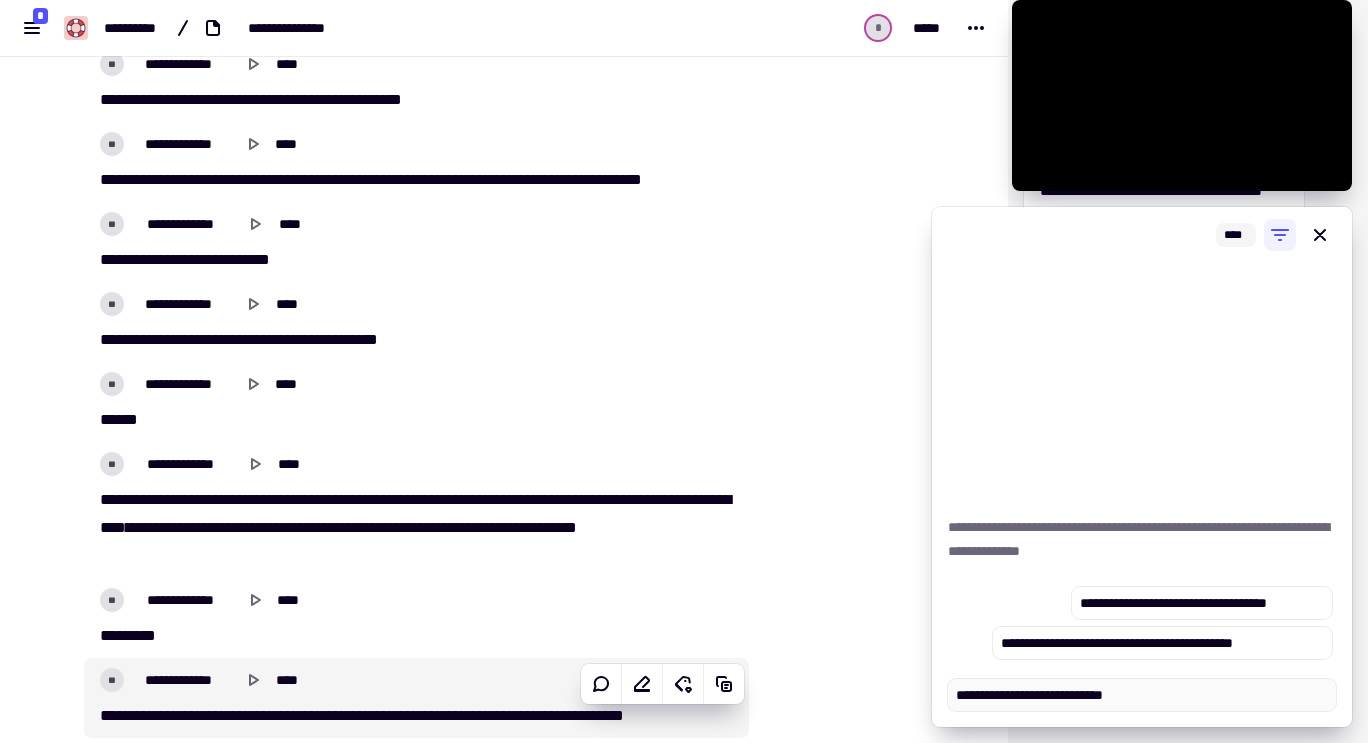 type on "**********" 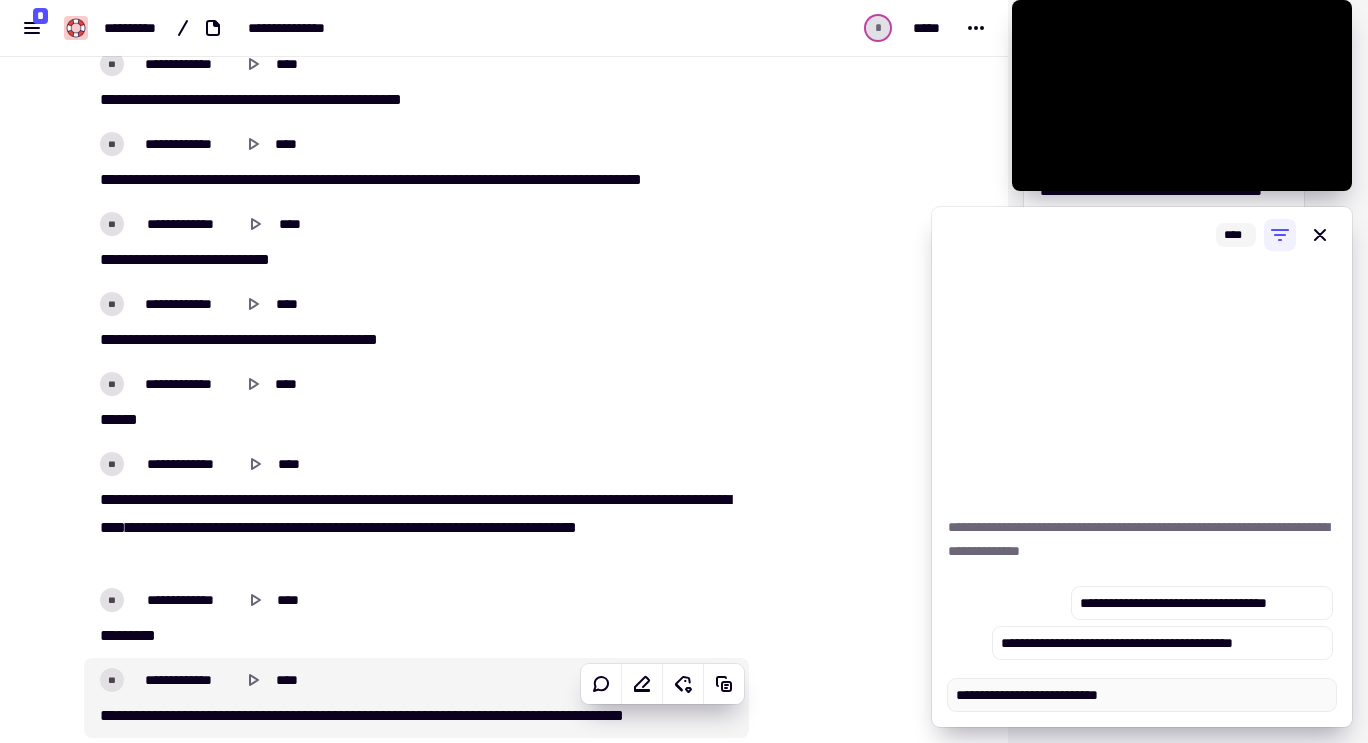 type on "*" 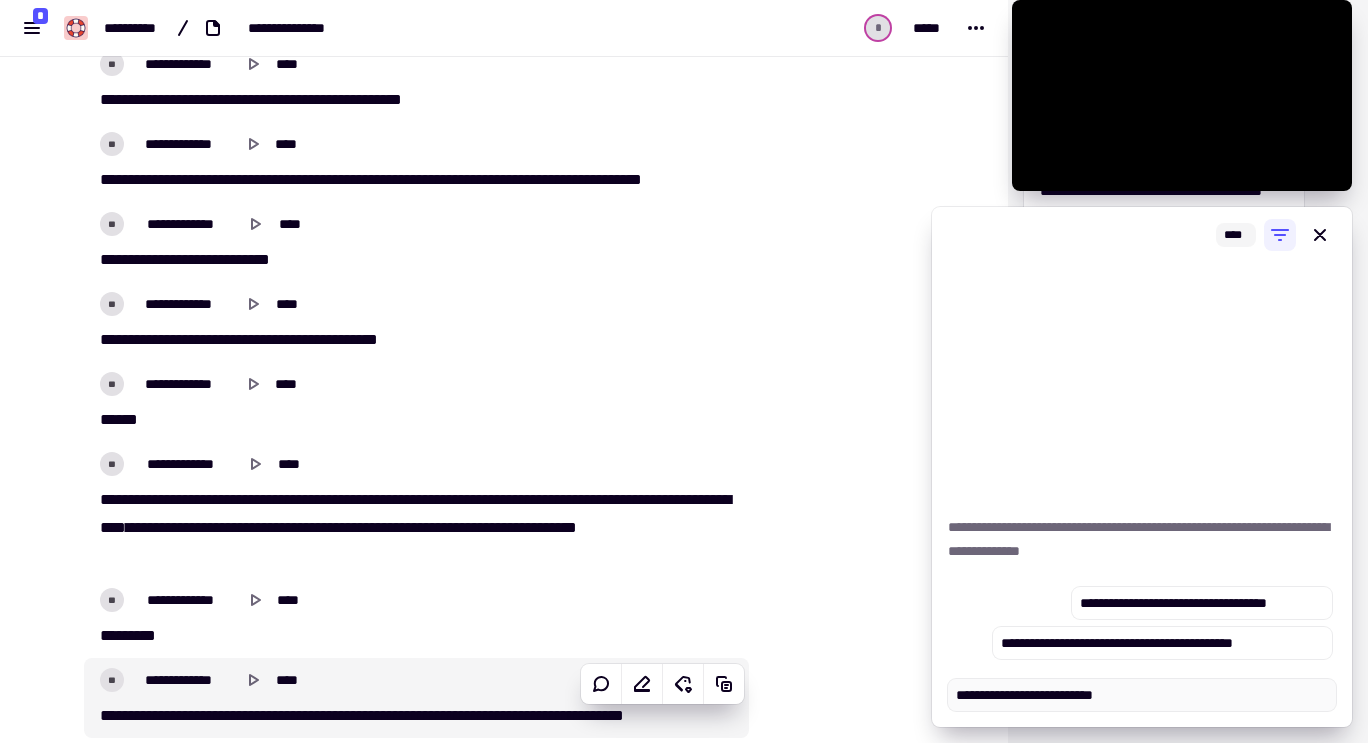 type on "**********" 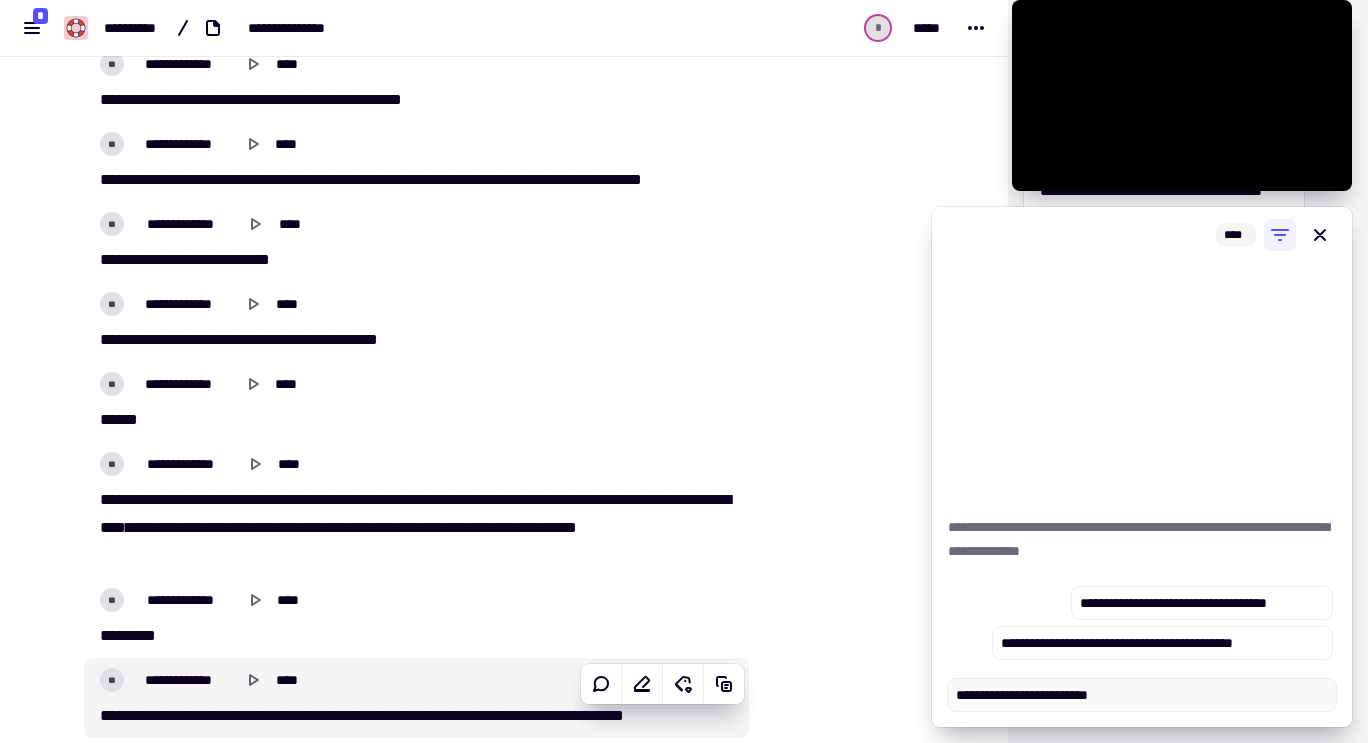 type on "*" 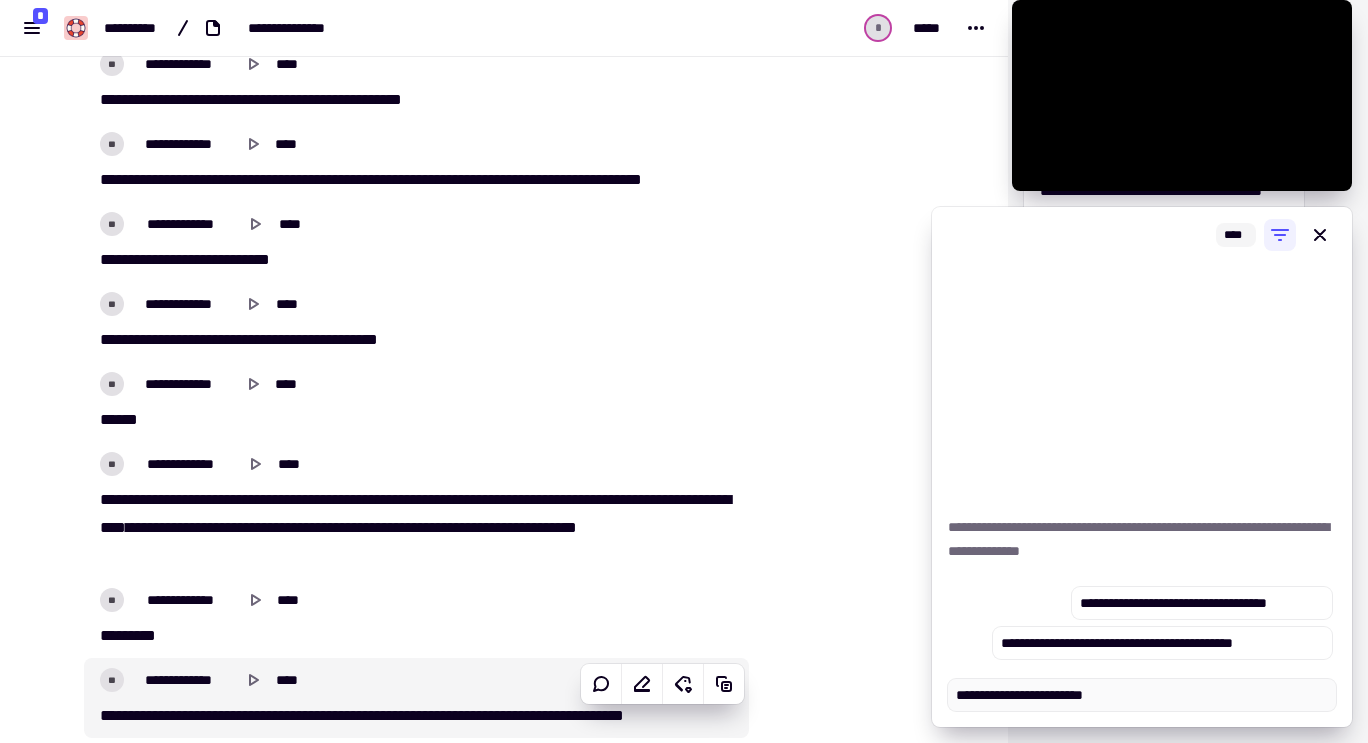 type on "**********" 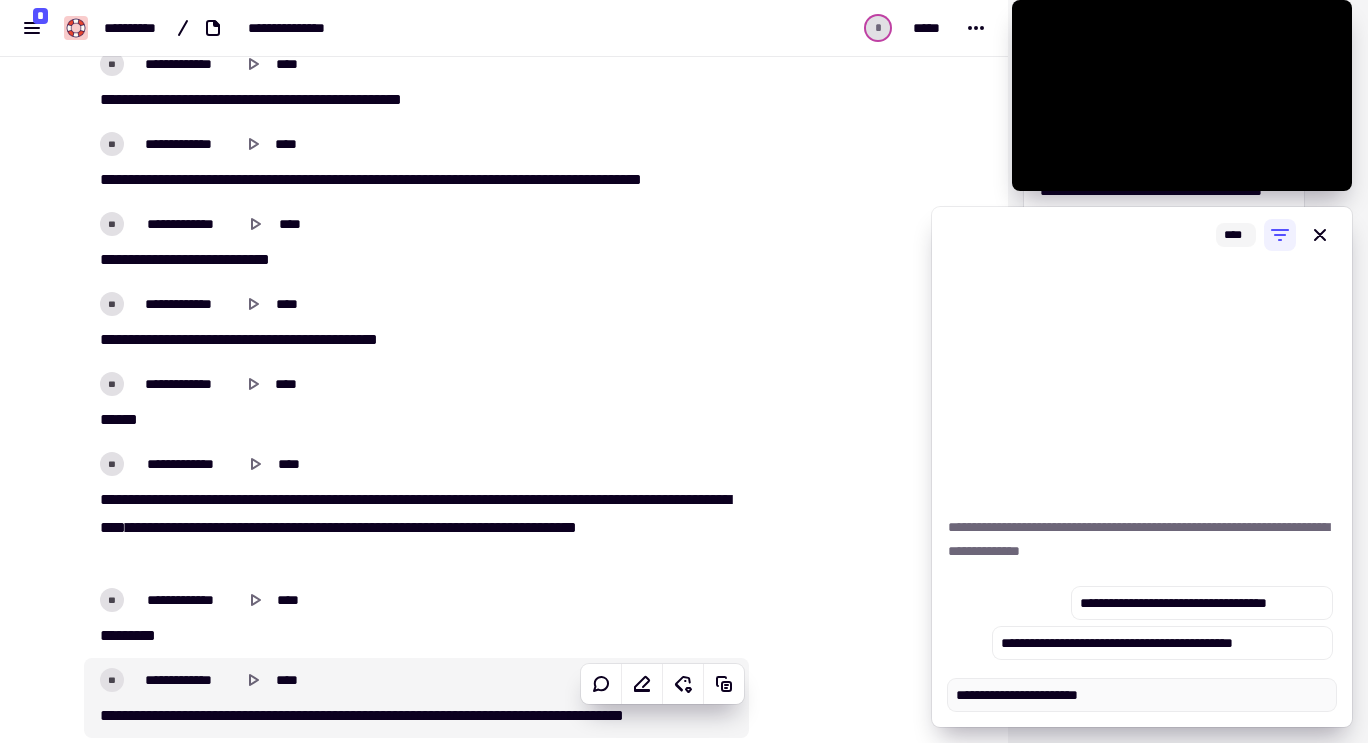 type on "*" 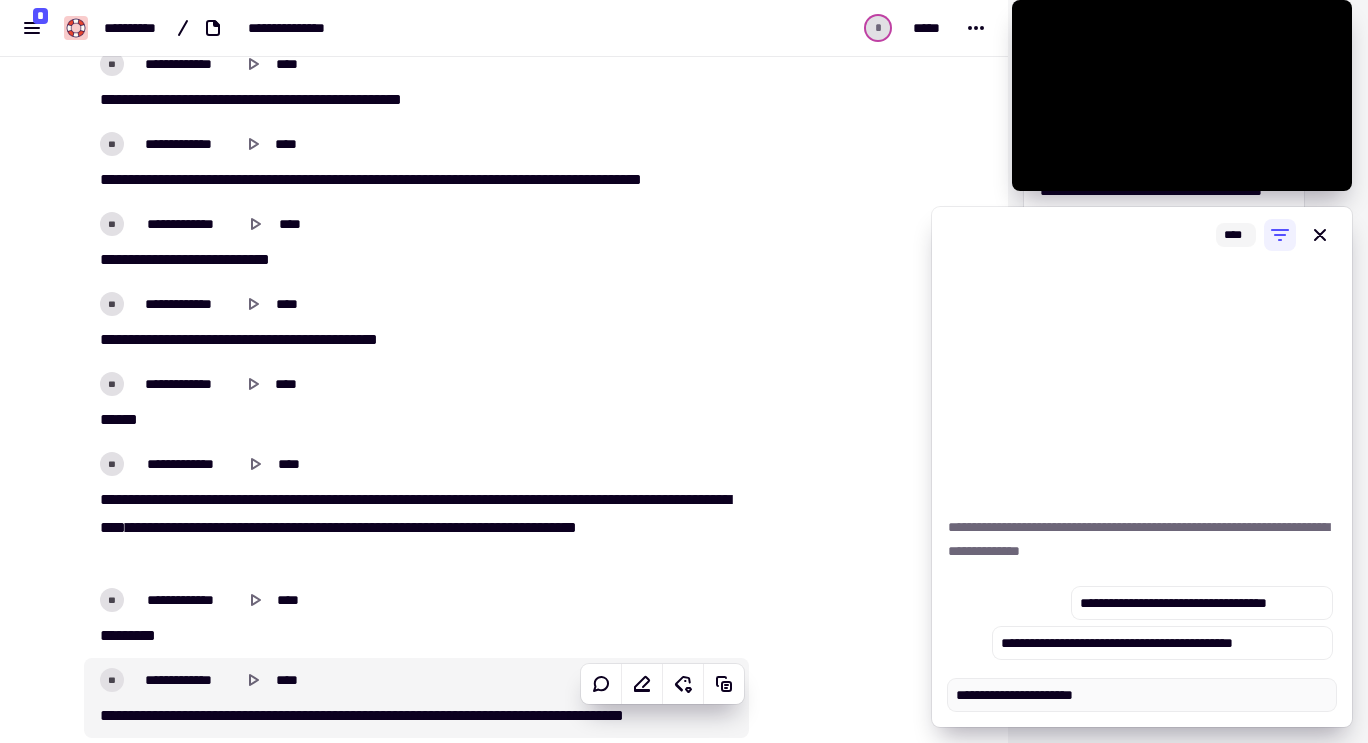type on "**********" 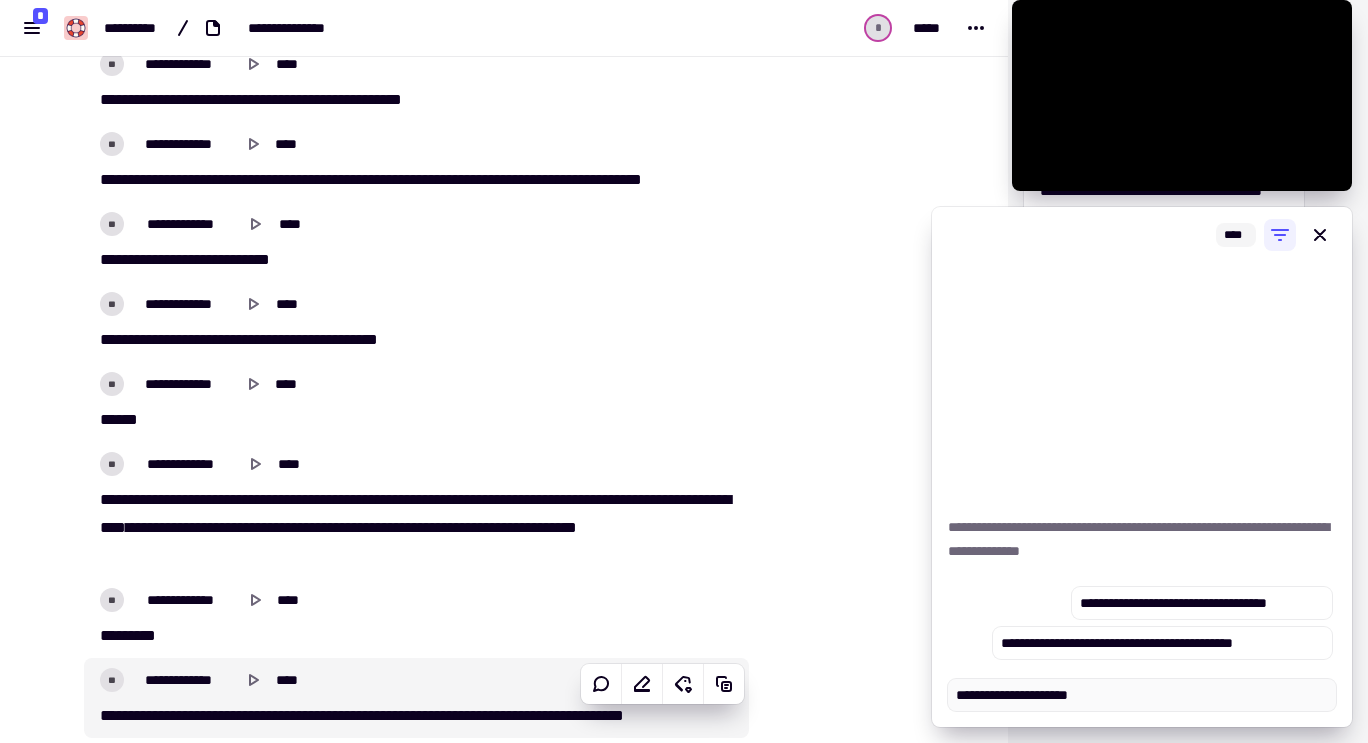 type on "*" 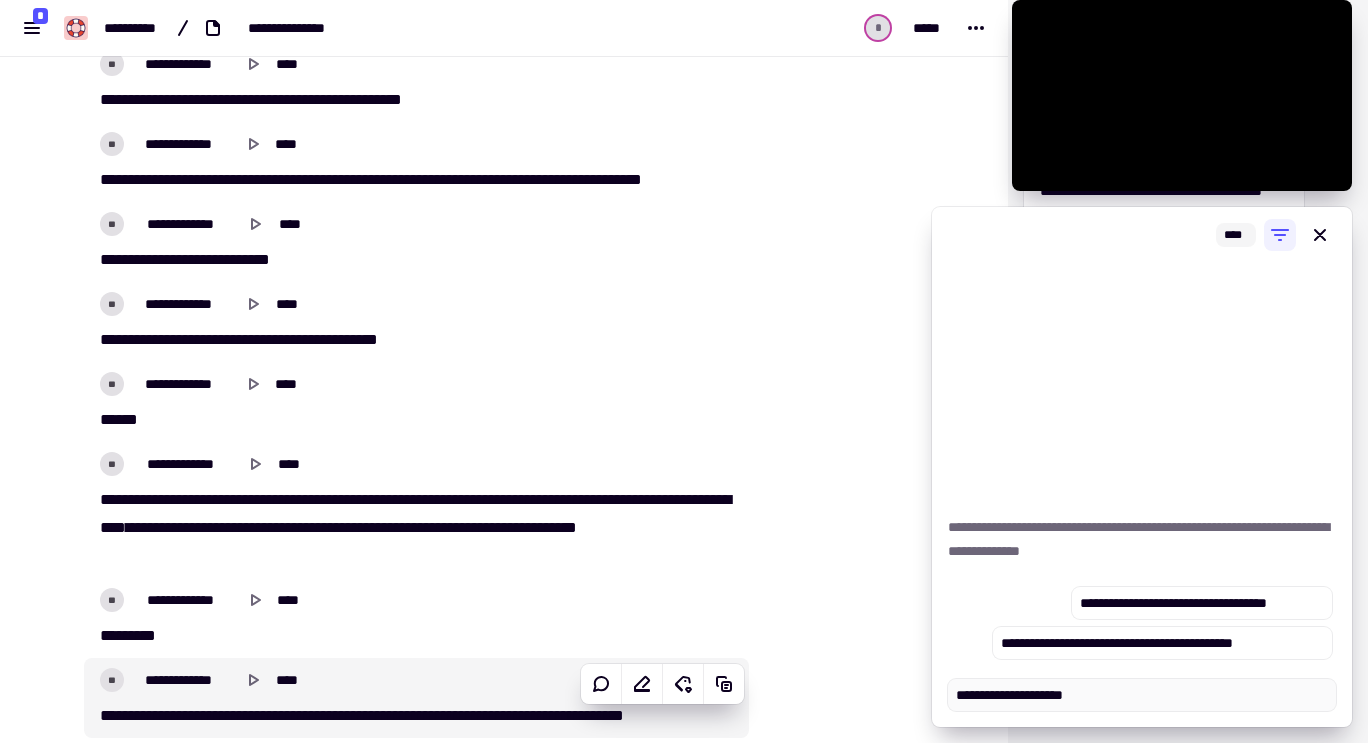 type on "**********" 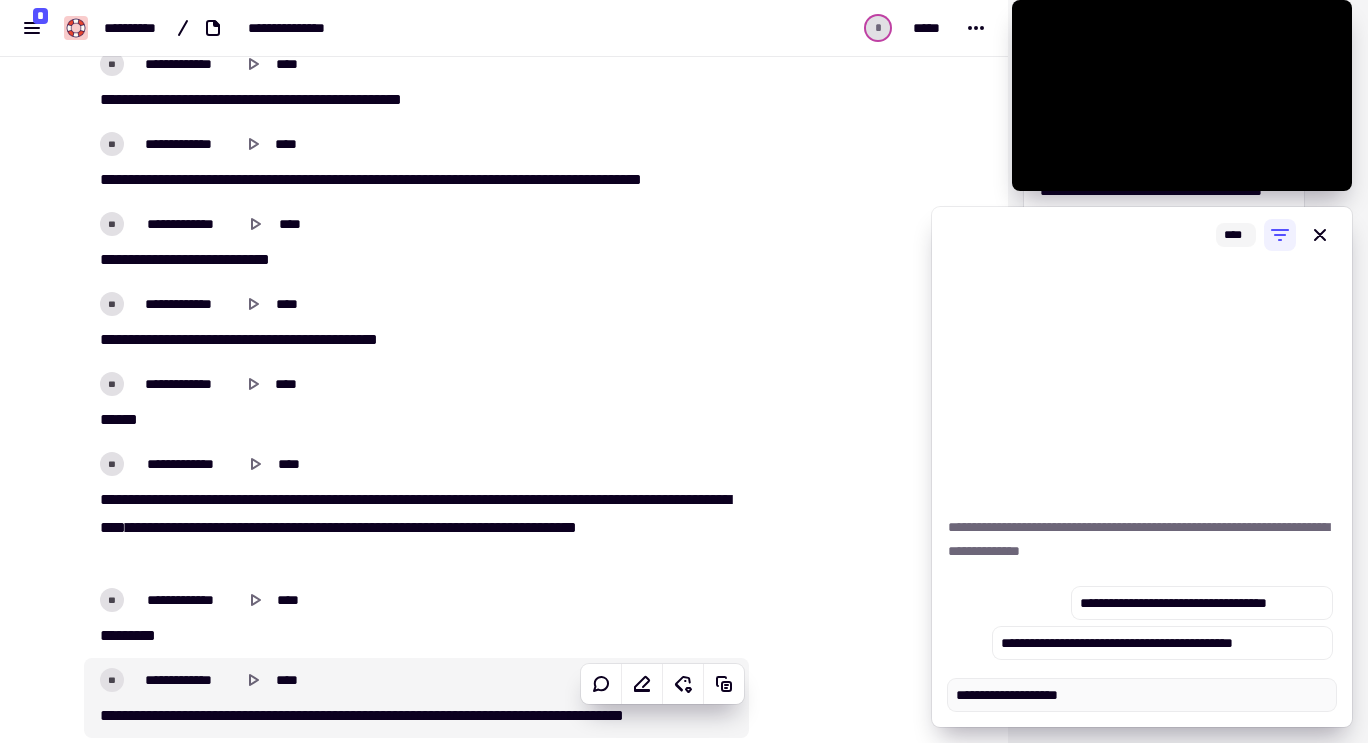 type on "*" 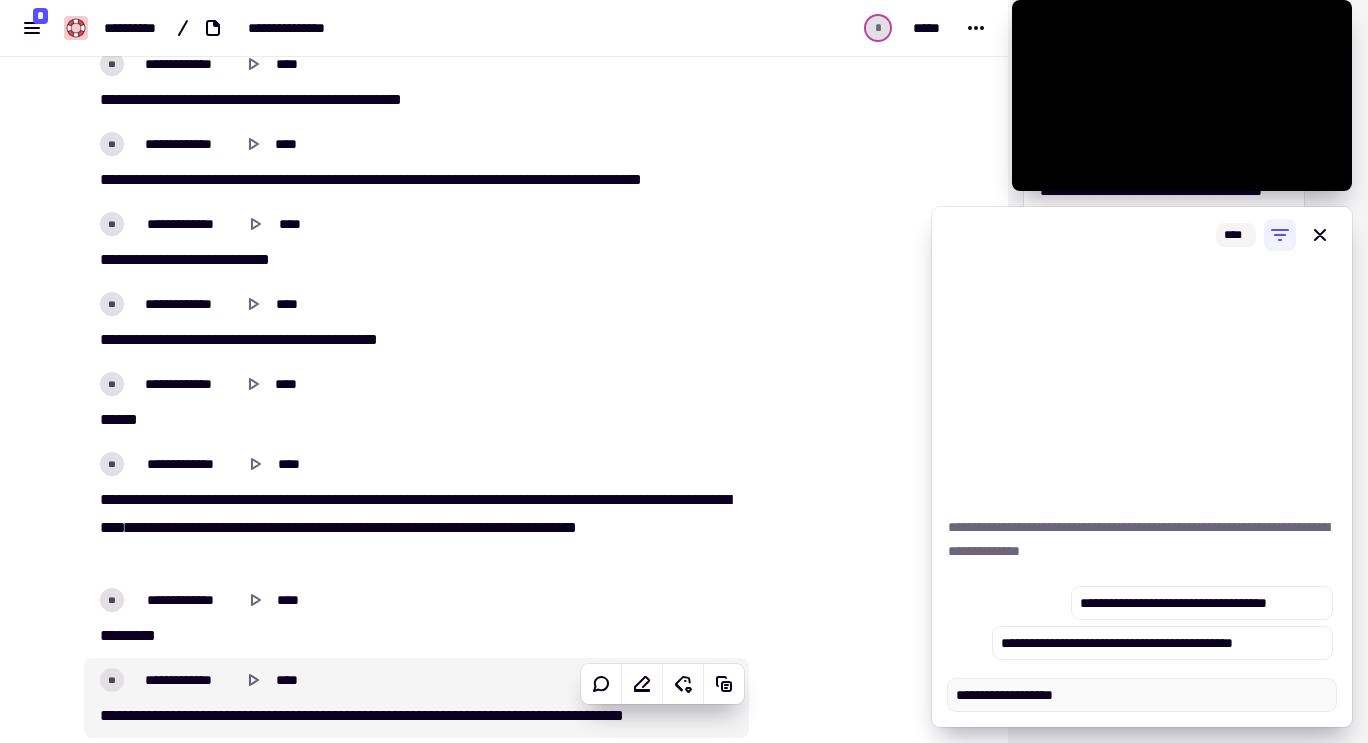 type on "**********" 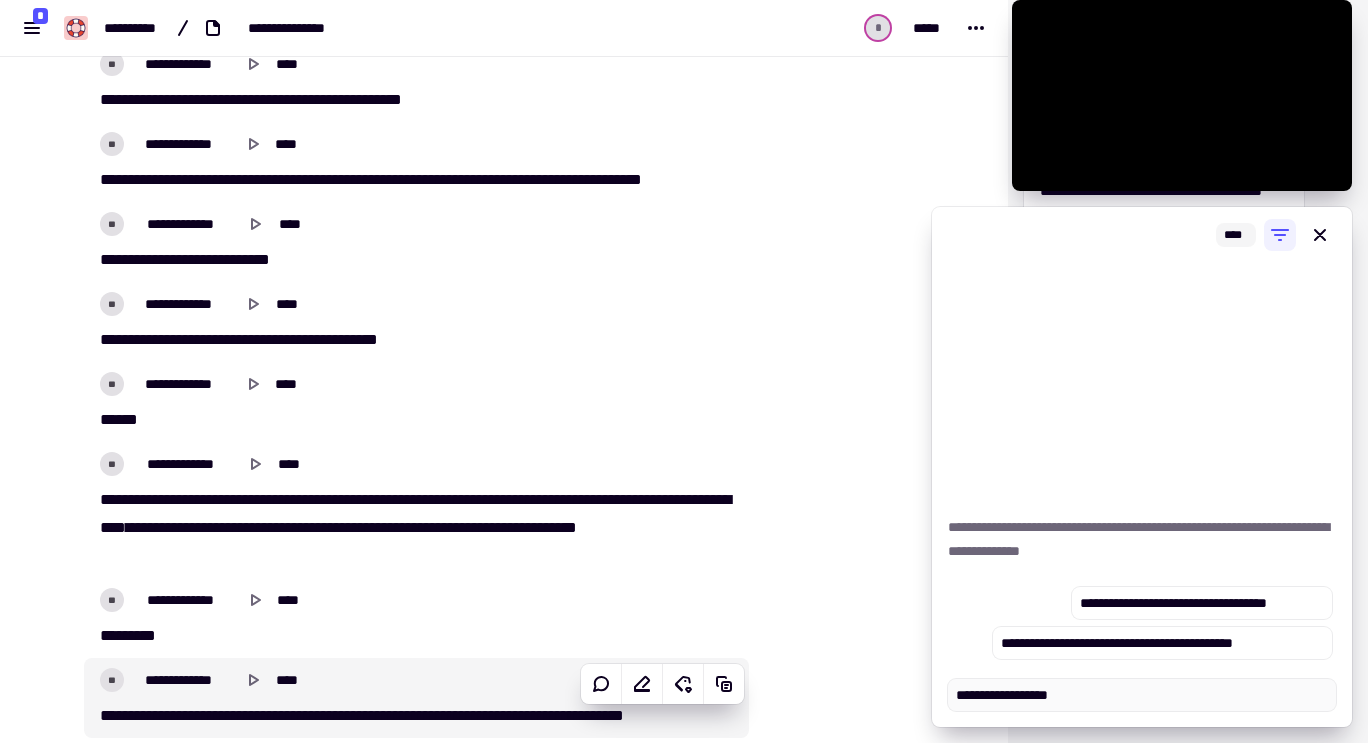 type on "*" 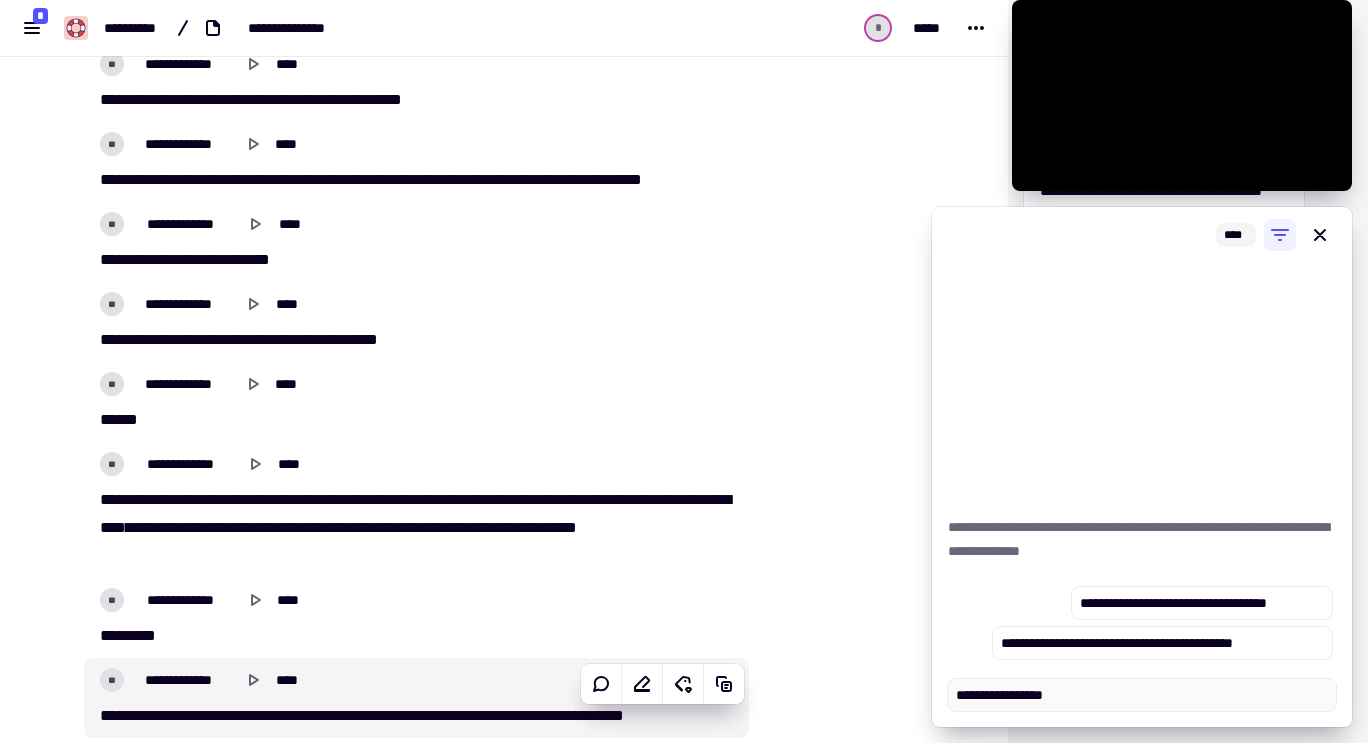 type on "**********" 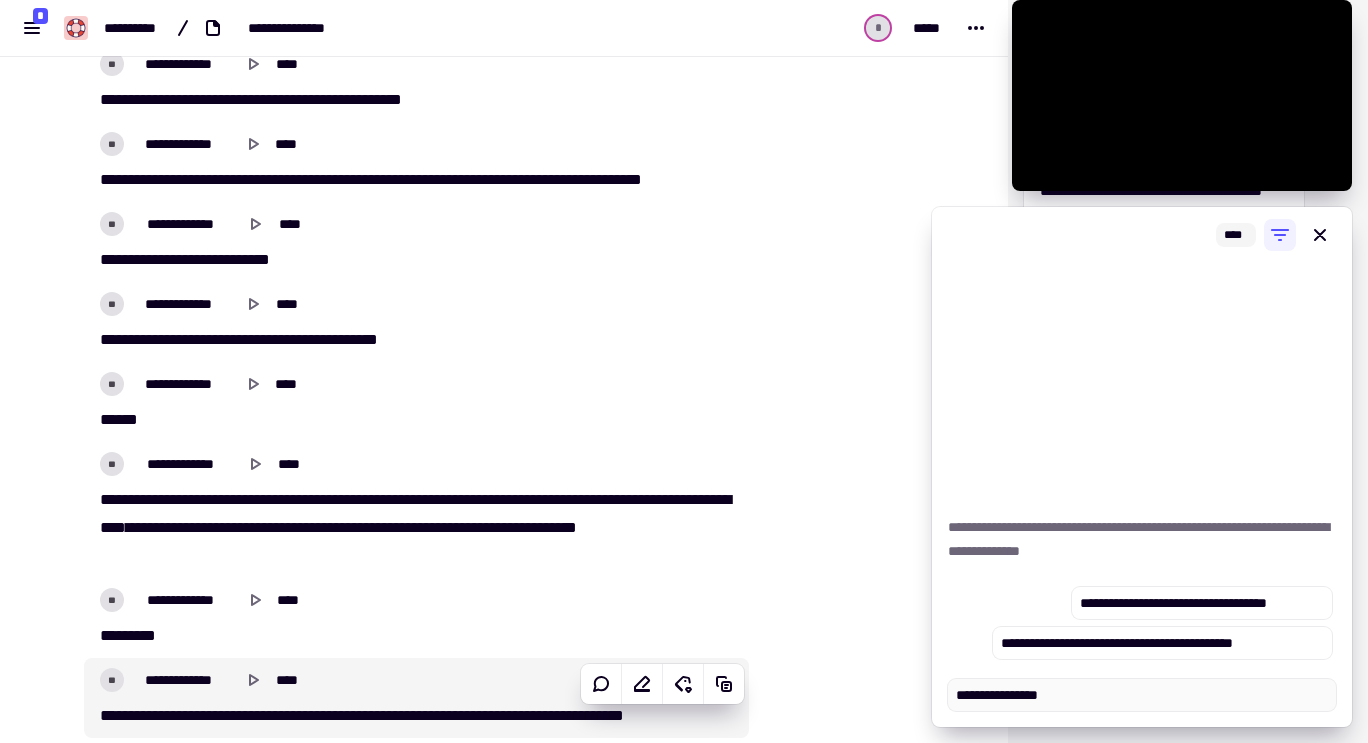 type on "*" 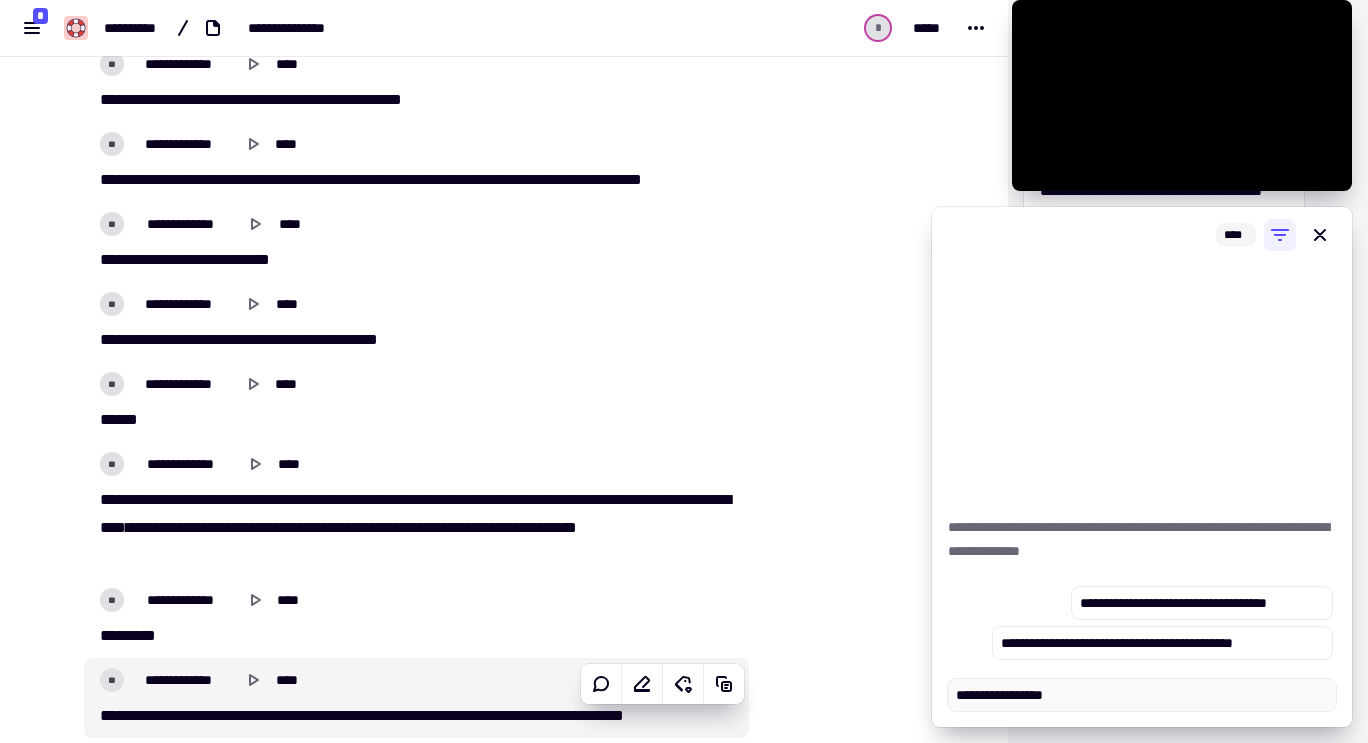 type on "**********" 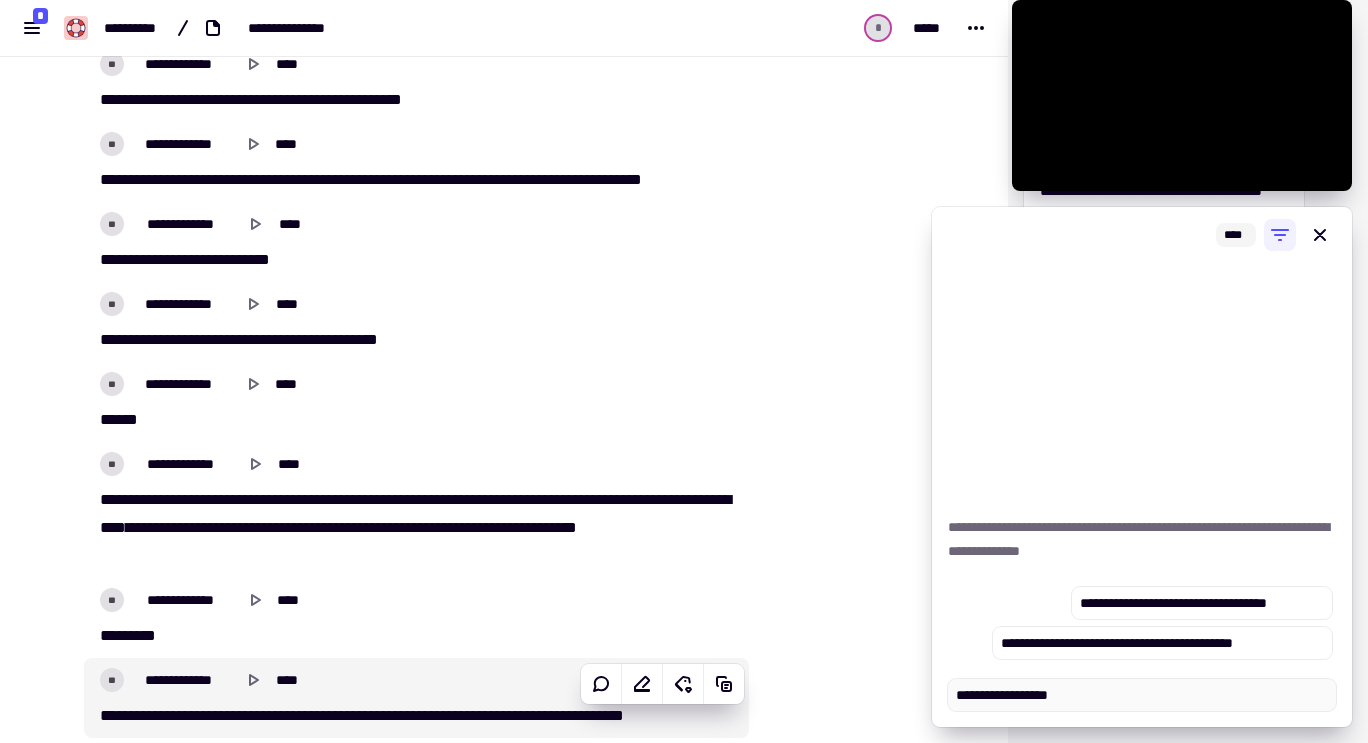type on "*" 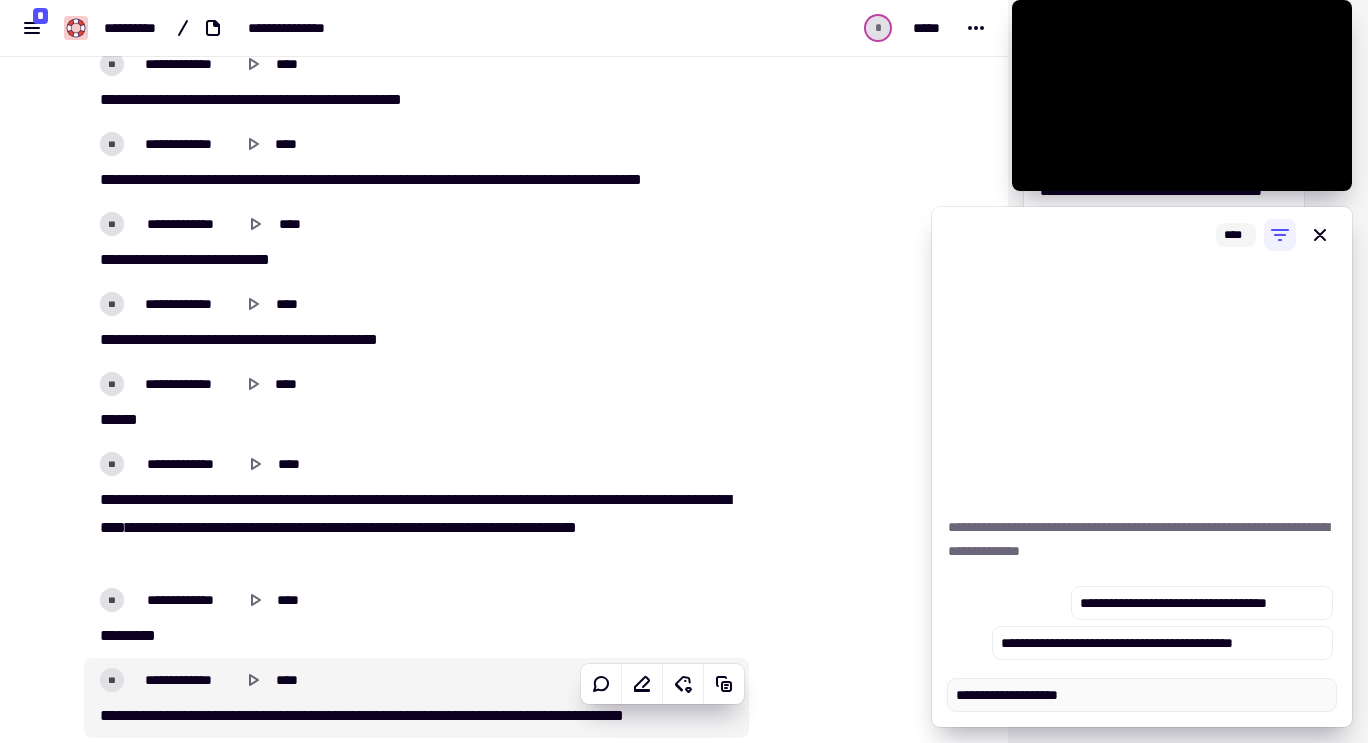 type on "**********" 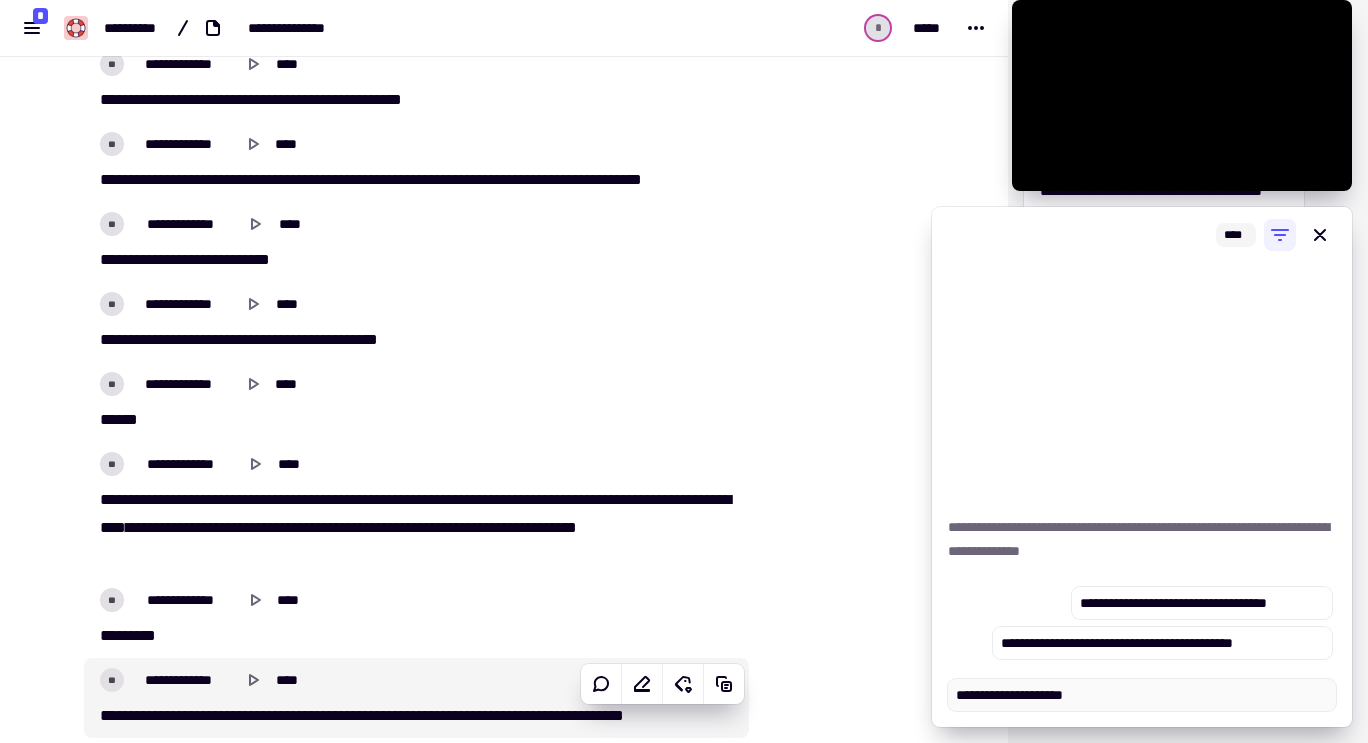 type on "*" 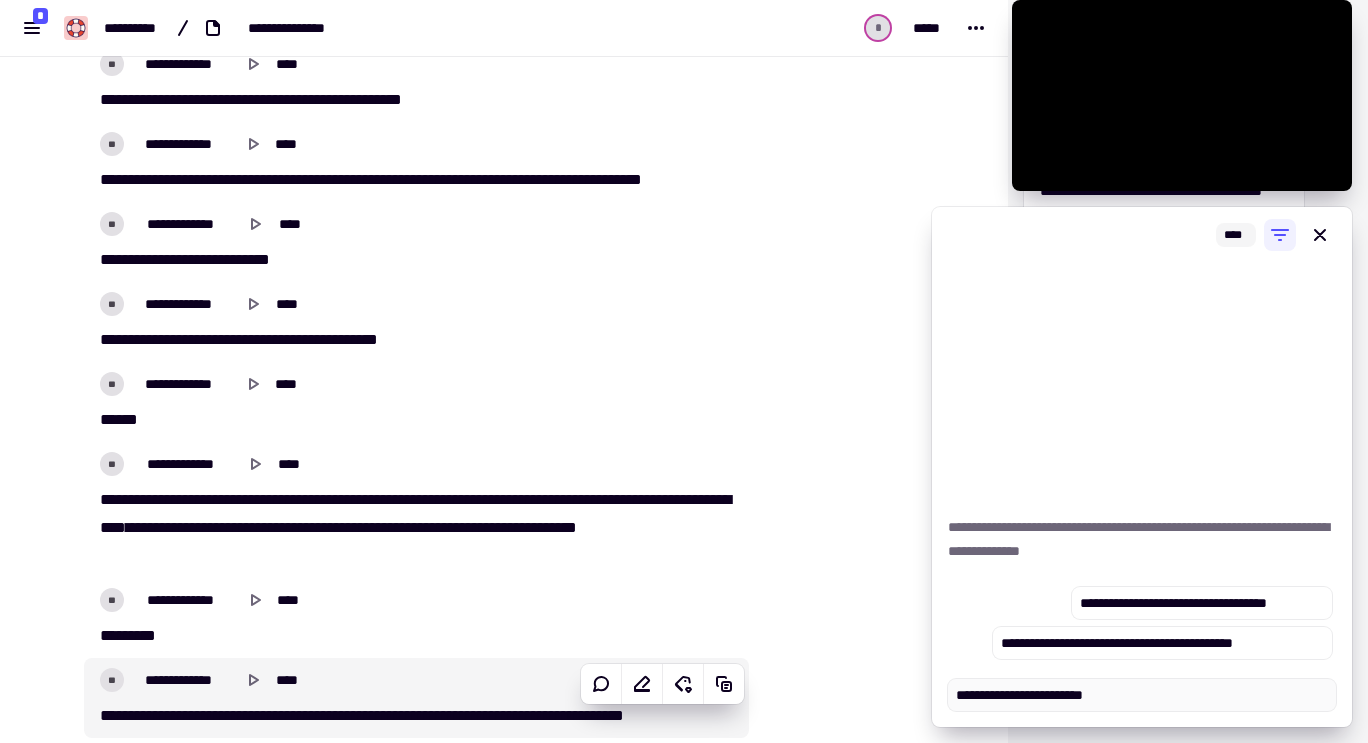 type on "**********" 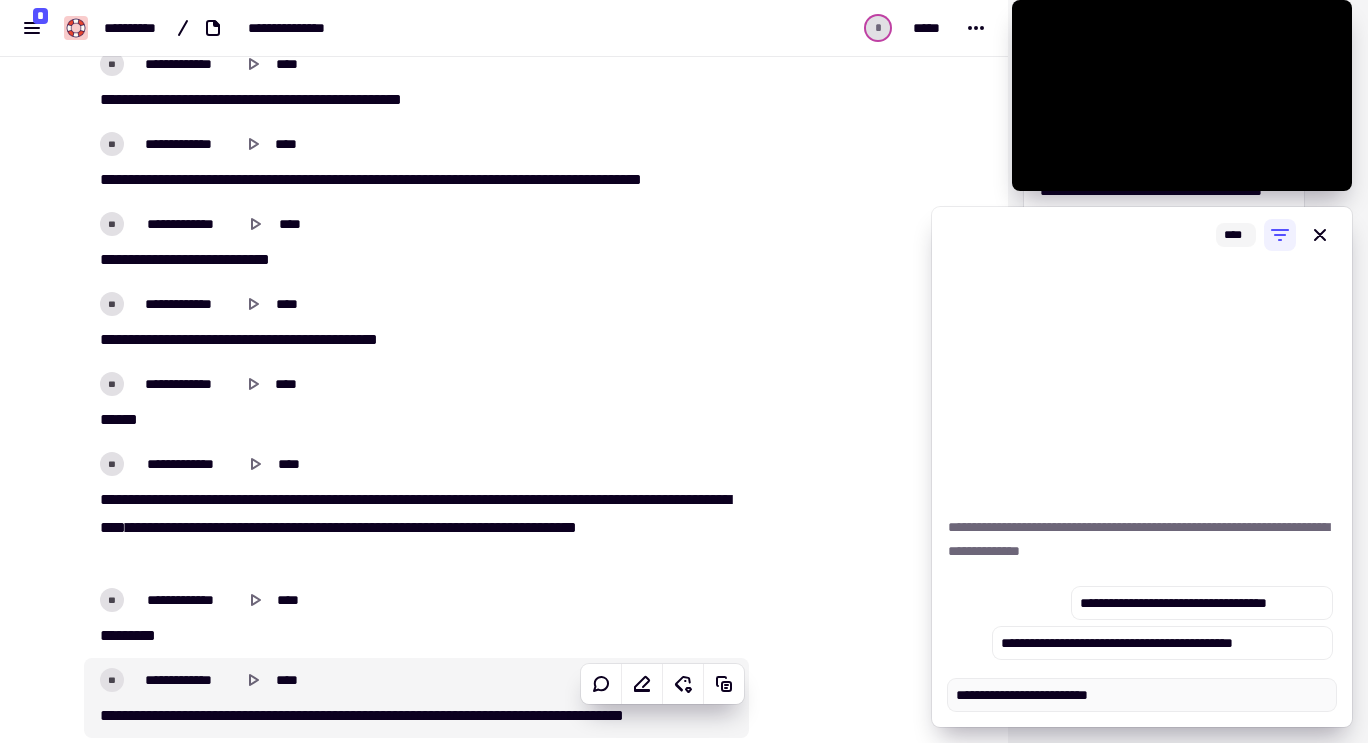 type on "*" 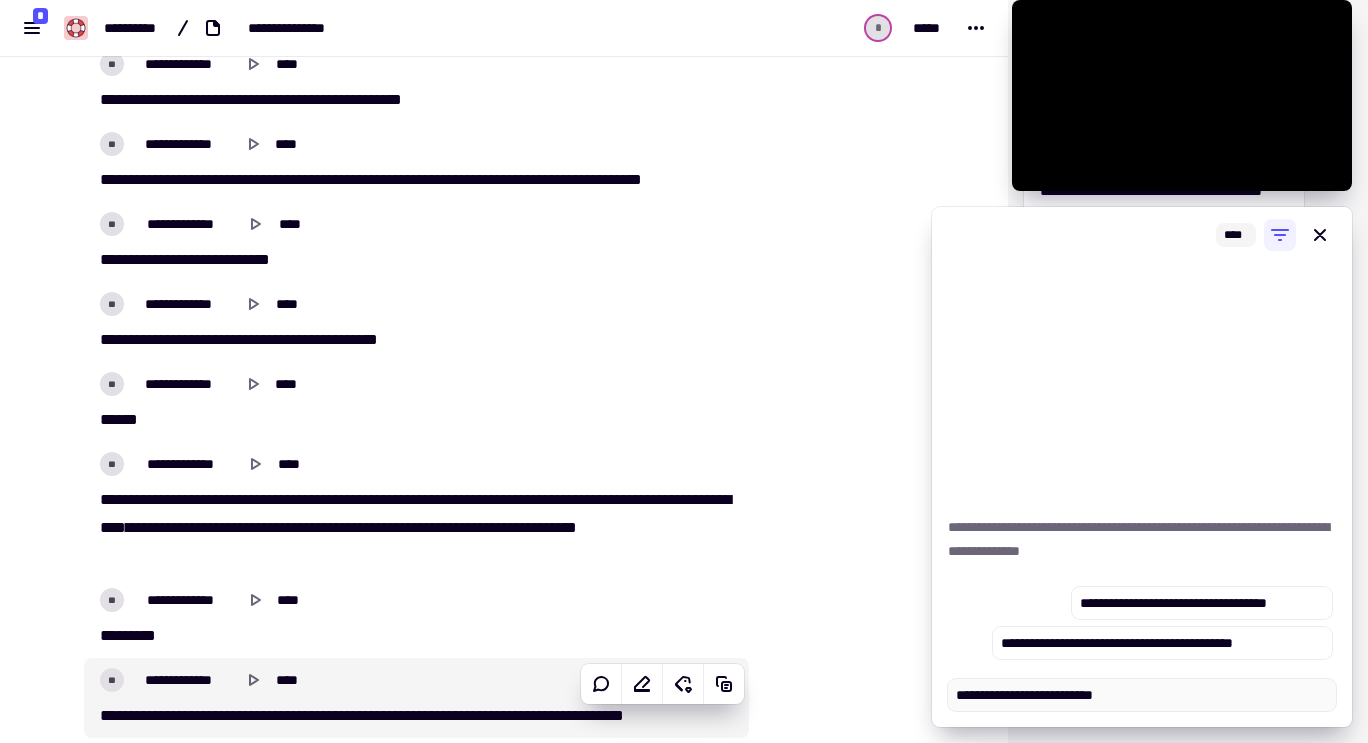 type on "*" 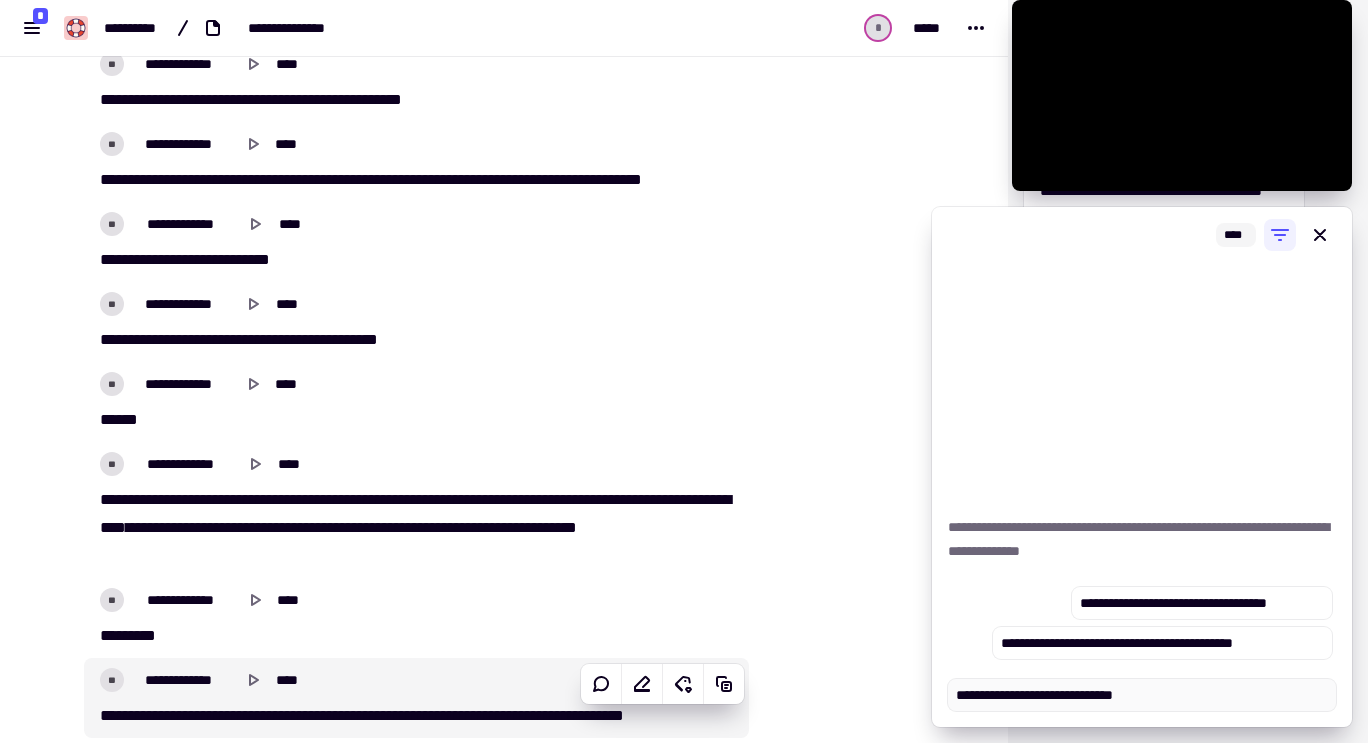 type on "**********" 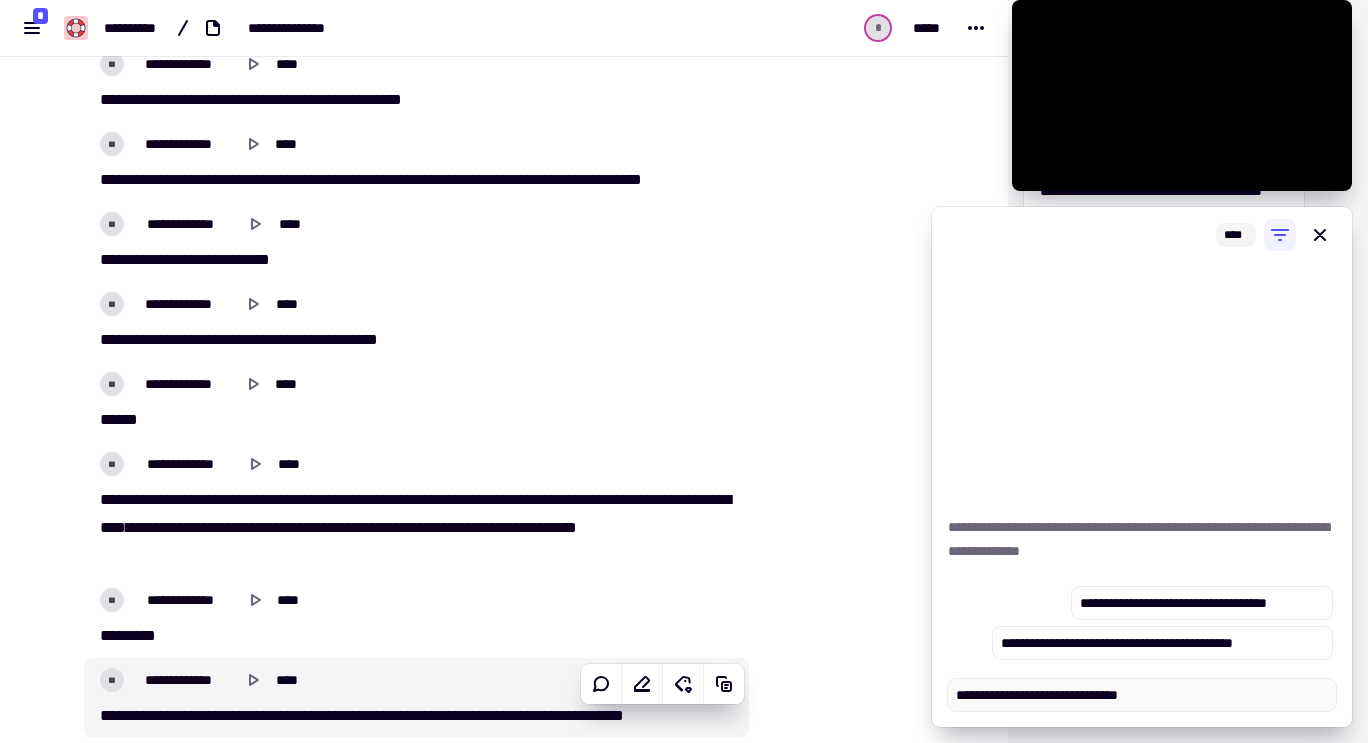 type on "*" 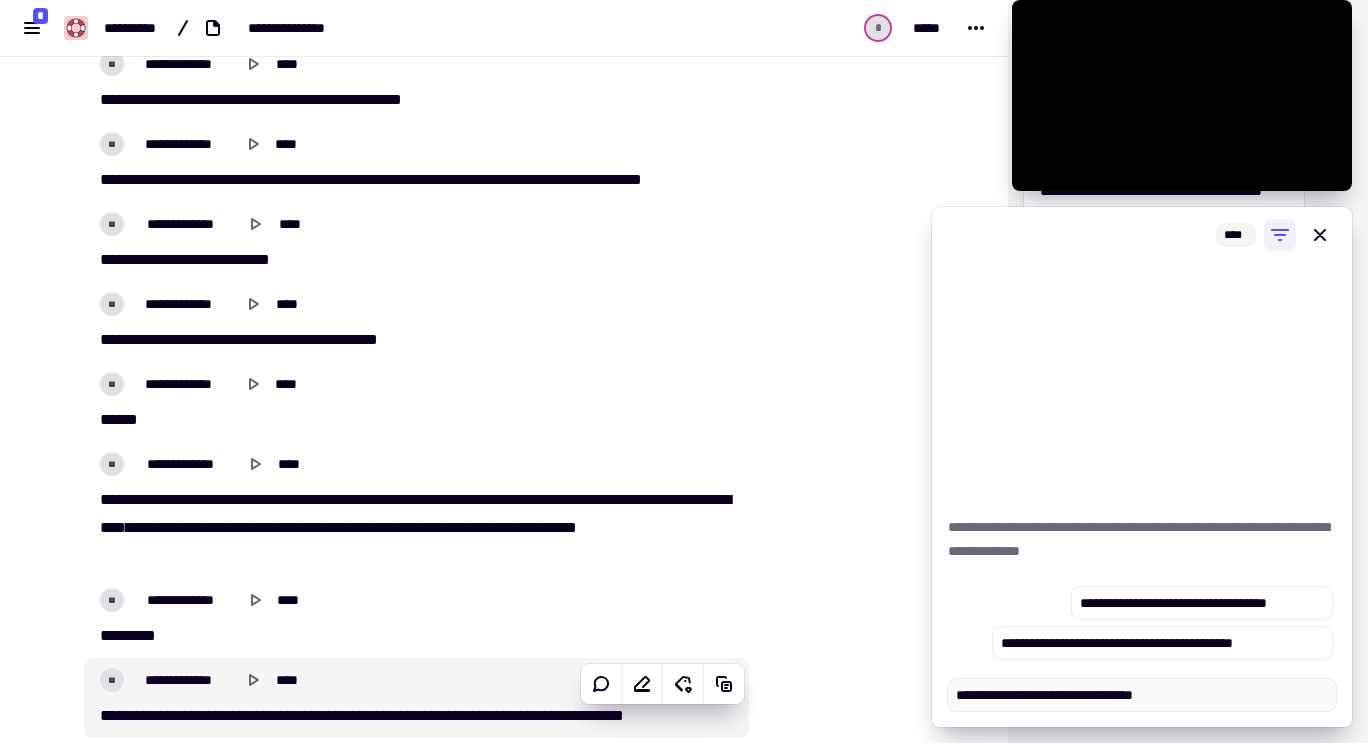type on "**********" 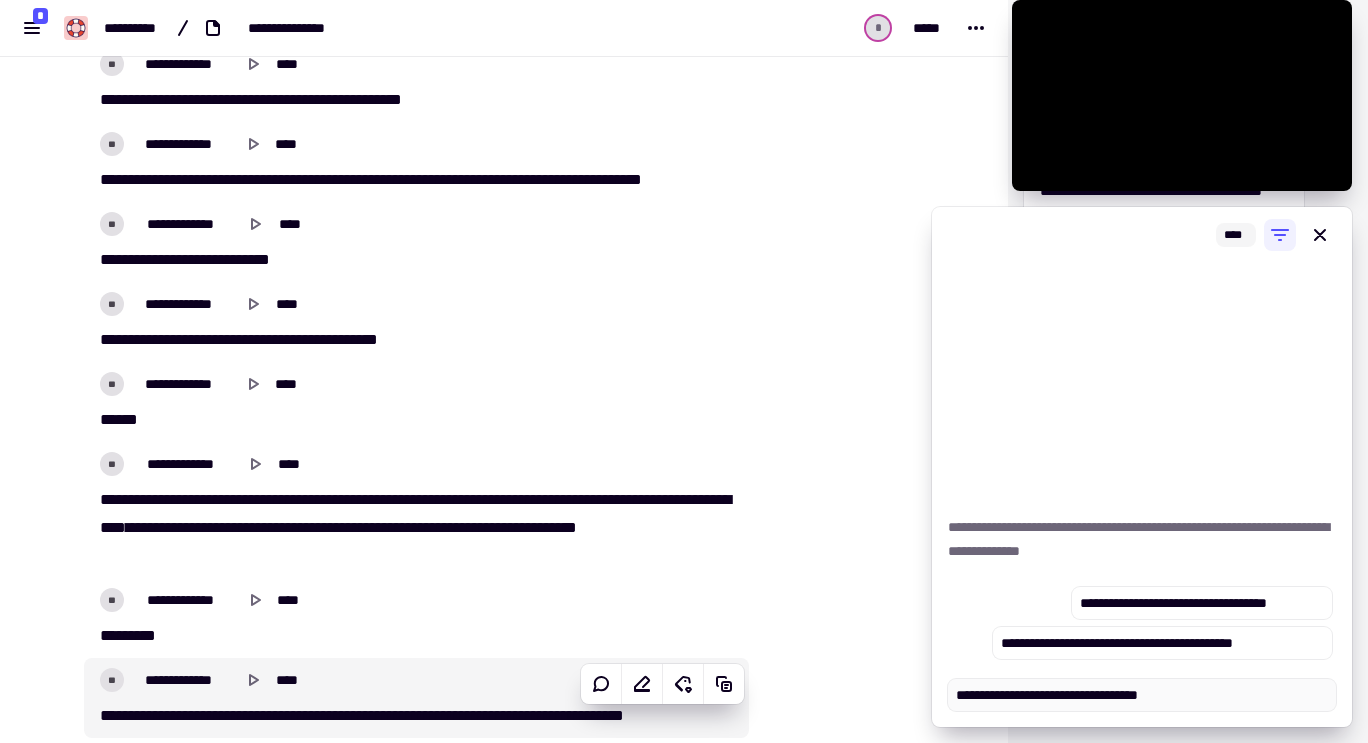 type on "*" 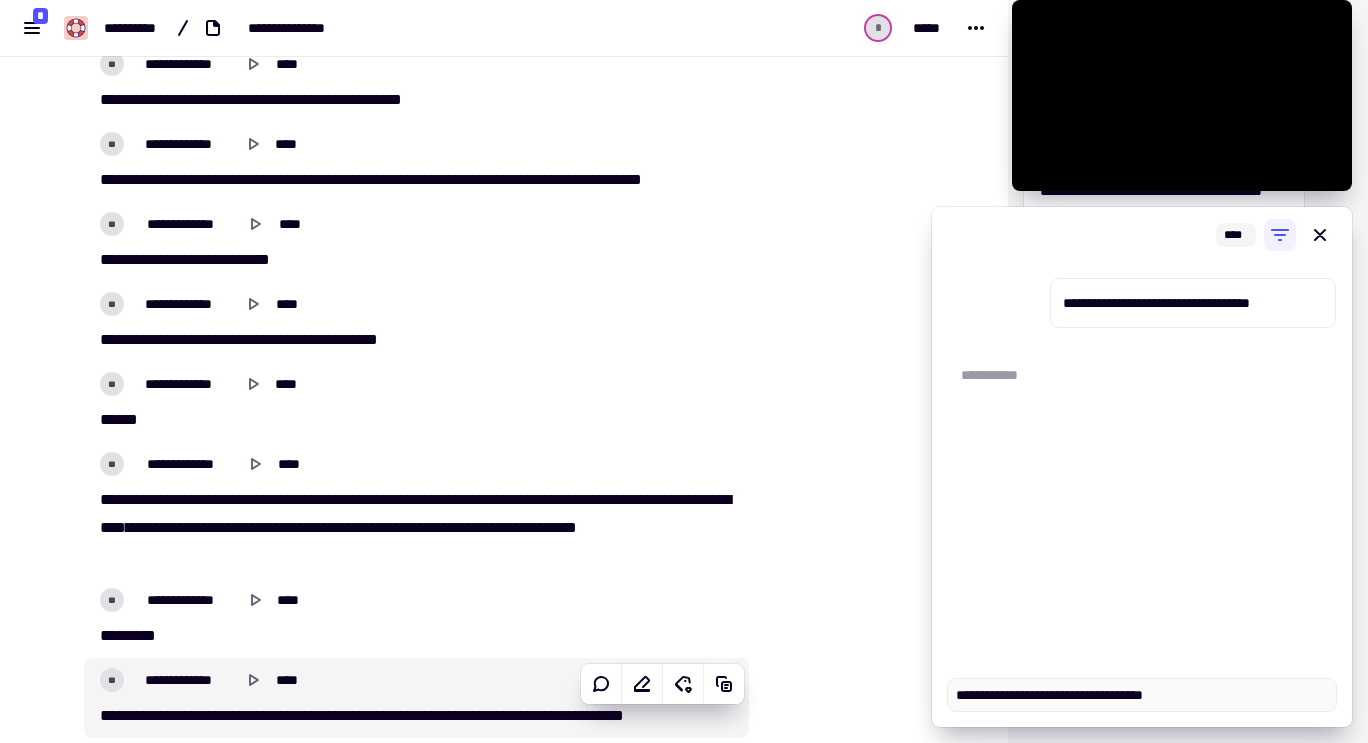 type on "*" 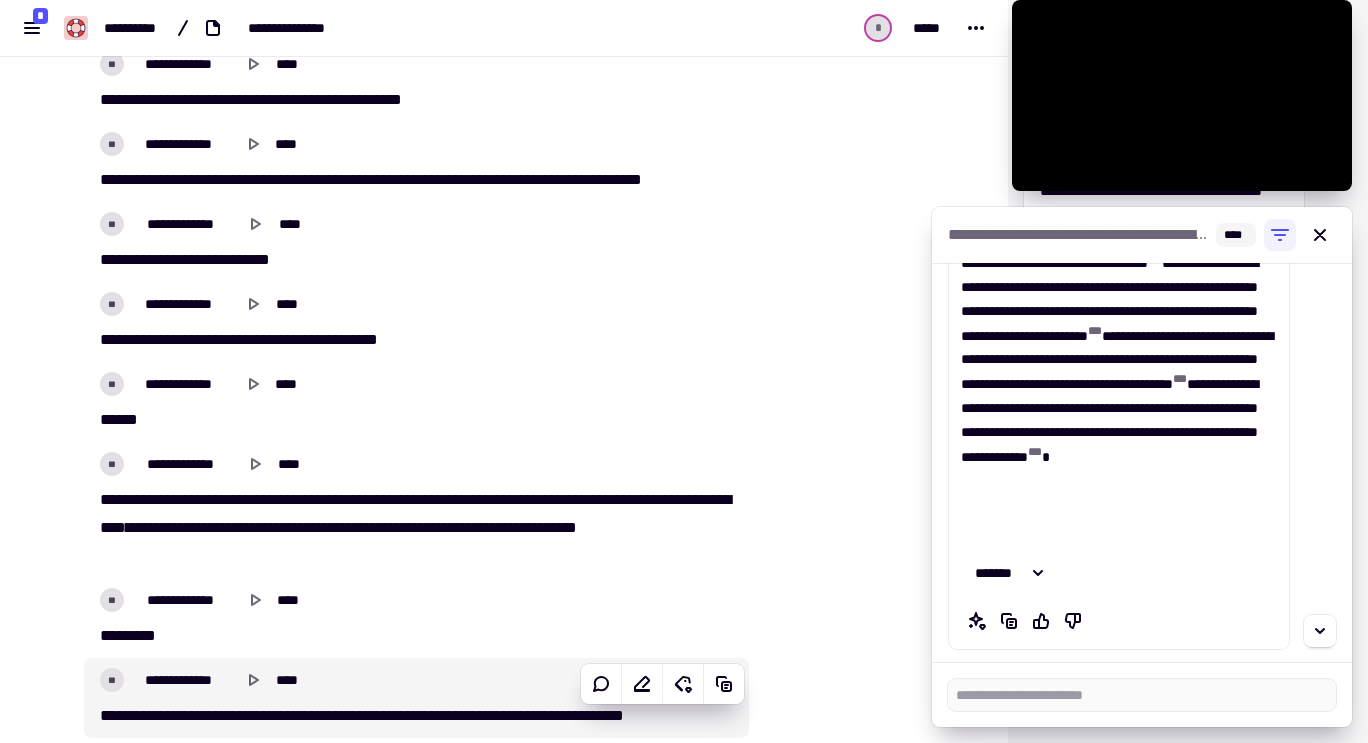 scroll, scrollTop: 242, scrollLeft: 0, axis: vertical 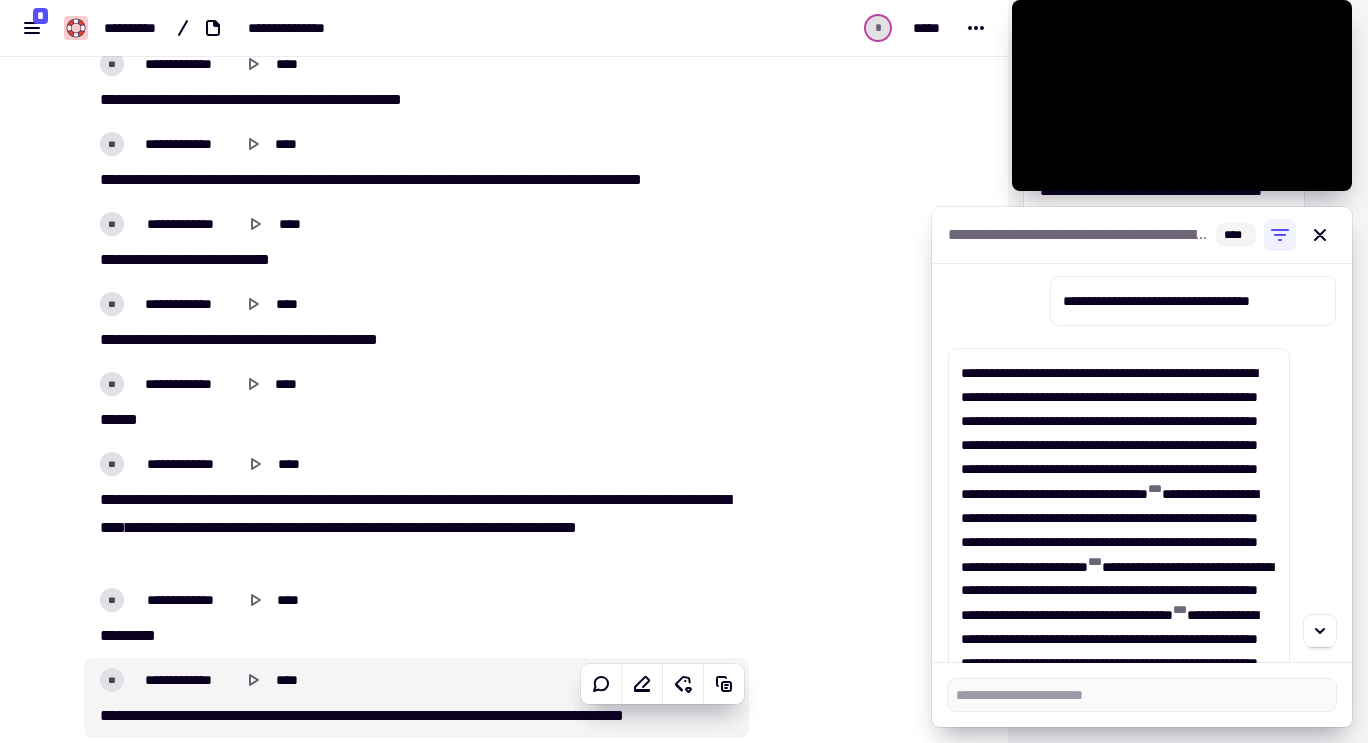 type on "*" 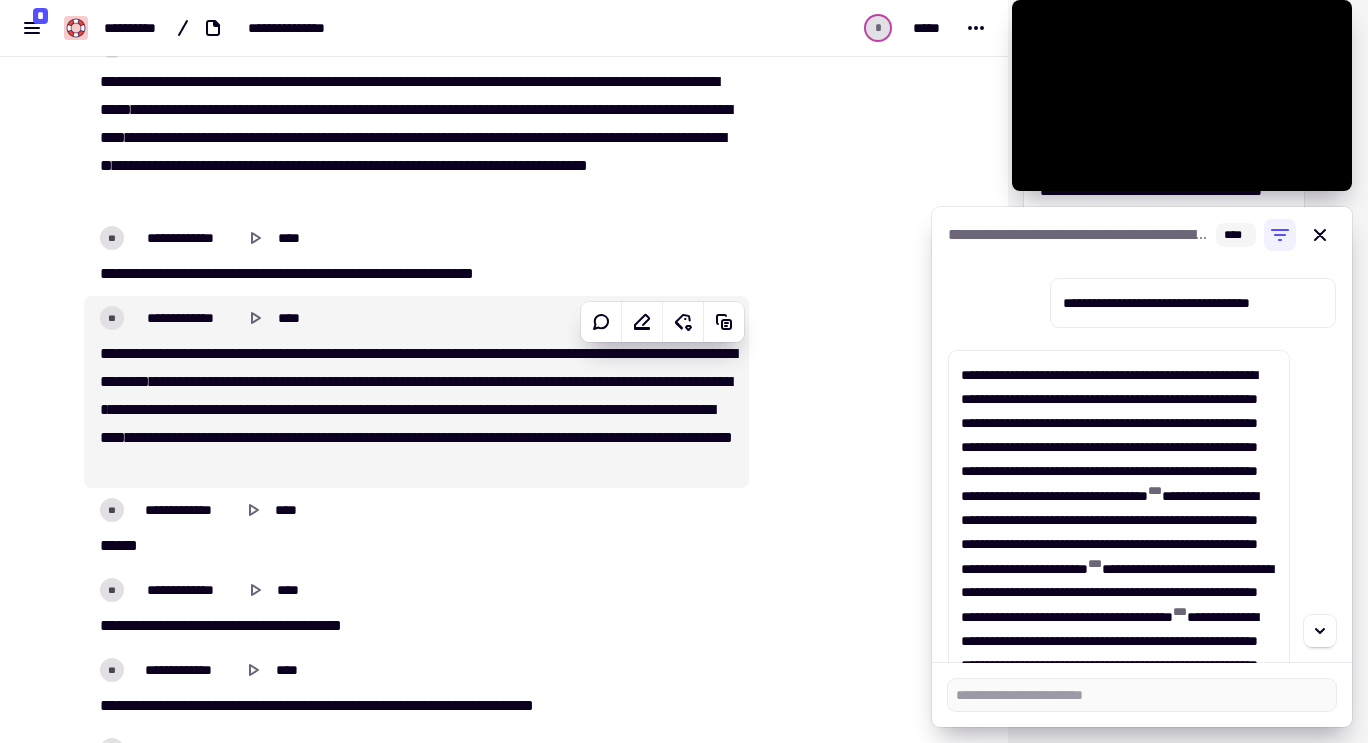 scroll, scrollTop: 5325, scrollLeft: 0, axis: vertical 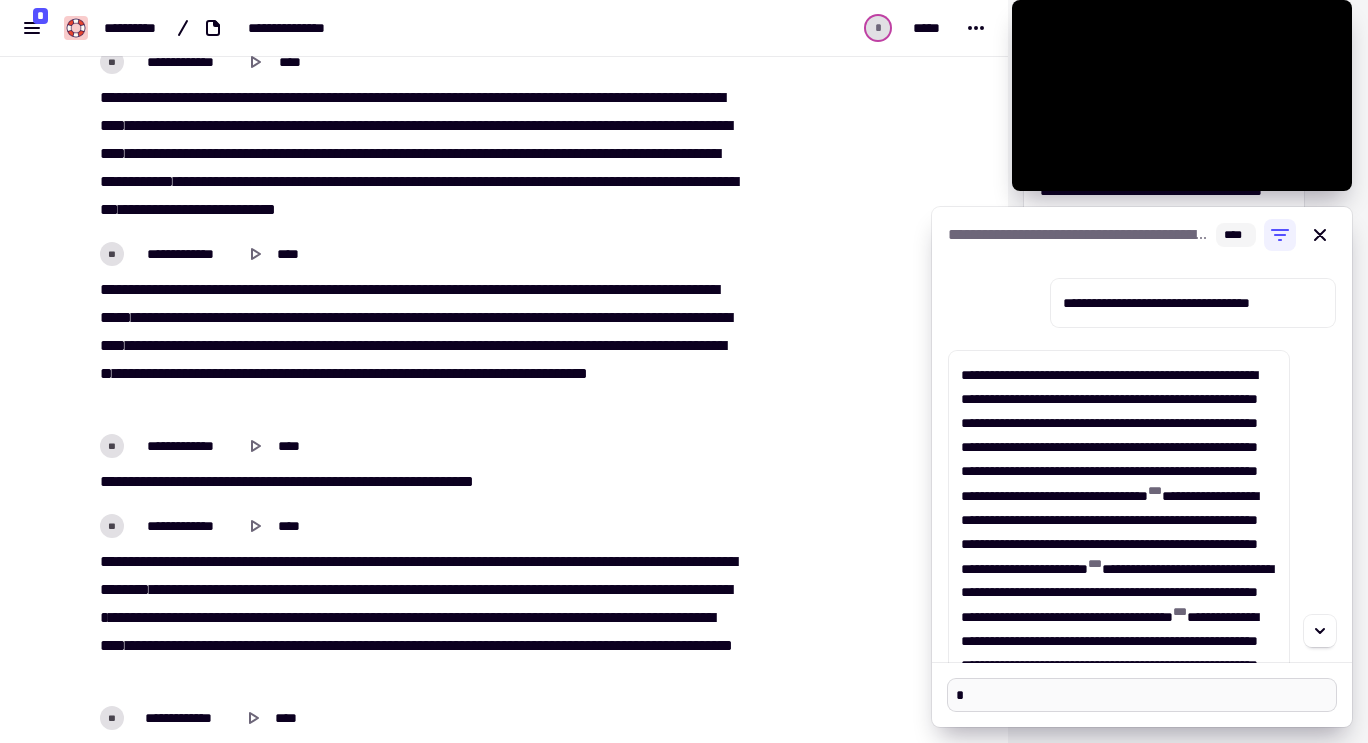 type on "**" 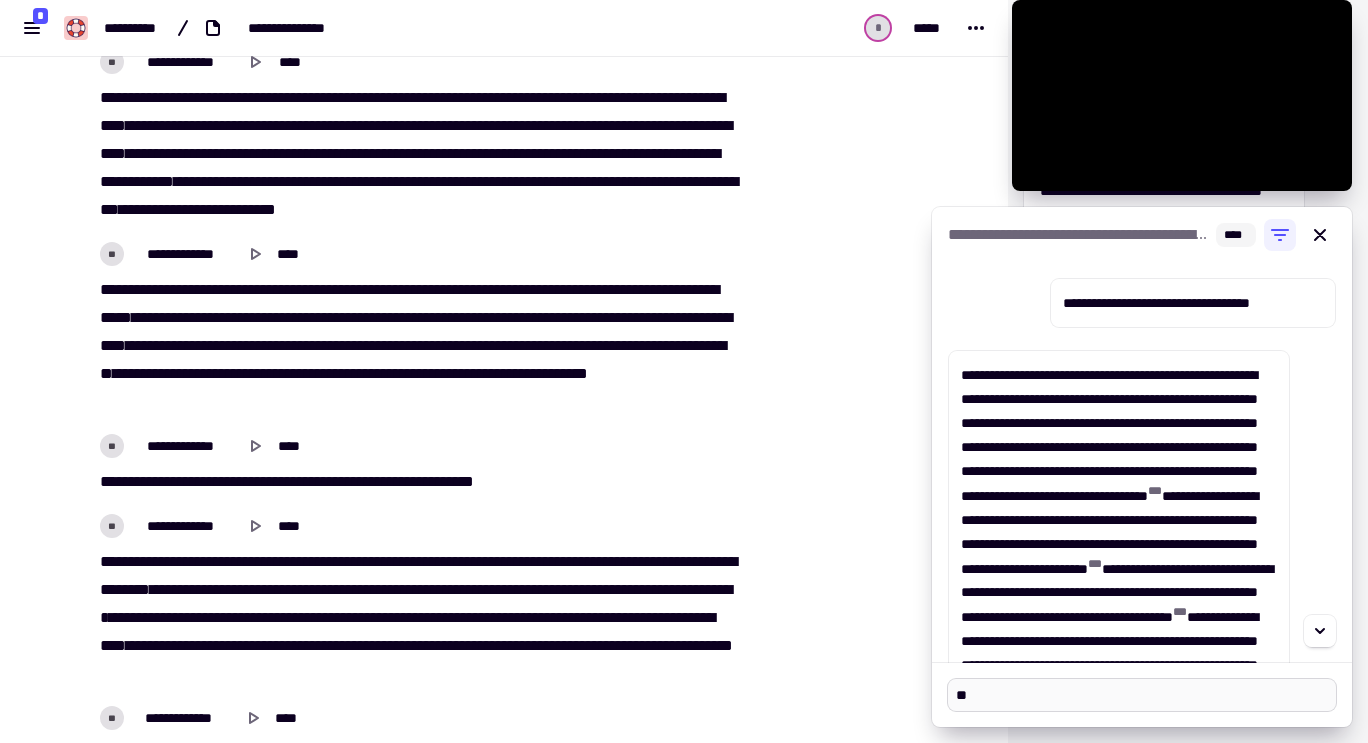 type on "*" 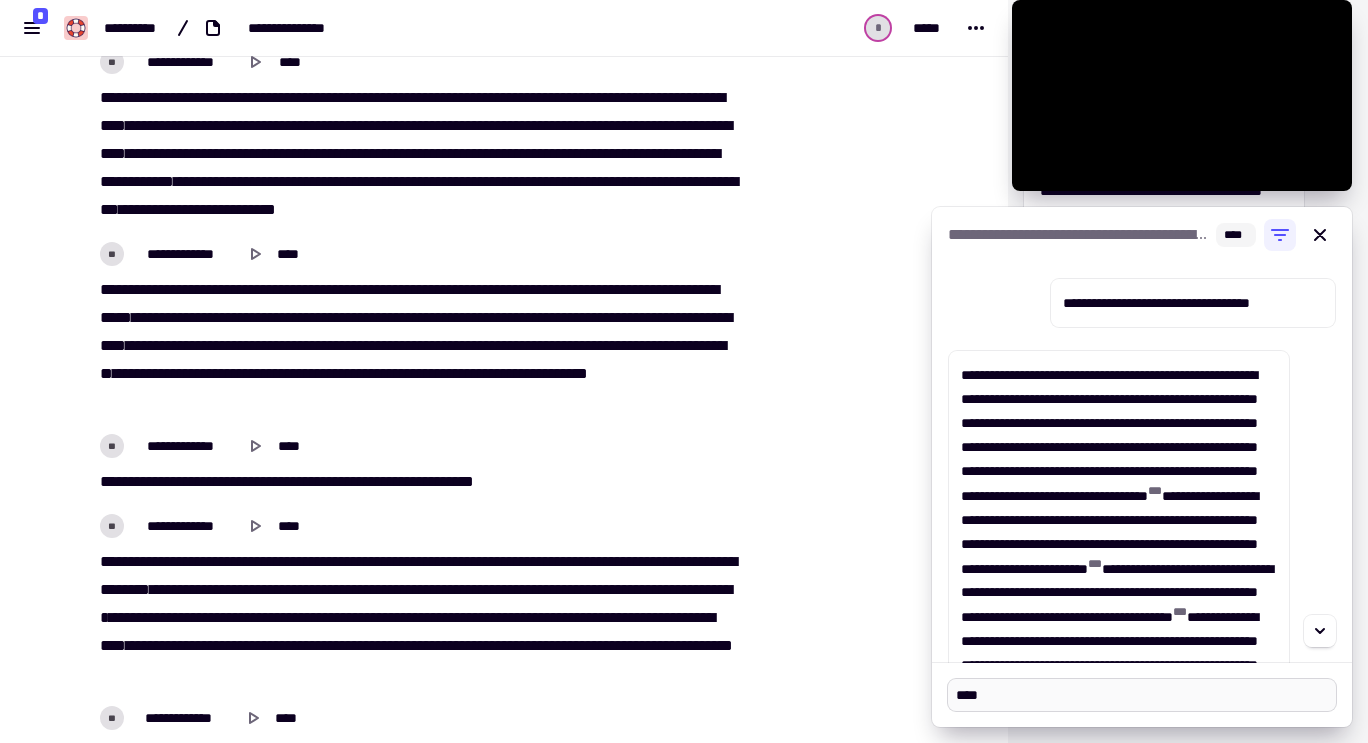 type on "*****" 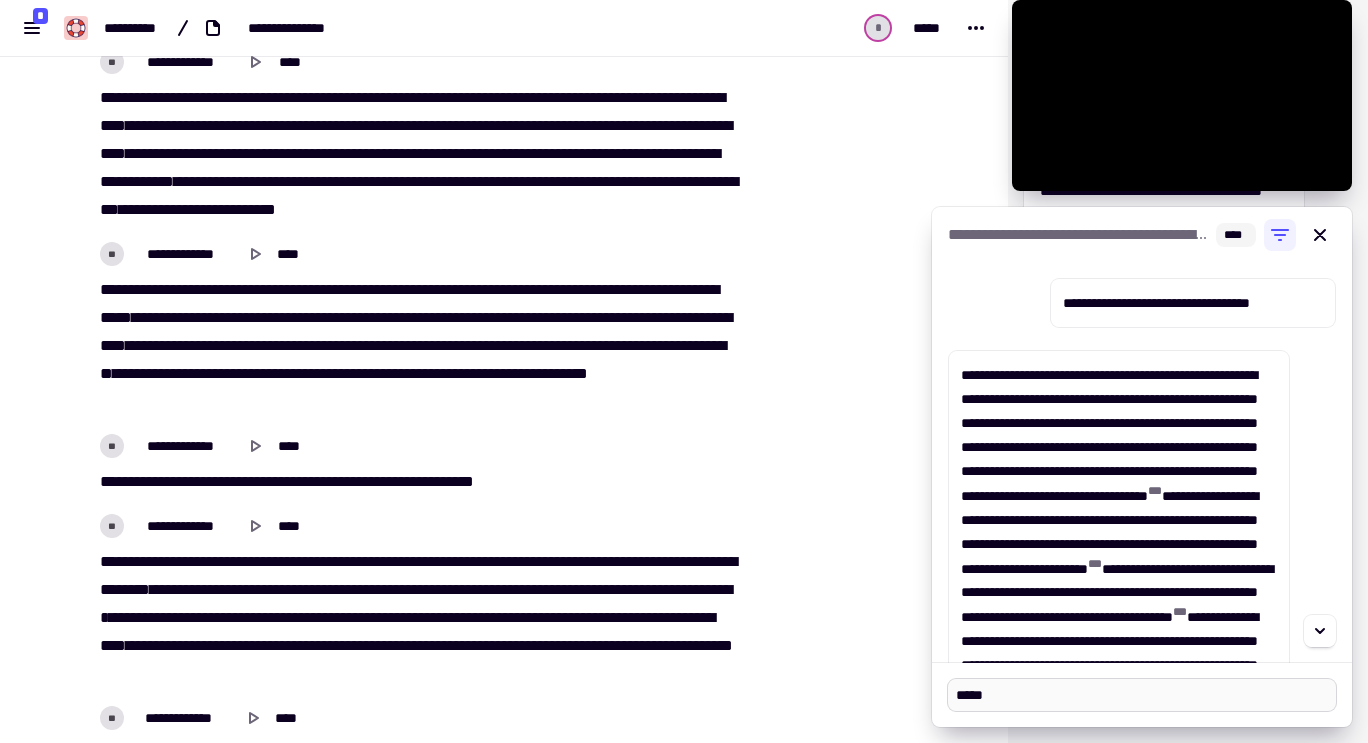 type on "*" 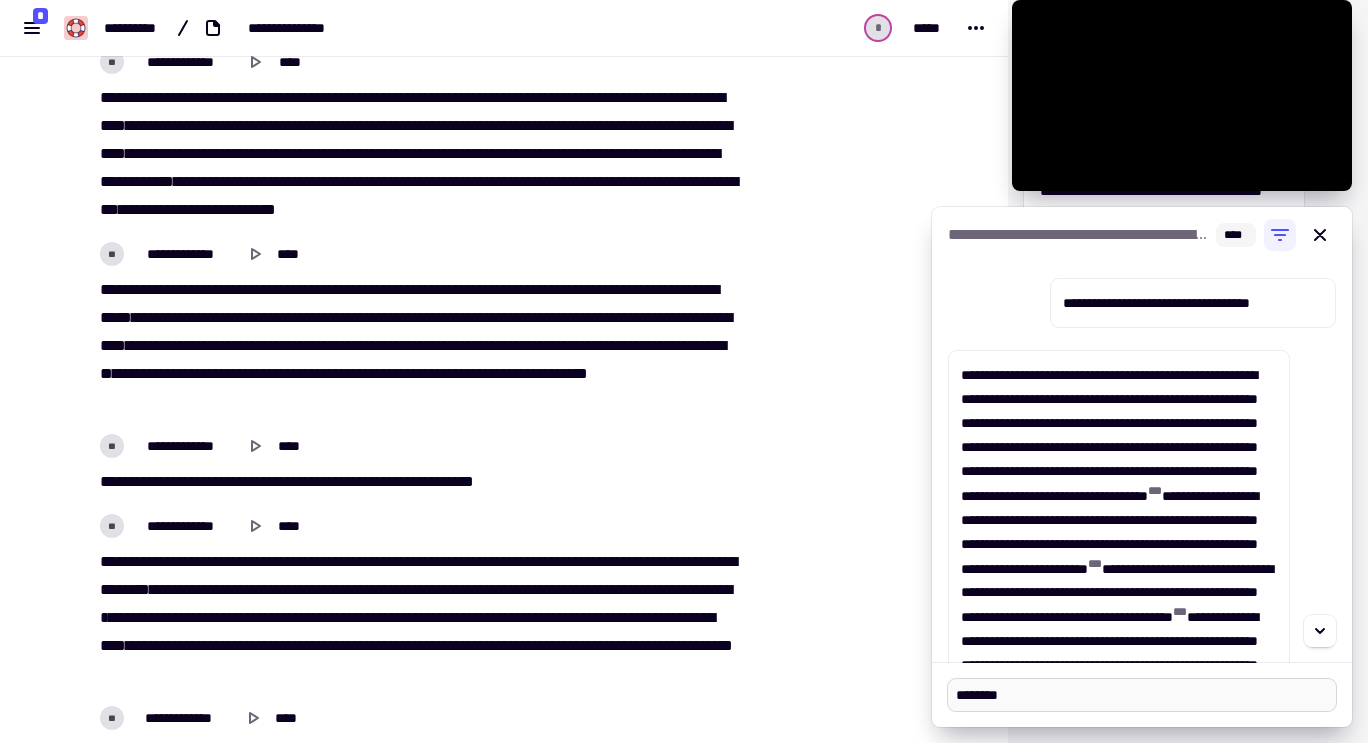 type on "*********" 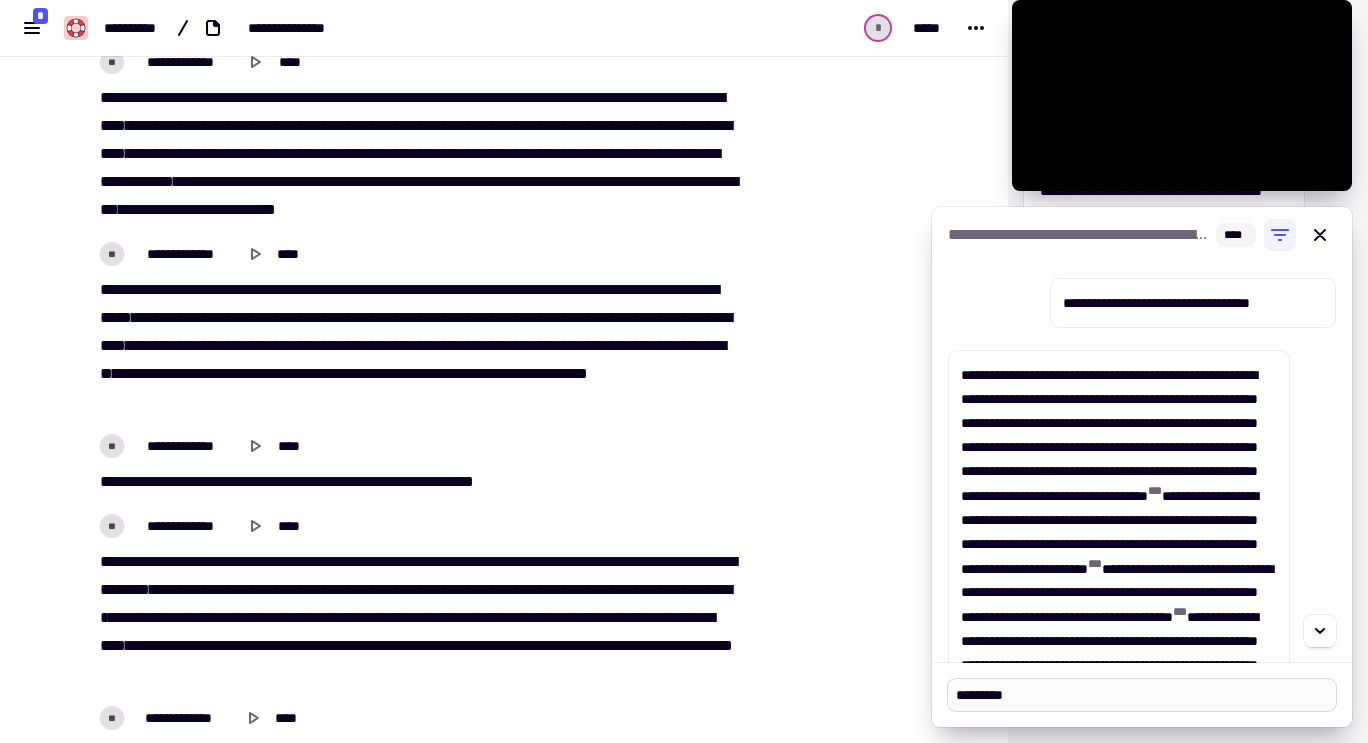 type on "*" 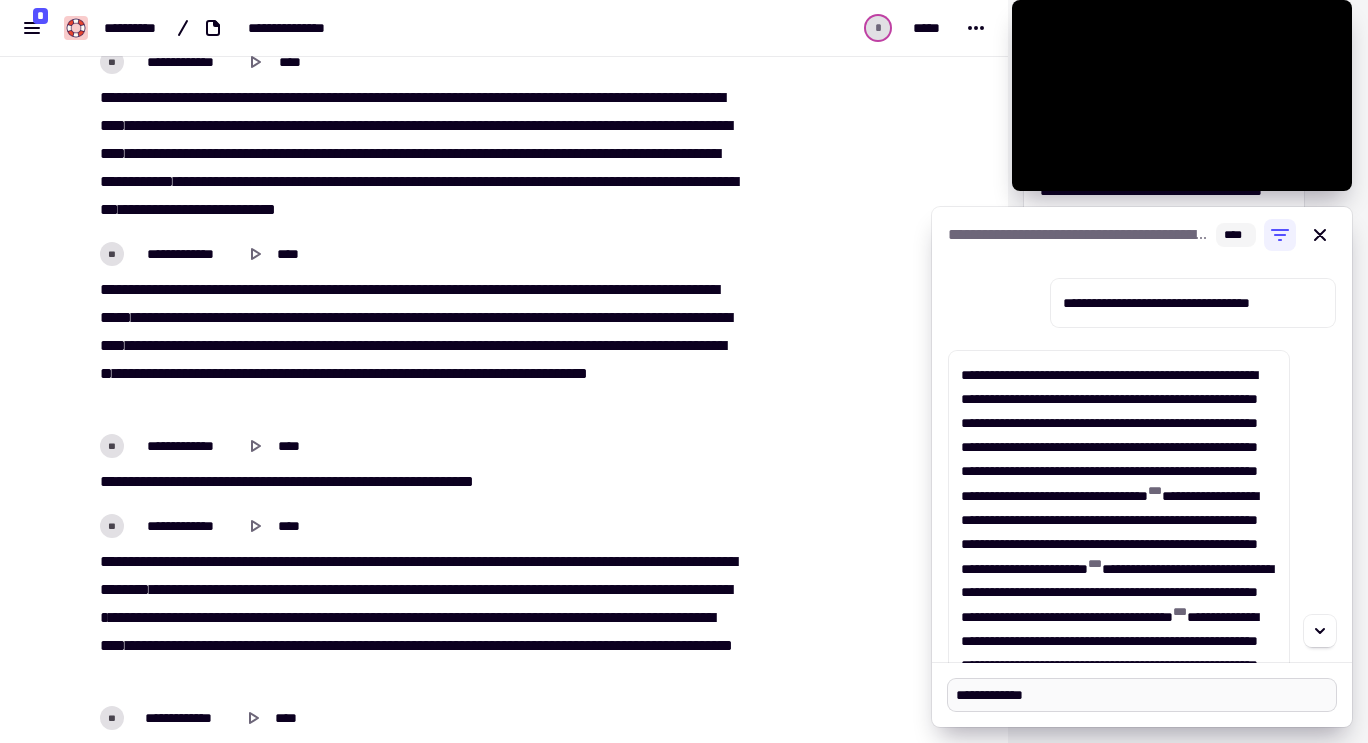 type on "**********" 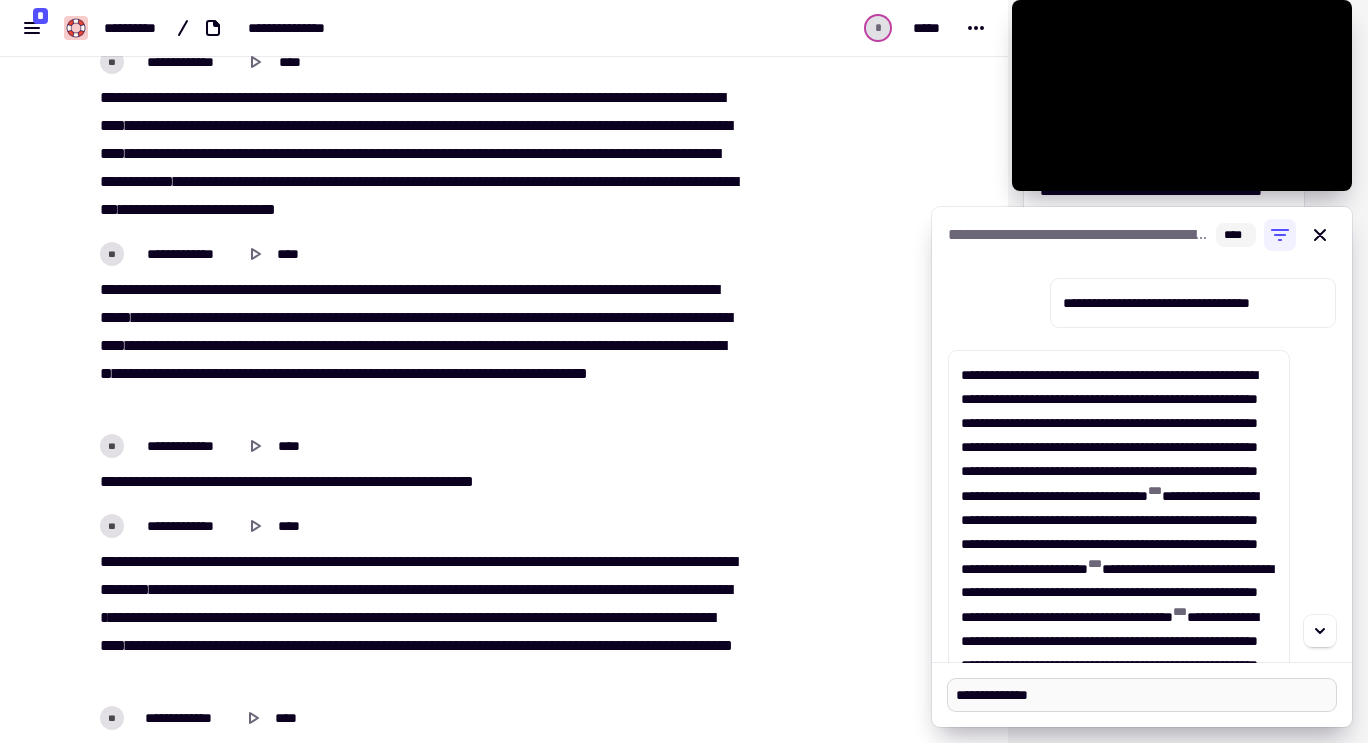 type on "*" 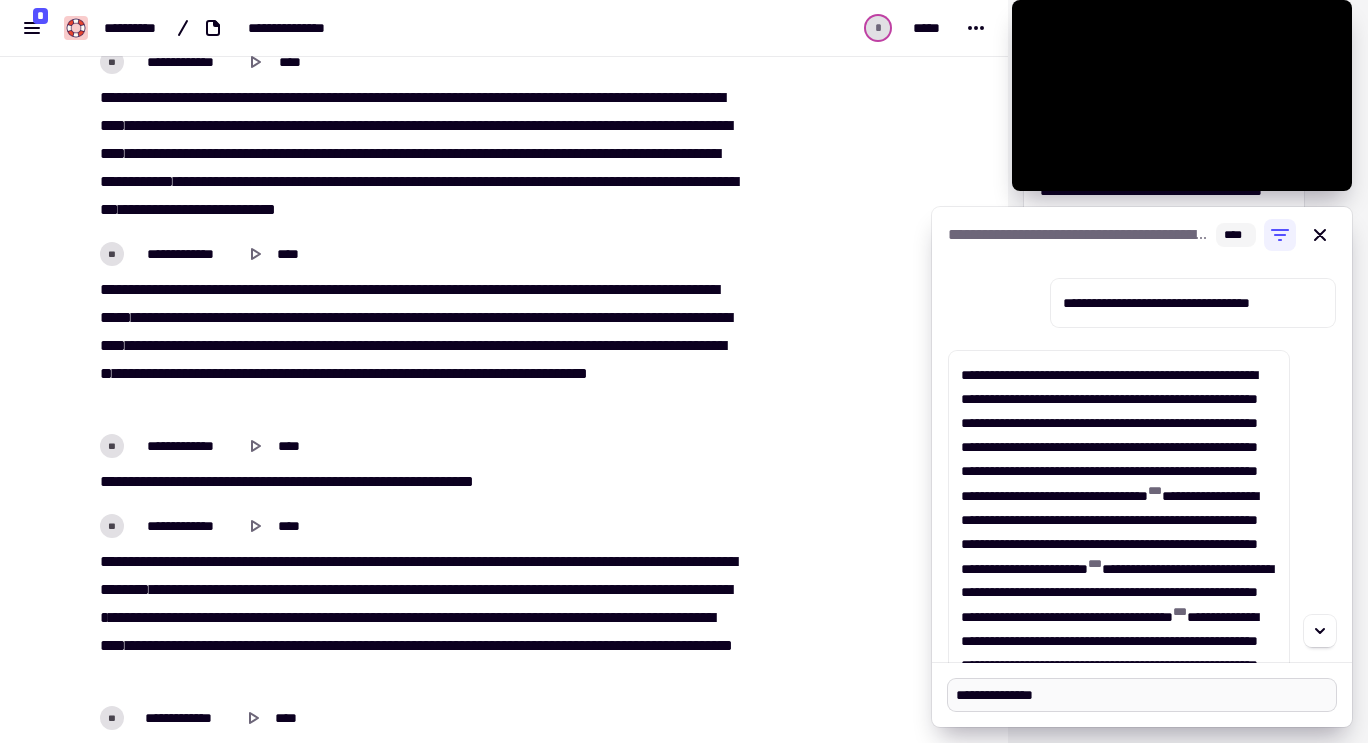 type on "**********" 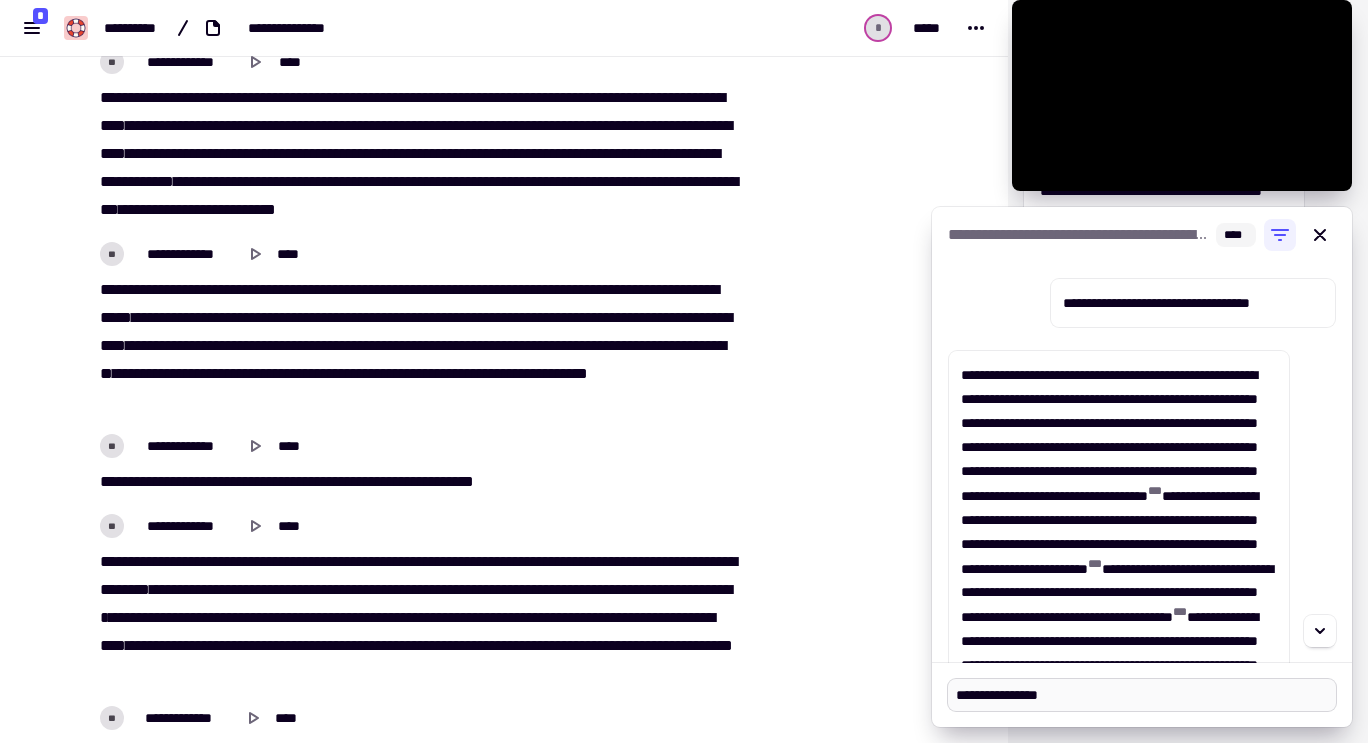 type on "*" 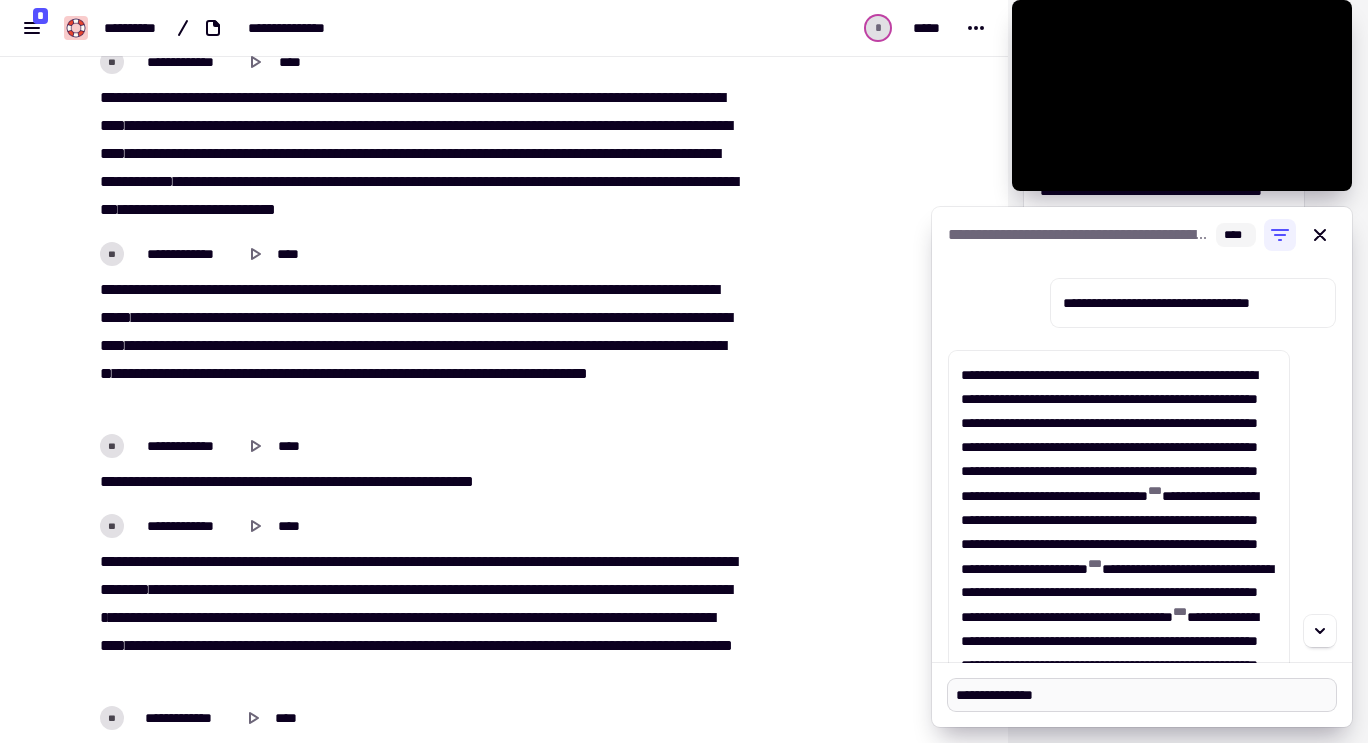 type on "*" 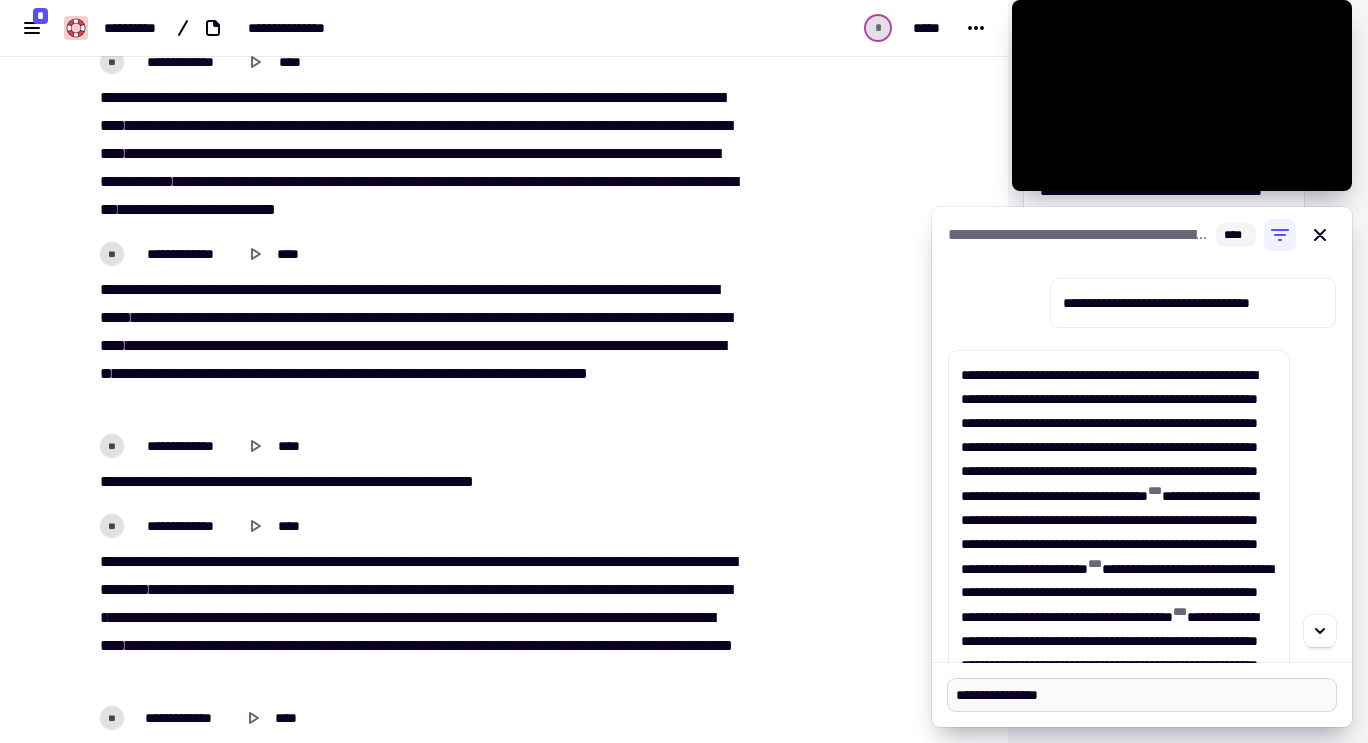 type on "*" 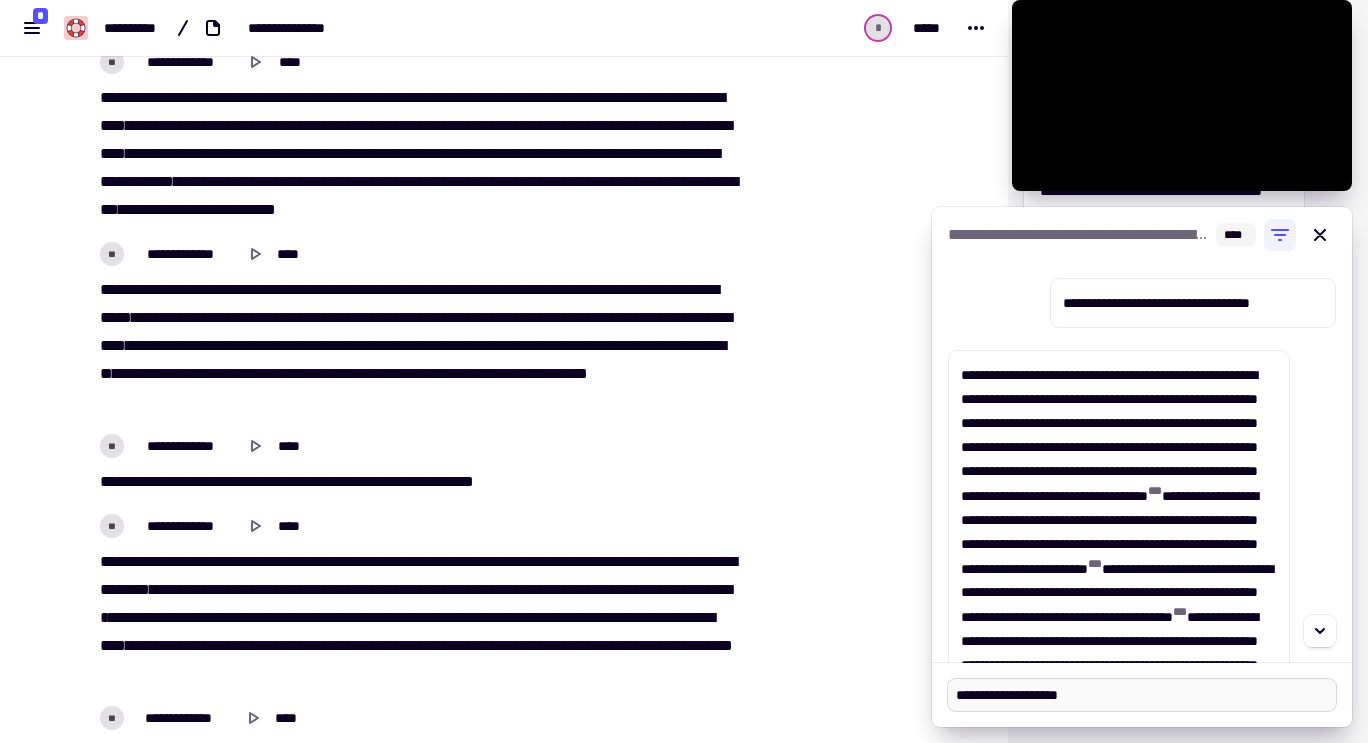type on "**********" 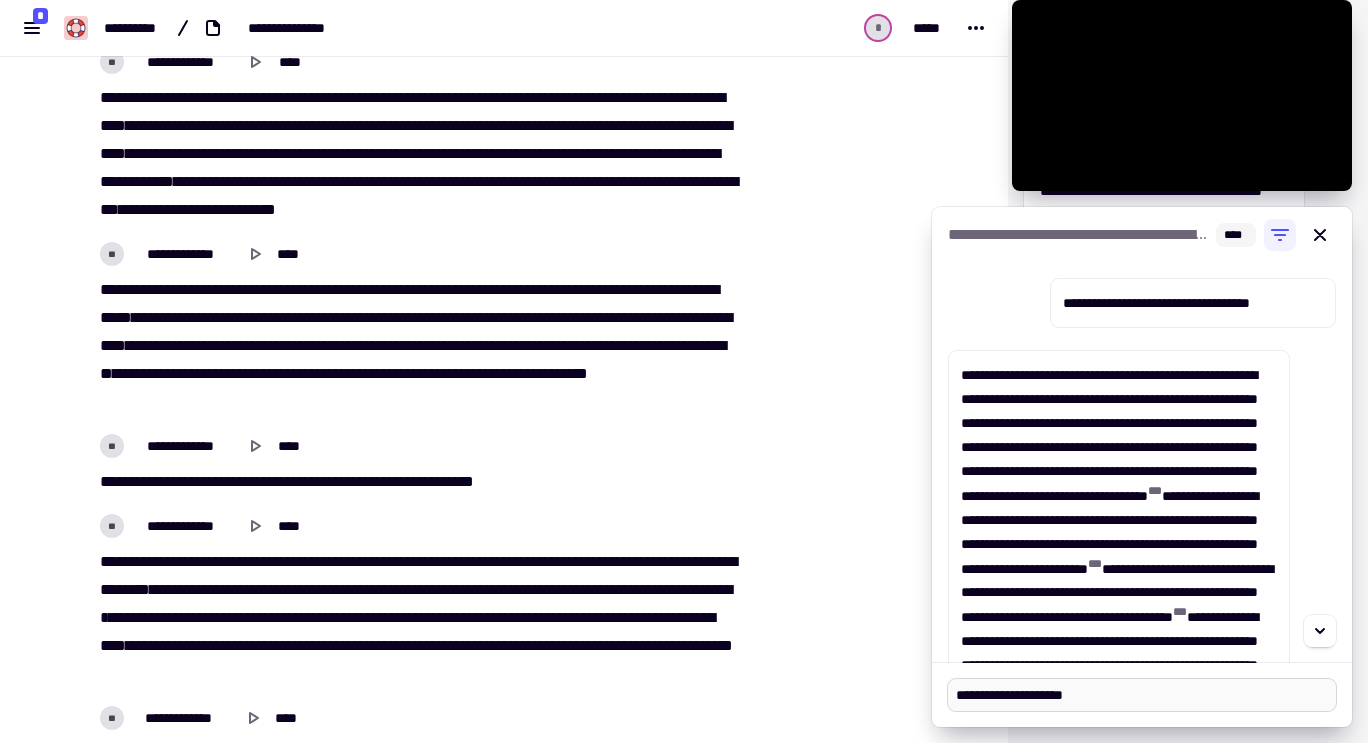 type on "*" 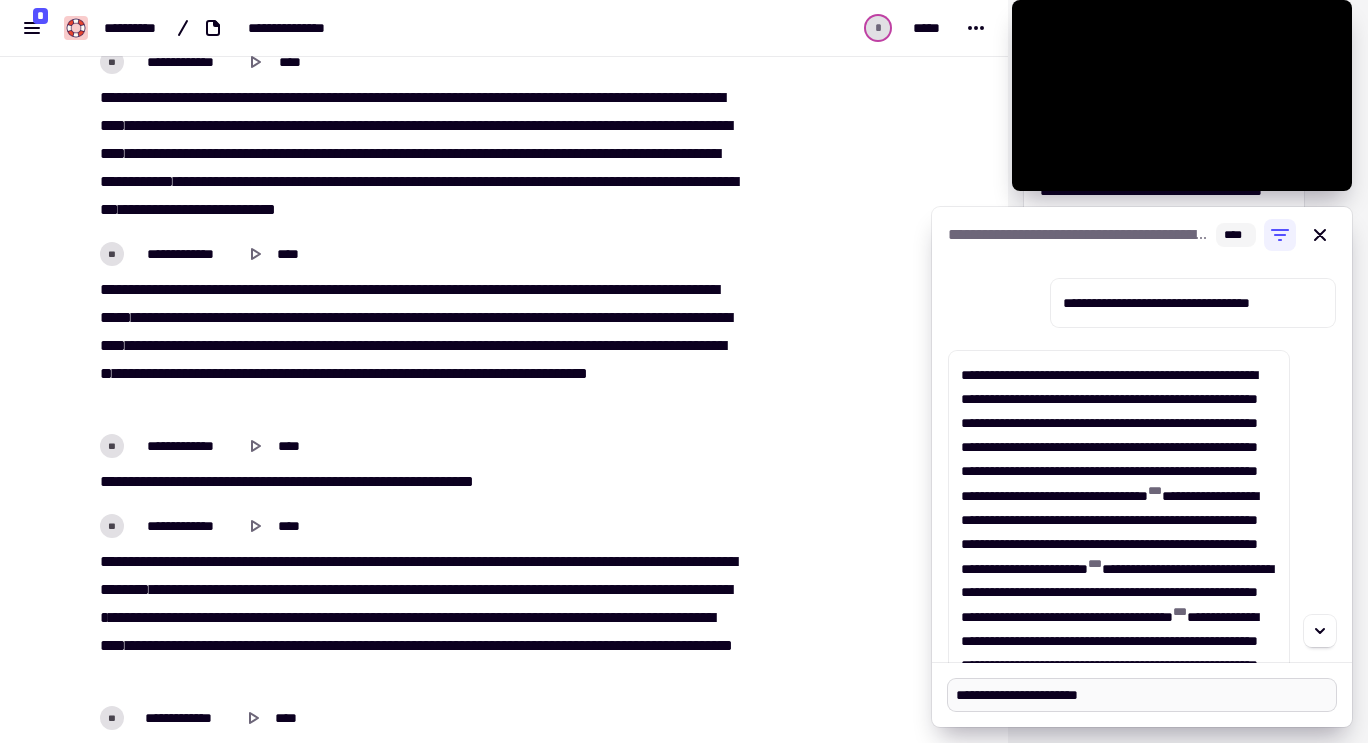 type on "**********" 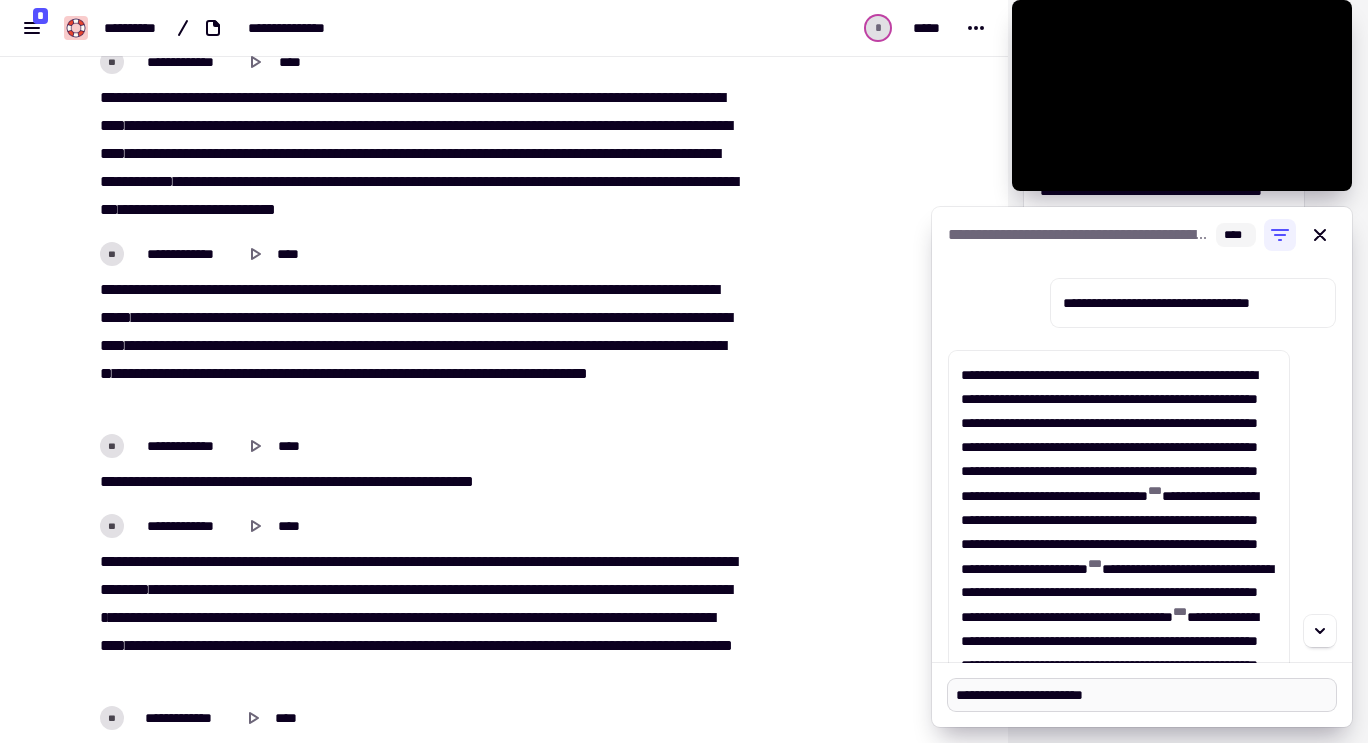 type on "*" 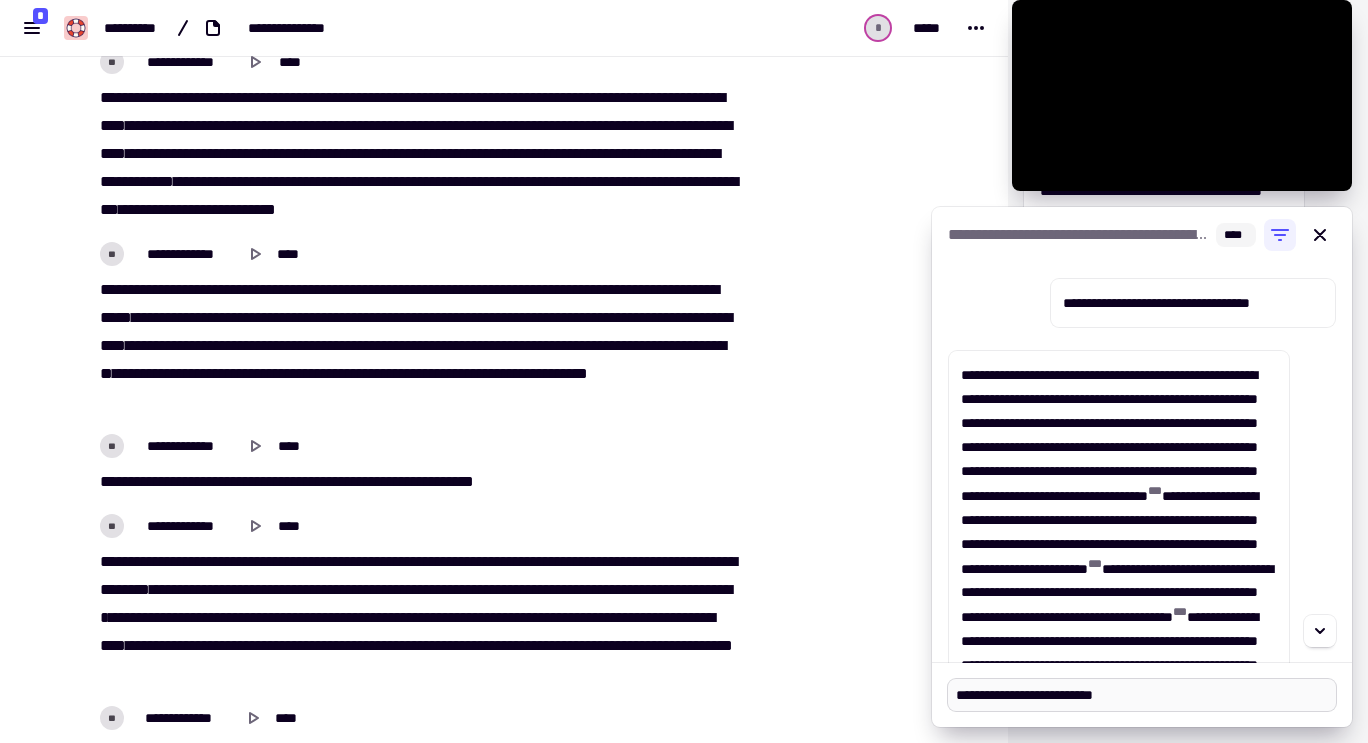 type on "**********" 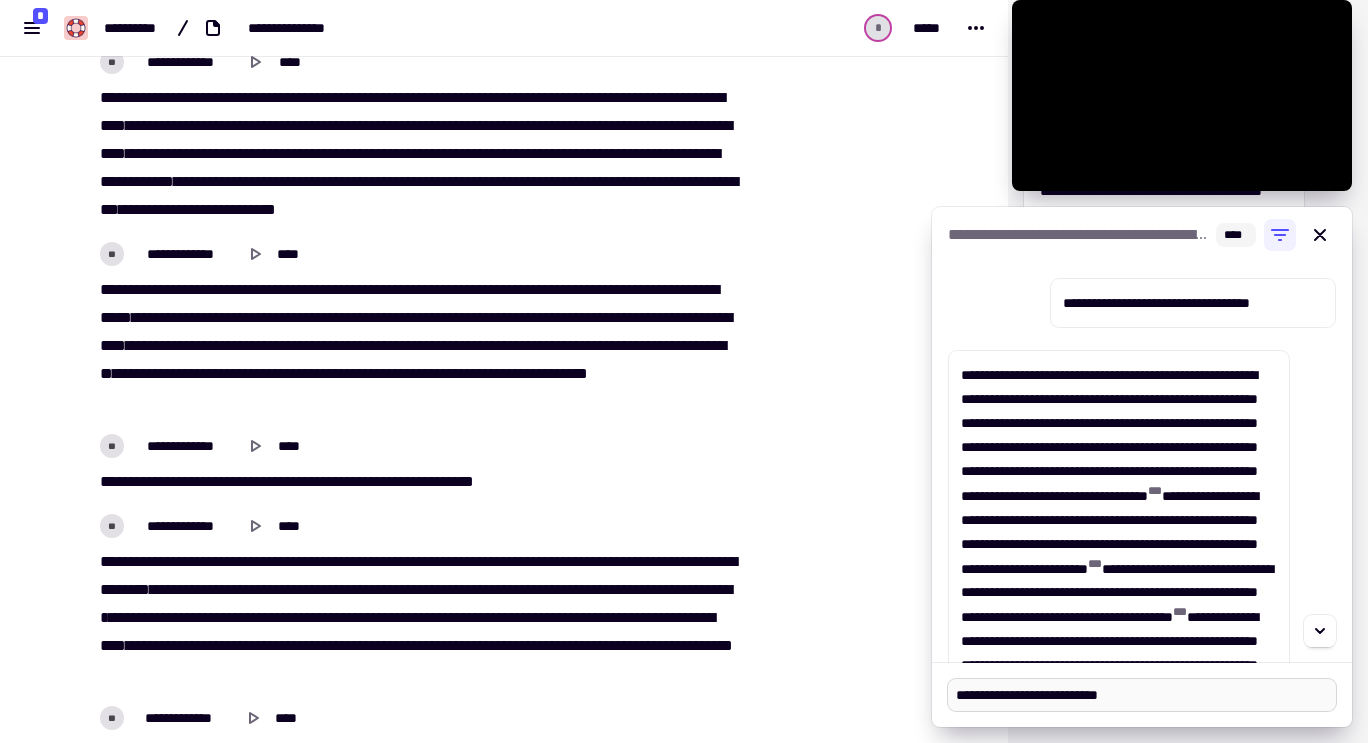 type on "*" 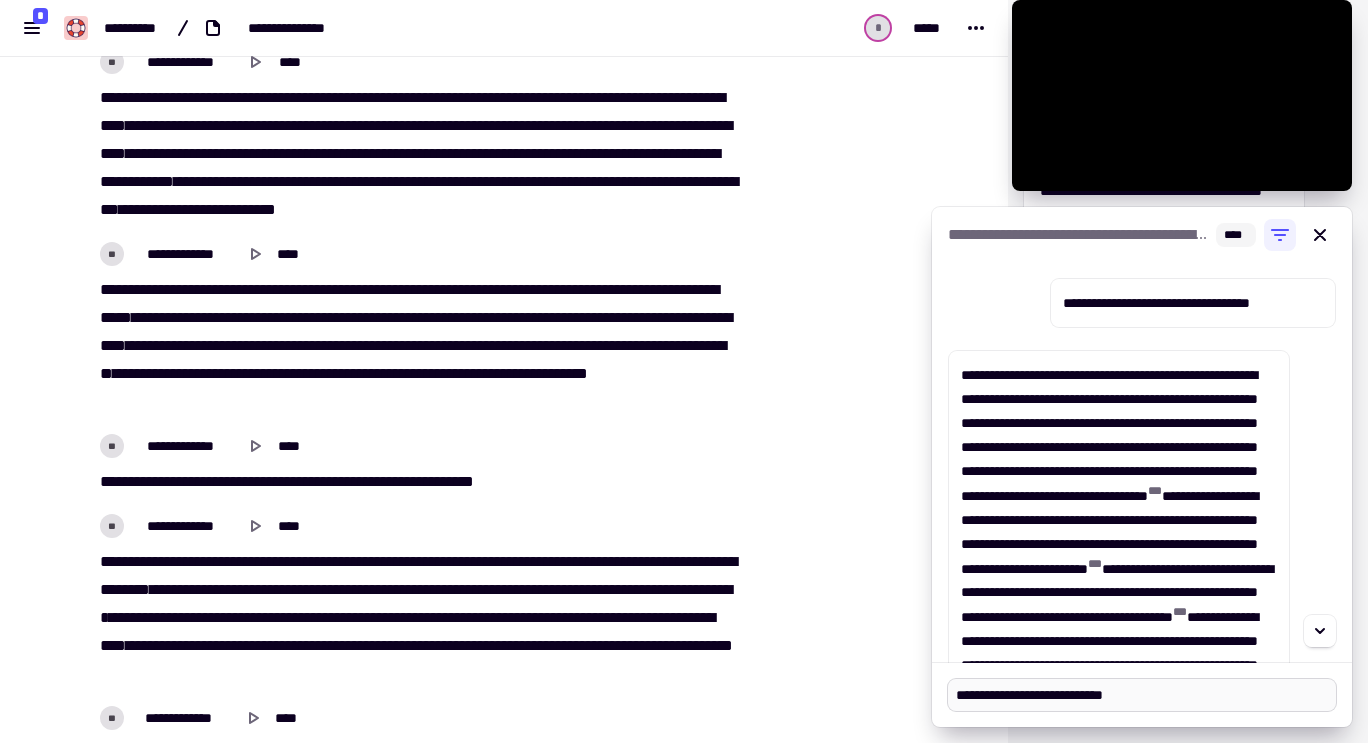 type on "*" 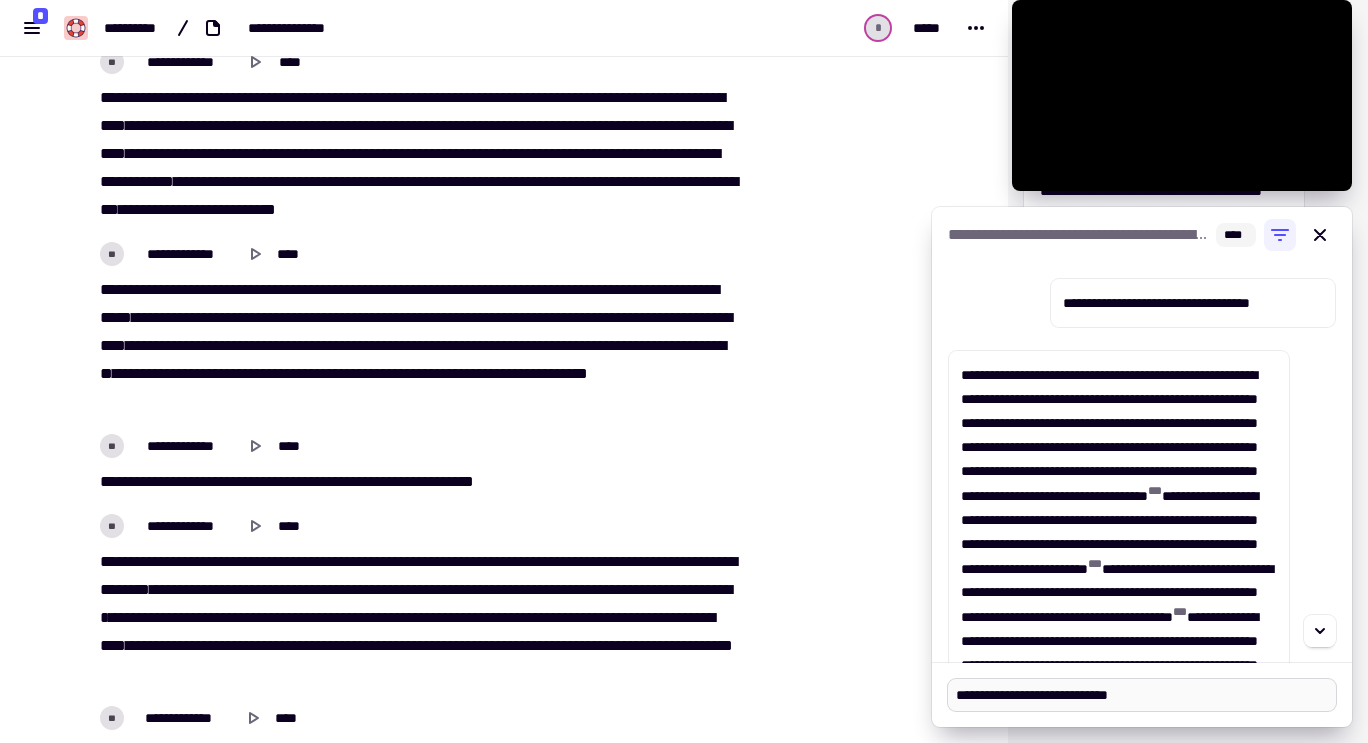 type on "*" 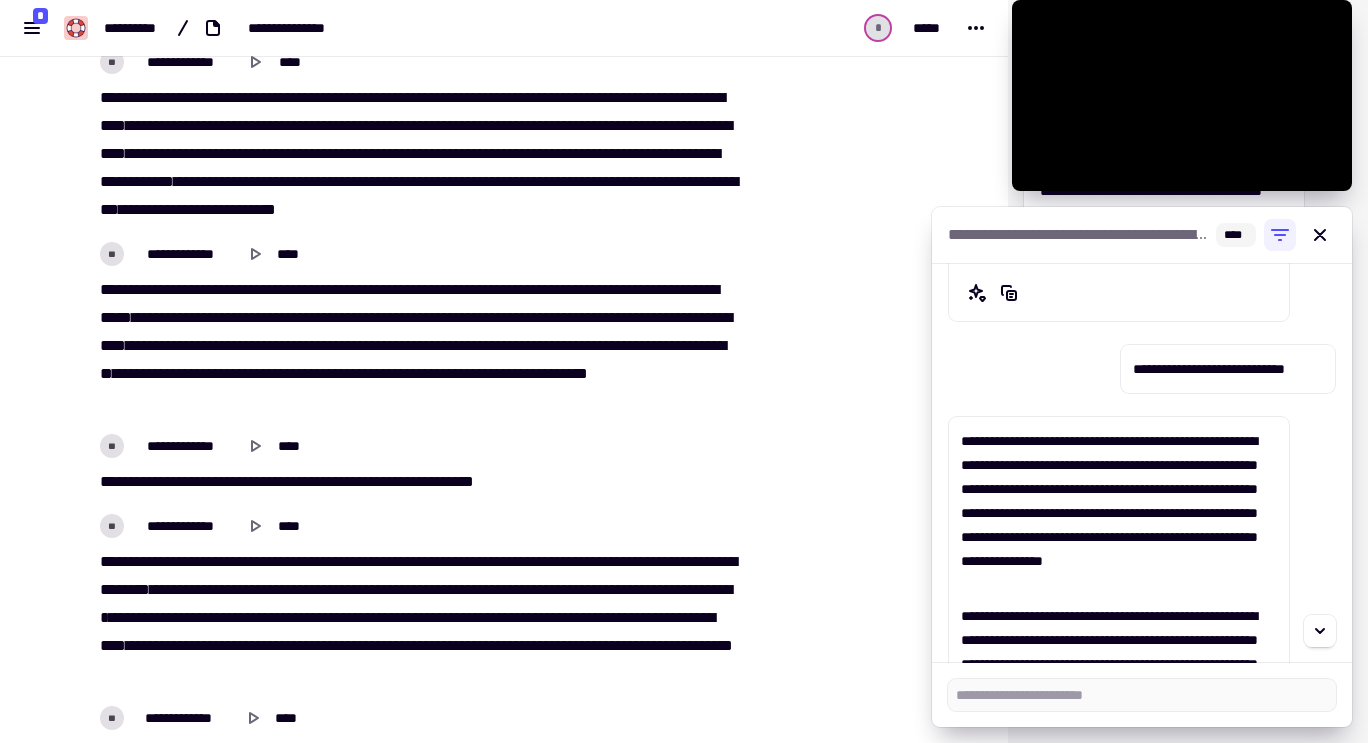 scroll, scrollTop: 626, scrollLeft: 0, axis: vertical 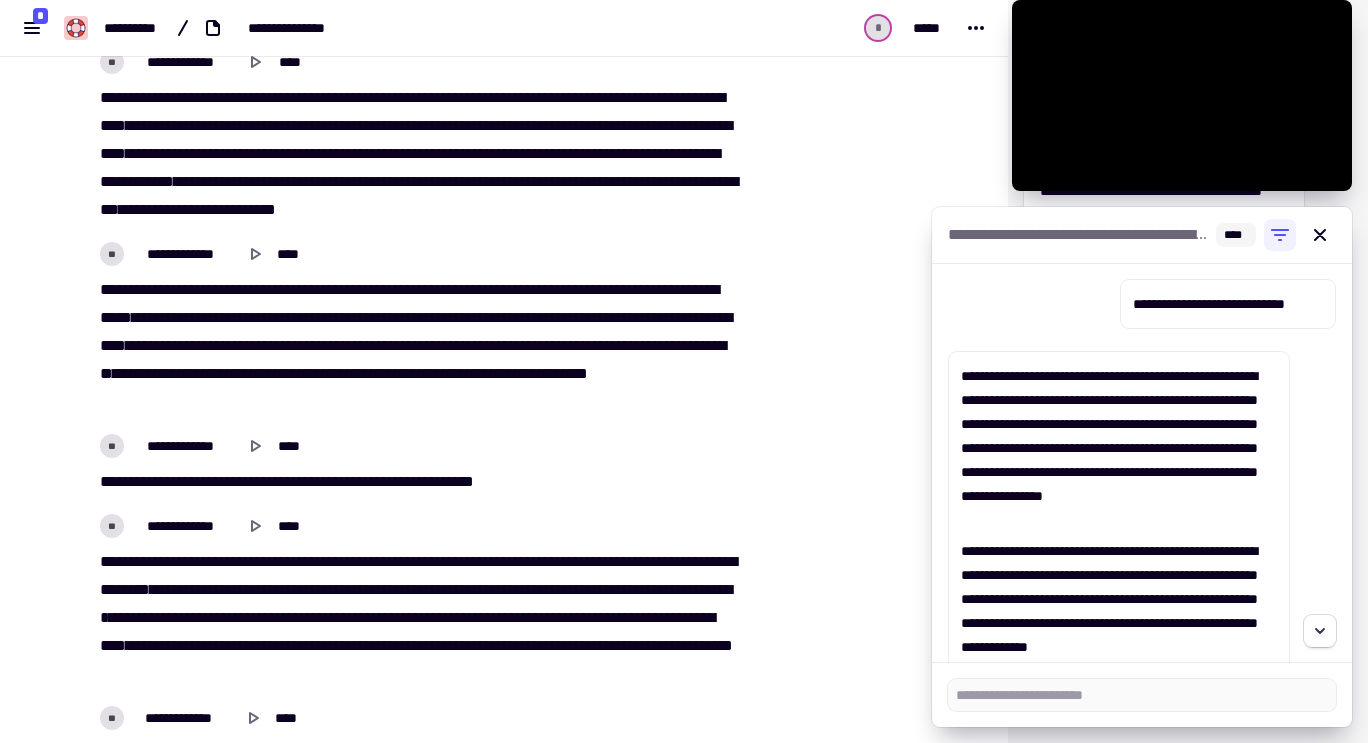 click 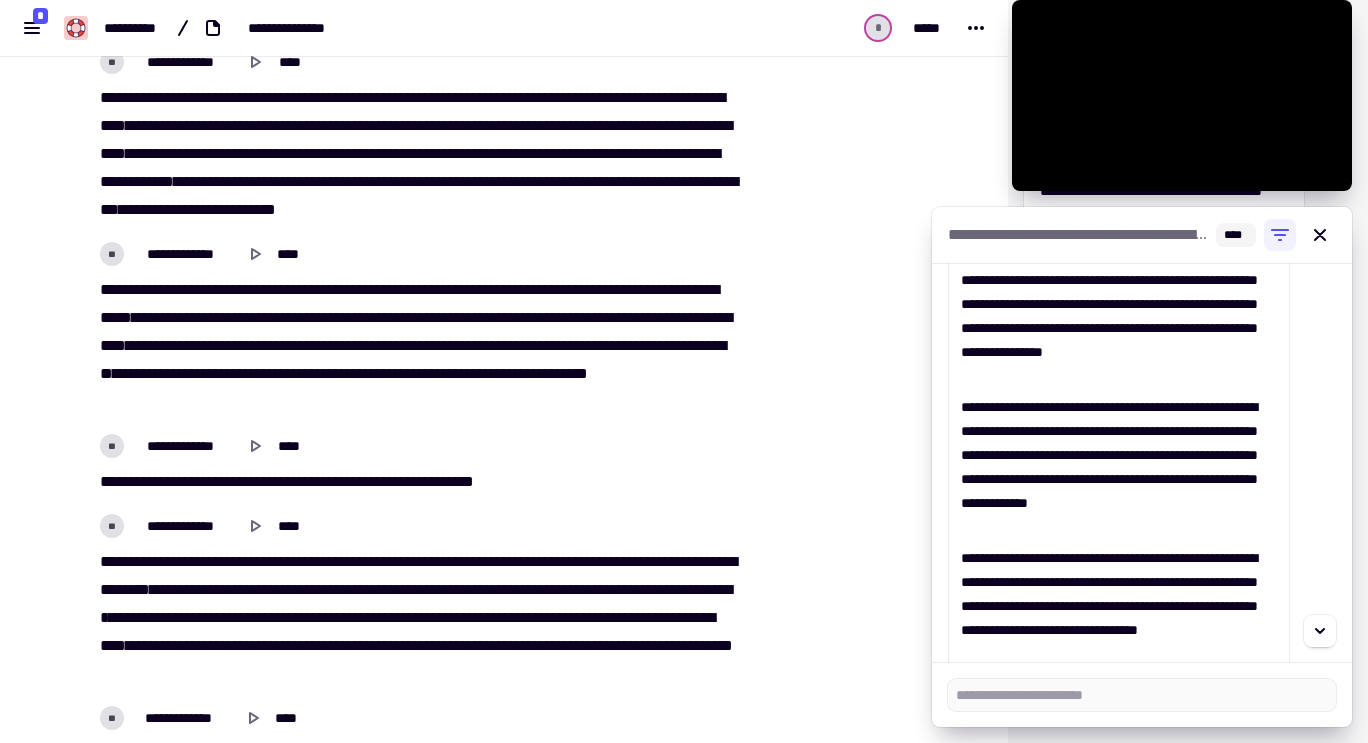 scroll, scrollTop: 904, scrollLeft: 0, axis: vertical 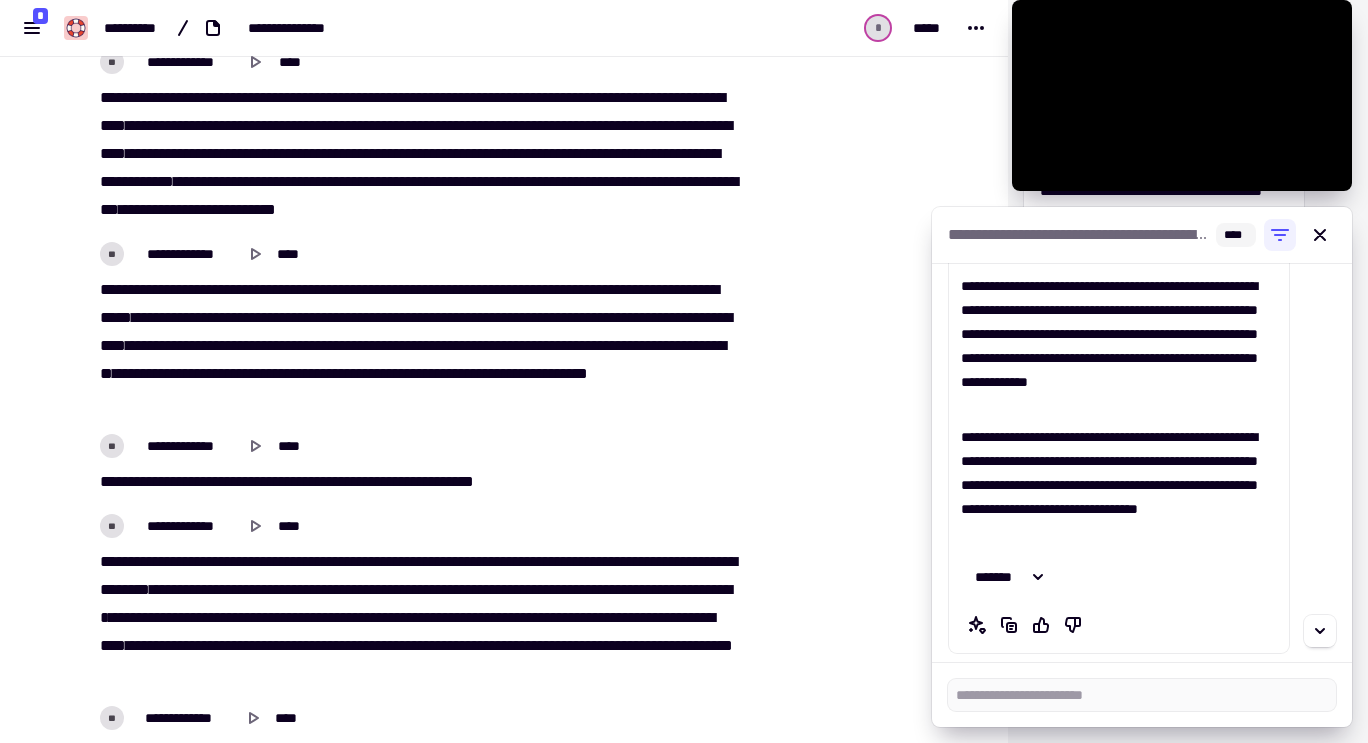 type on "*" 